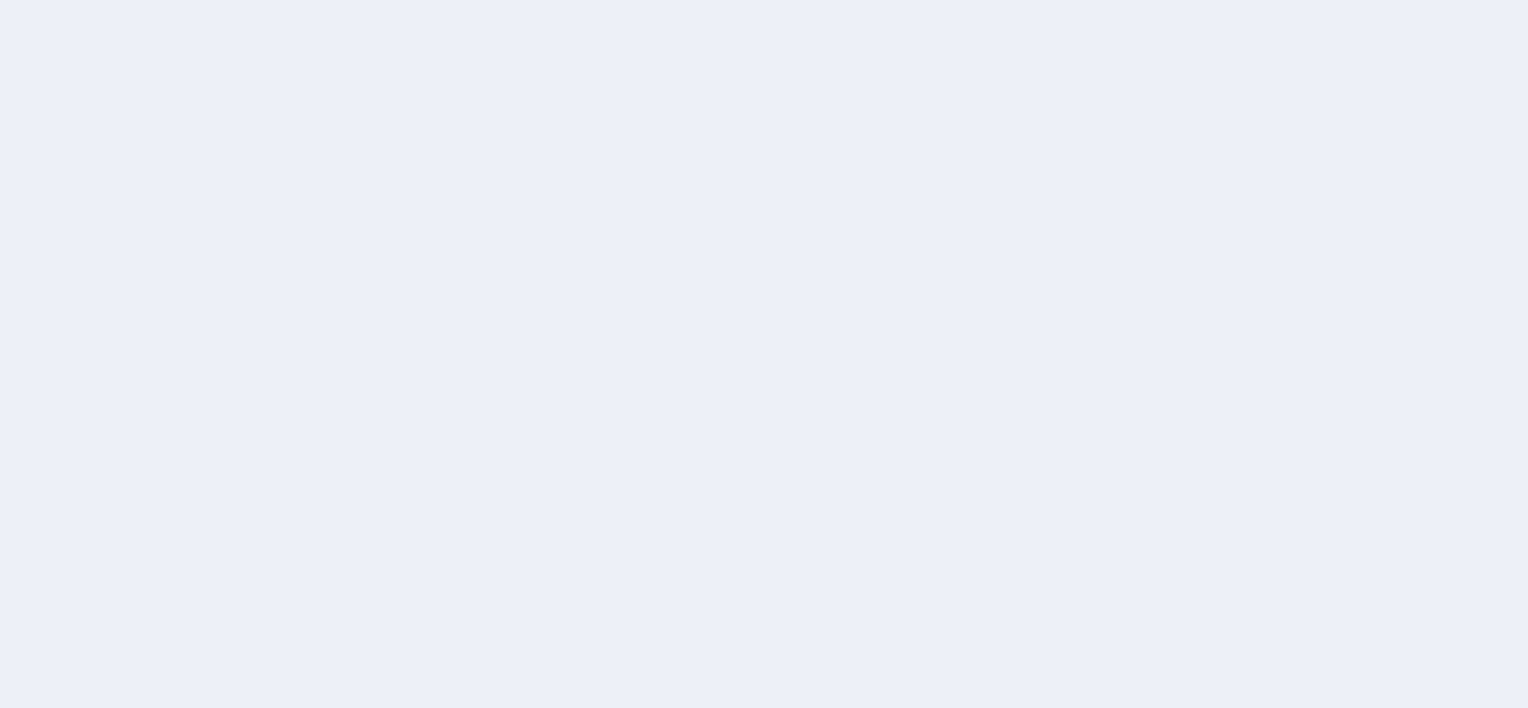 scroll, scrollTop: 0, scrollLeft: 0, axis: both 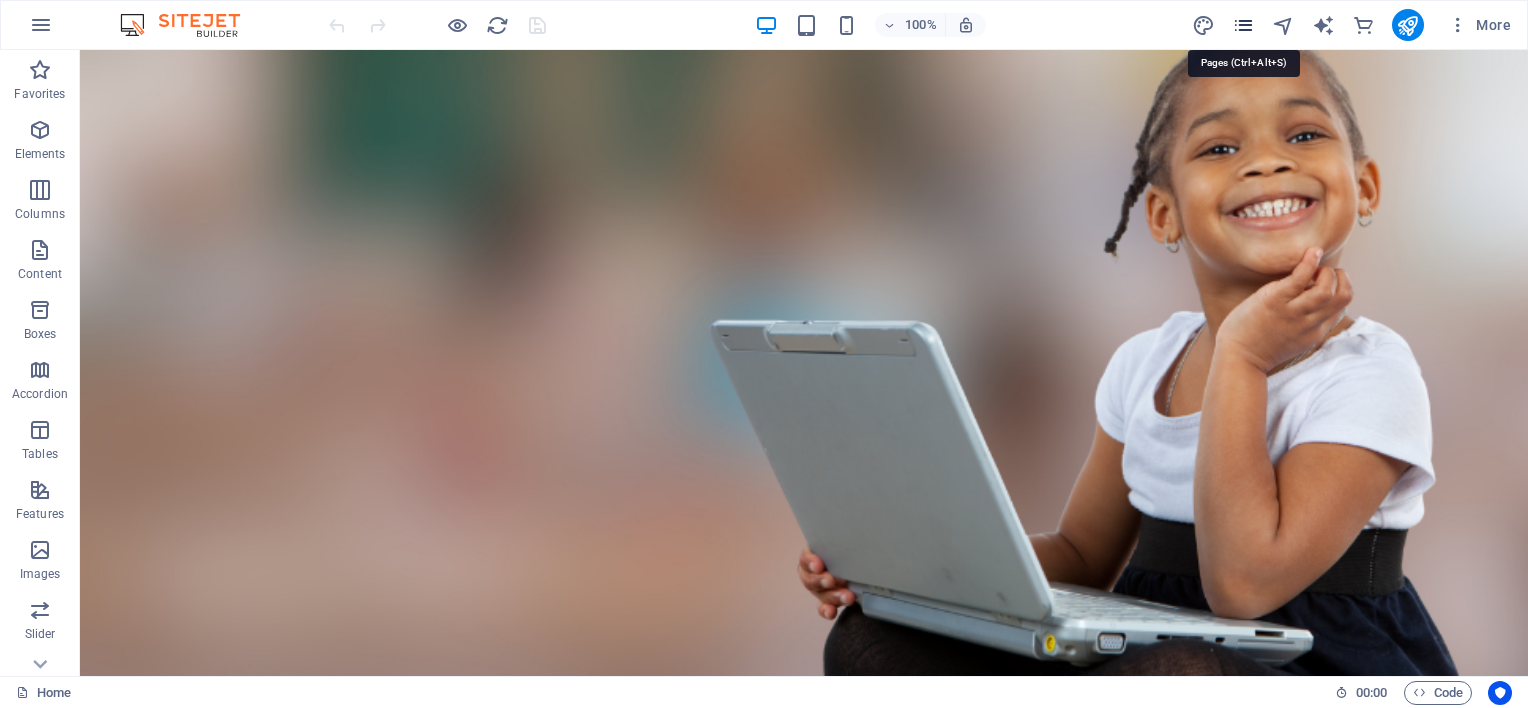 click at bounding box center [1243, 25] 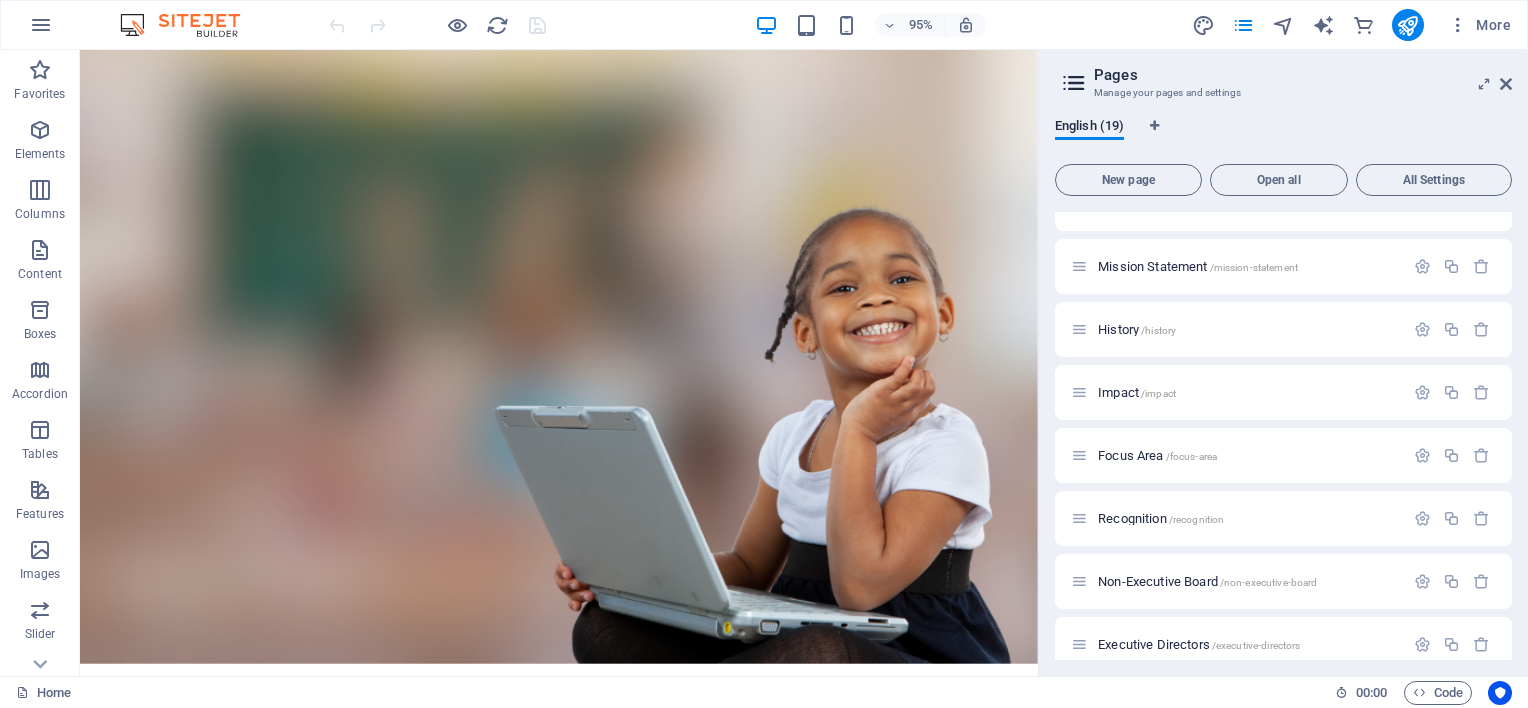 scroll, scrollTop: 300, scrollLeft: 0, axis: vertical 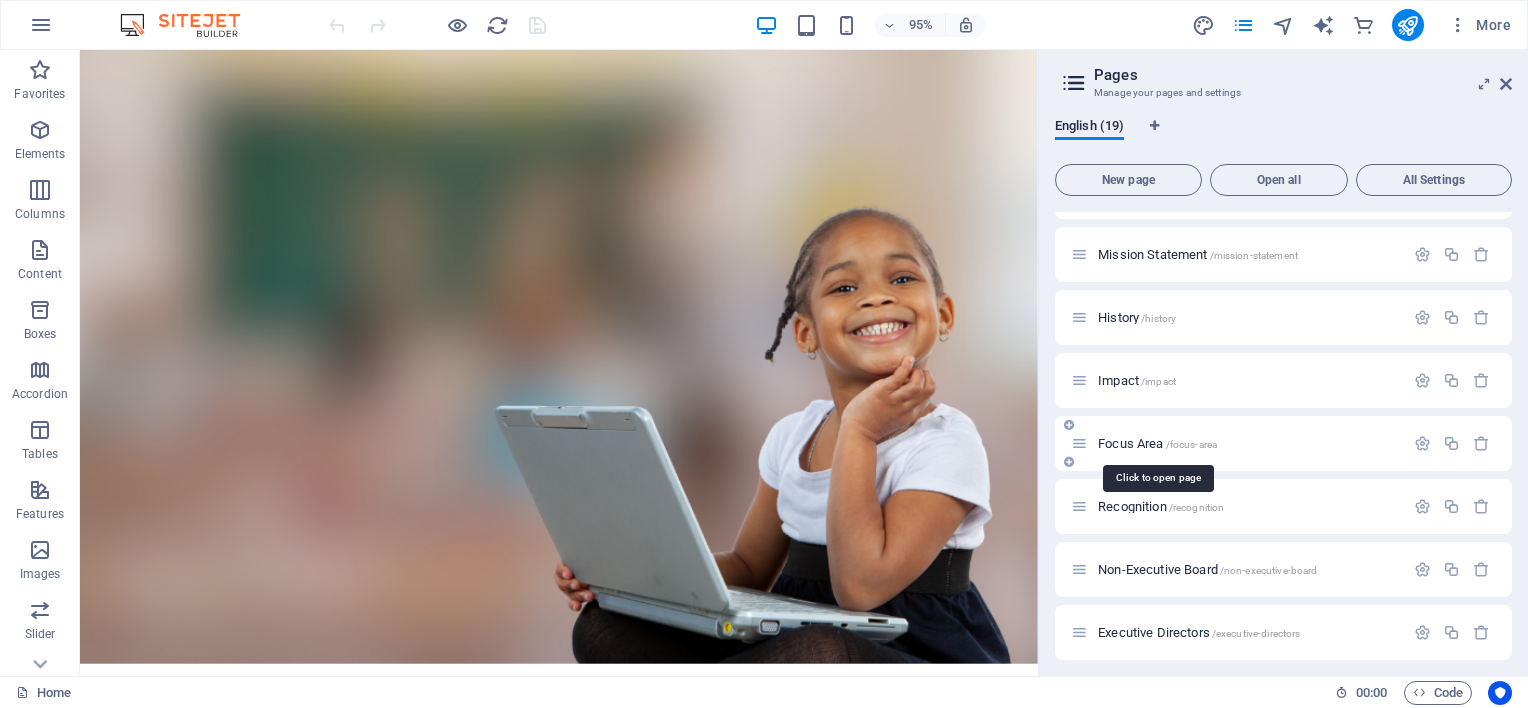 click on "Focus Area /focus-area" at bounding box center (1157, 443) 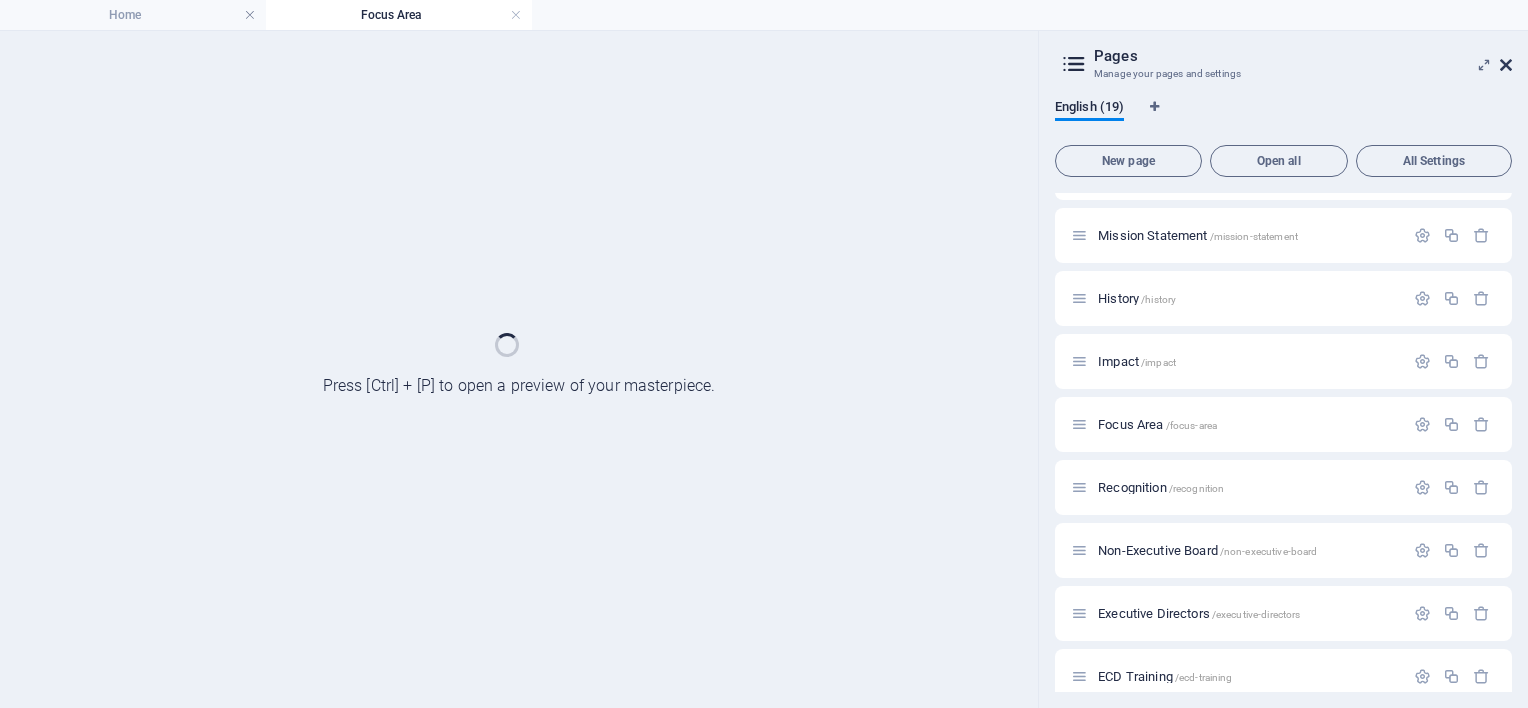 click at bounding box center (1506, 65) 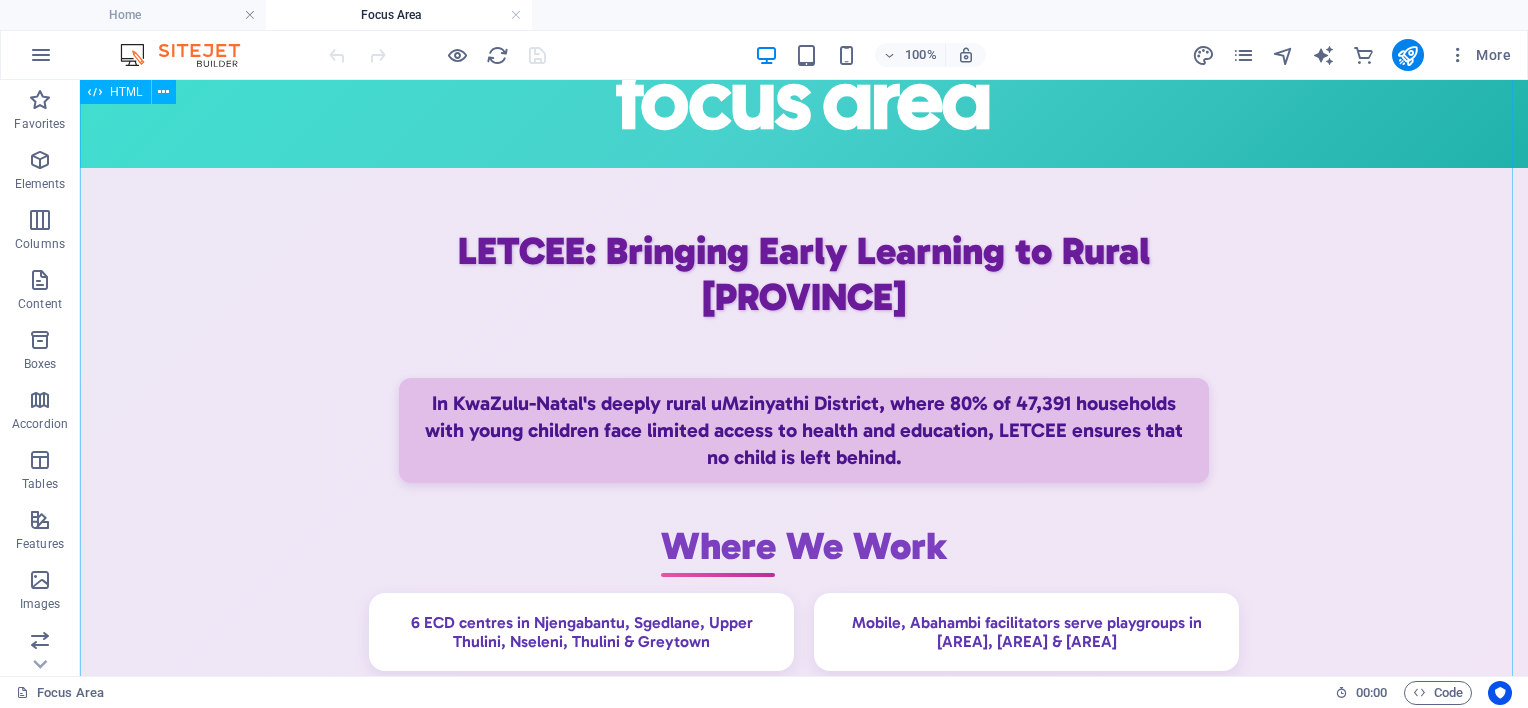 scroll, scrollTop: 100, scrollLeft: 0, axis: vertical 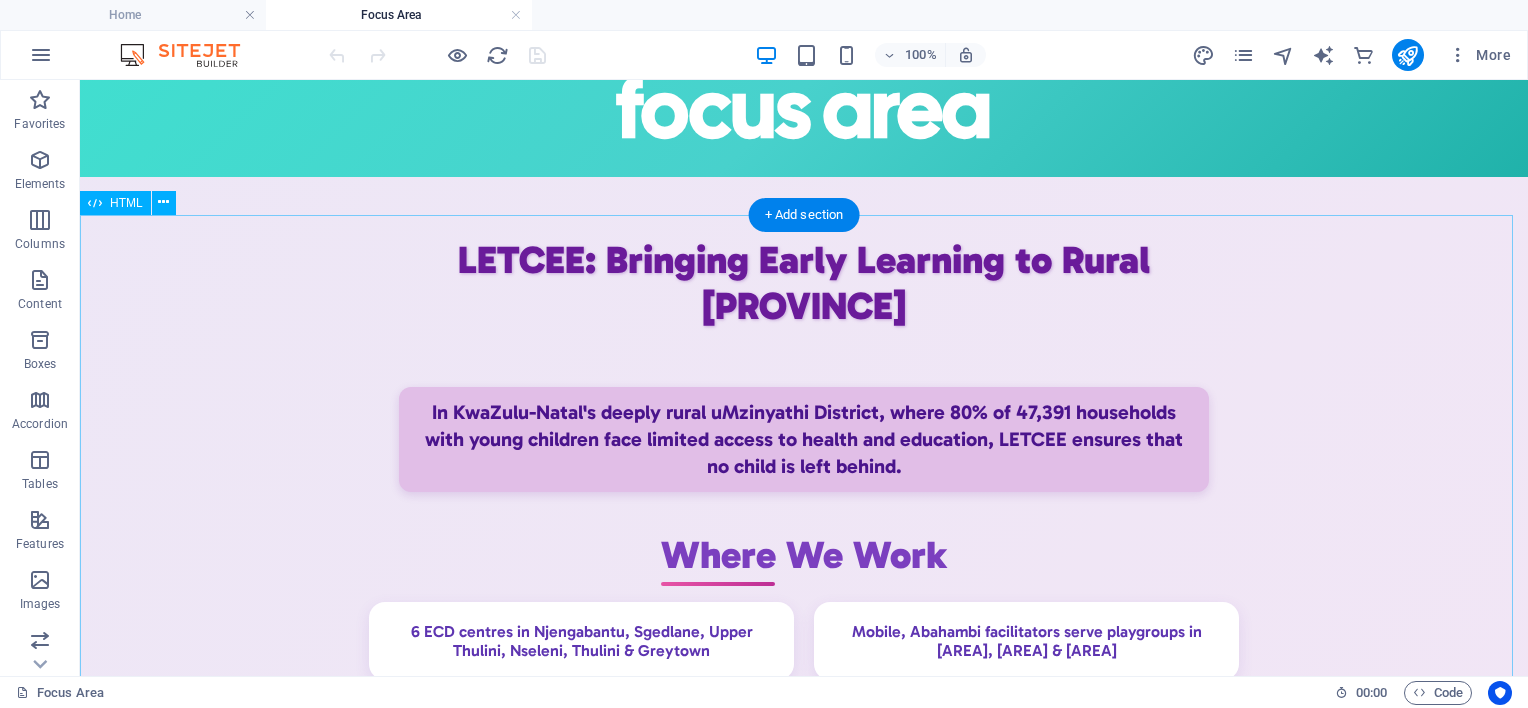 click on "LETCEE: Bringing Early Learning to Rural [PROVINCE]
In [PROVINCE]'s deeply rural [DISTRICT] District, where 80% of 47,391 households with young children face limited access to health and education, LETCEE ensures that no child is left behind.
Where We Work
6 ECD centres in Njengabantu, Sgedlane, Upper Thulini, Nseleni, Thulini & [CITY]
Mobile, Abahambi facilitators serve playgroups in Matimatolo, Eshane & Mbuba
Toy Libraries—stationed in [CITY] and extended to remote areas via mobile units
1090 Smart Start franchisees deliver quality ECD services across the district
Why It Matters:
Your support powers our mission—uplifting children, families, and entire communities.
BACK TO TOP" at bounding box center [804, 883] 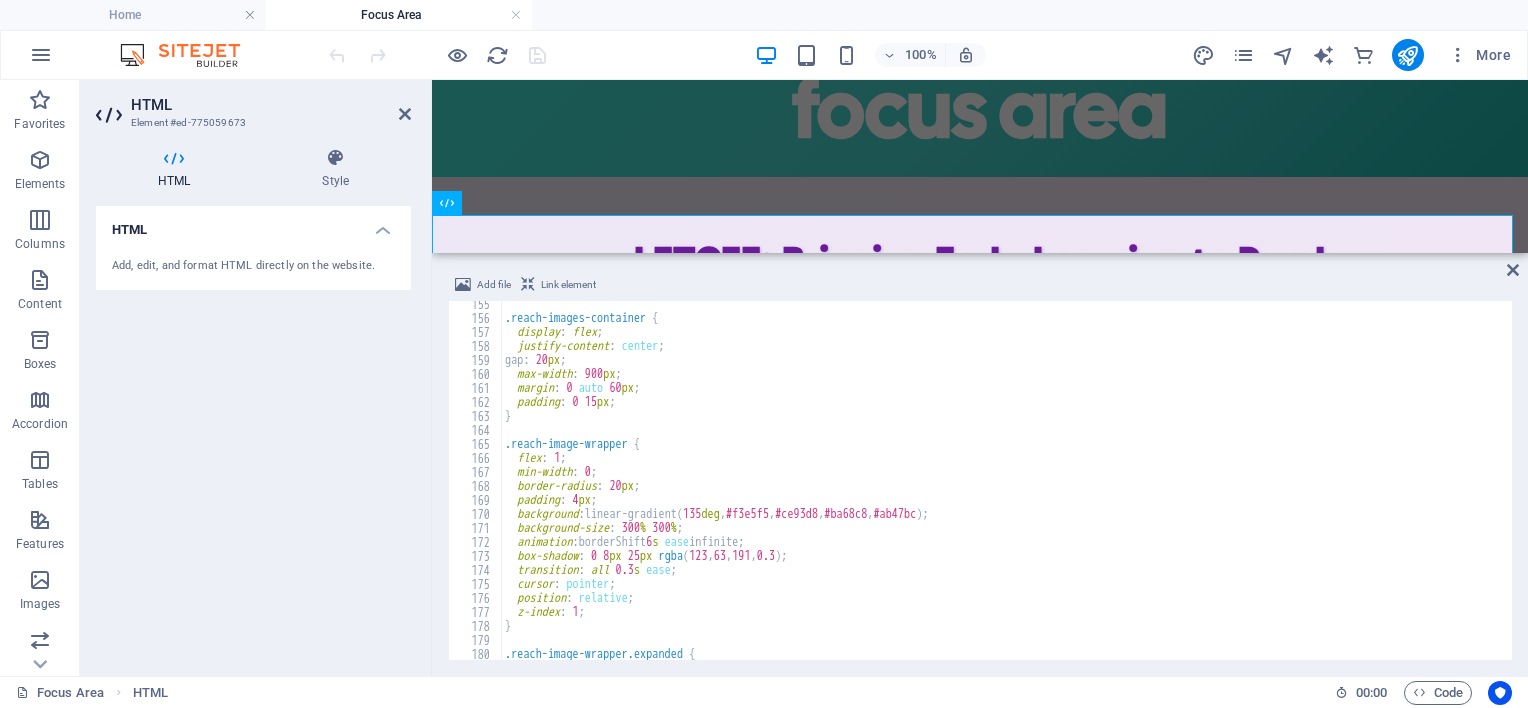 scroll, scrollTop: 2520, scrollLeft: 0, axis: vertical 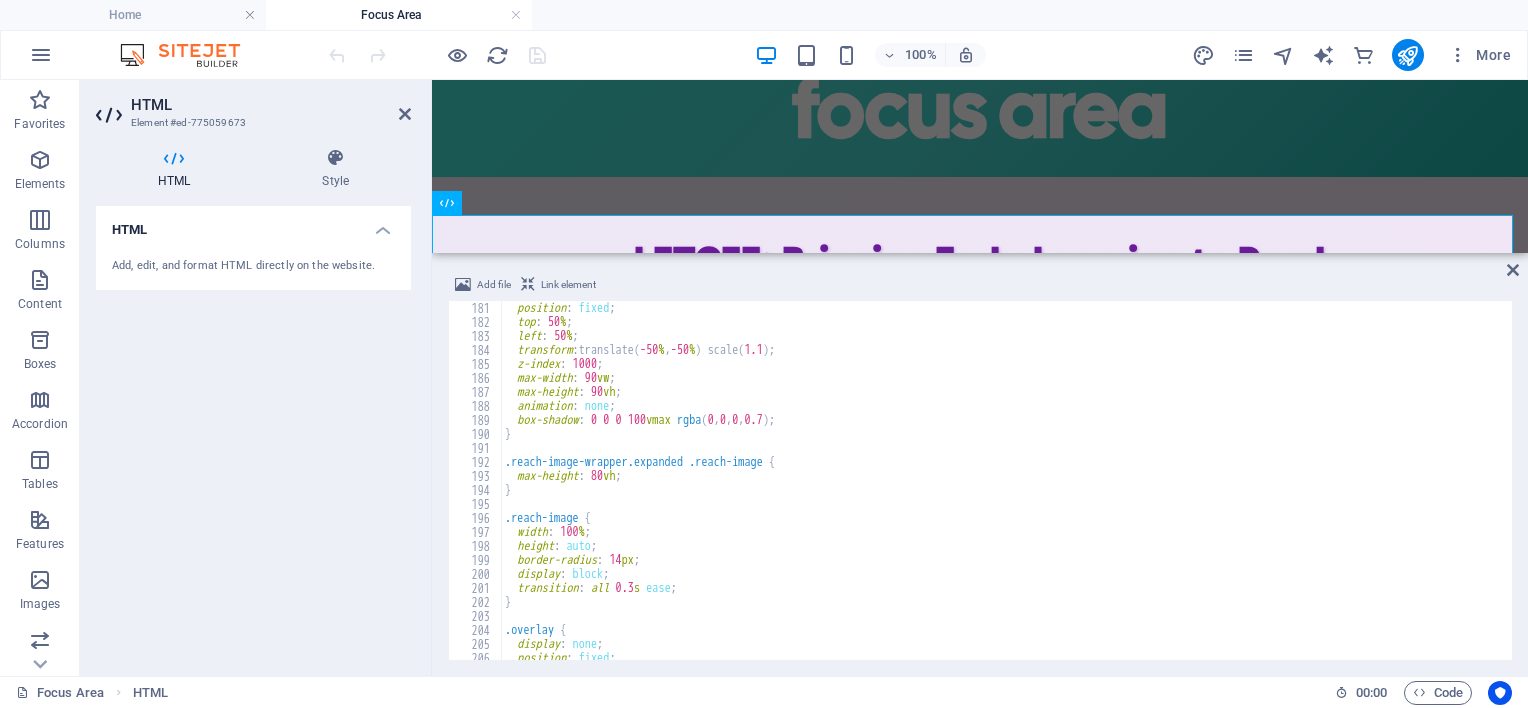 click on "position :   fixed ;    top :   50 % ;    left :   50 % ;    transform :  translate( -50 % ,  -50 % ) scale( 1.1 ) ;    z-index :   1000 ;    max-width :   90 vw ;    max-height :   90 vh ;    animation :   none ;    box-shadow :   0   0   0   100 vmax   rgba ( 0 , 0 , 0 , 0.7 ) ; } .reach-image-wrapper.expanded   .reach-image   {    max-height :   80 vh ; } .reach-image   {    width :   100 % ;    height :   auto ;    border-radius :   14 px ;    display :   block ;    transition :   all   0.3 s   ease ; } .overlay   {    display :   none ;    position :   fixed ;    top :   0 ;" at bounding box center [1175, 492] 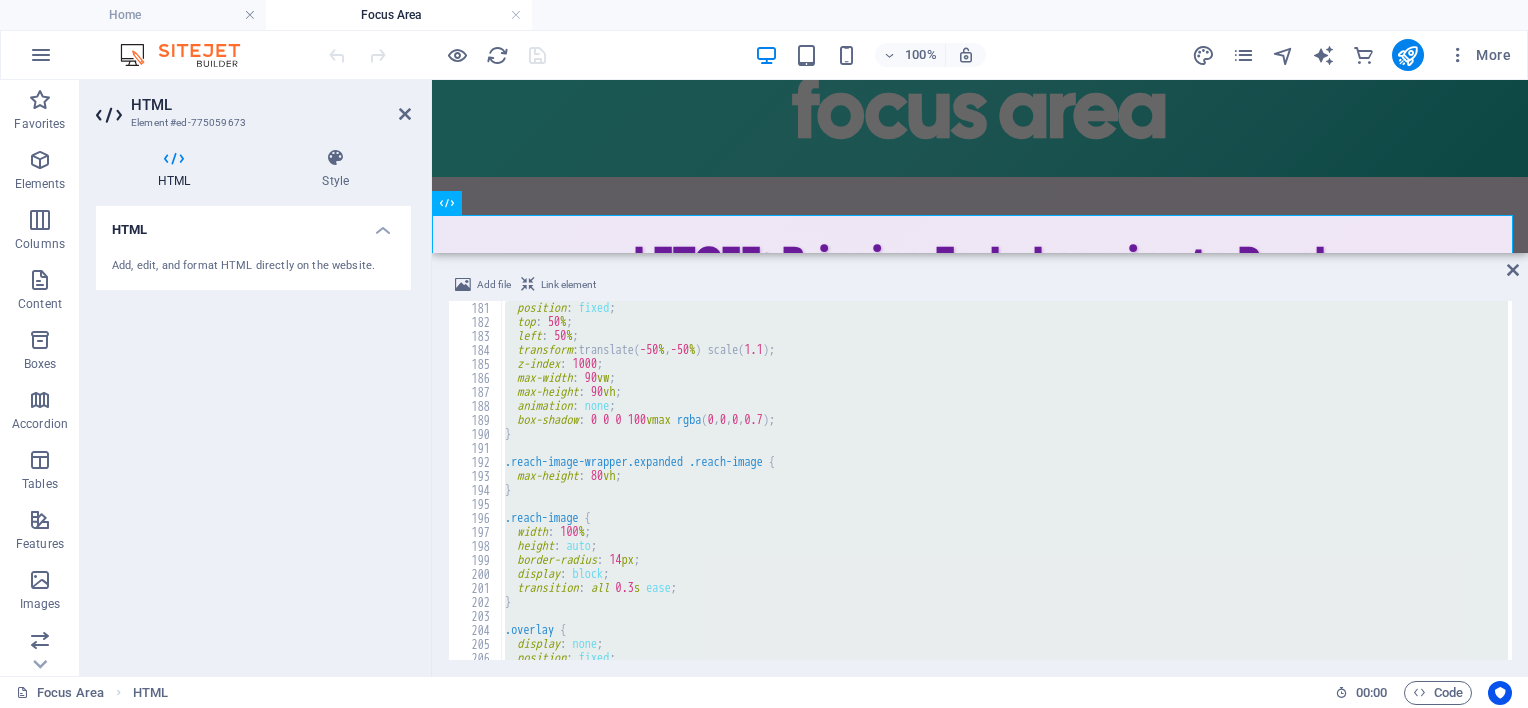 type on "}
</script>" 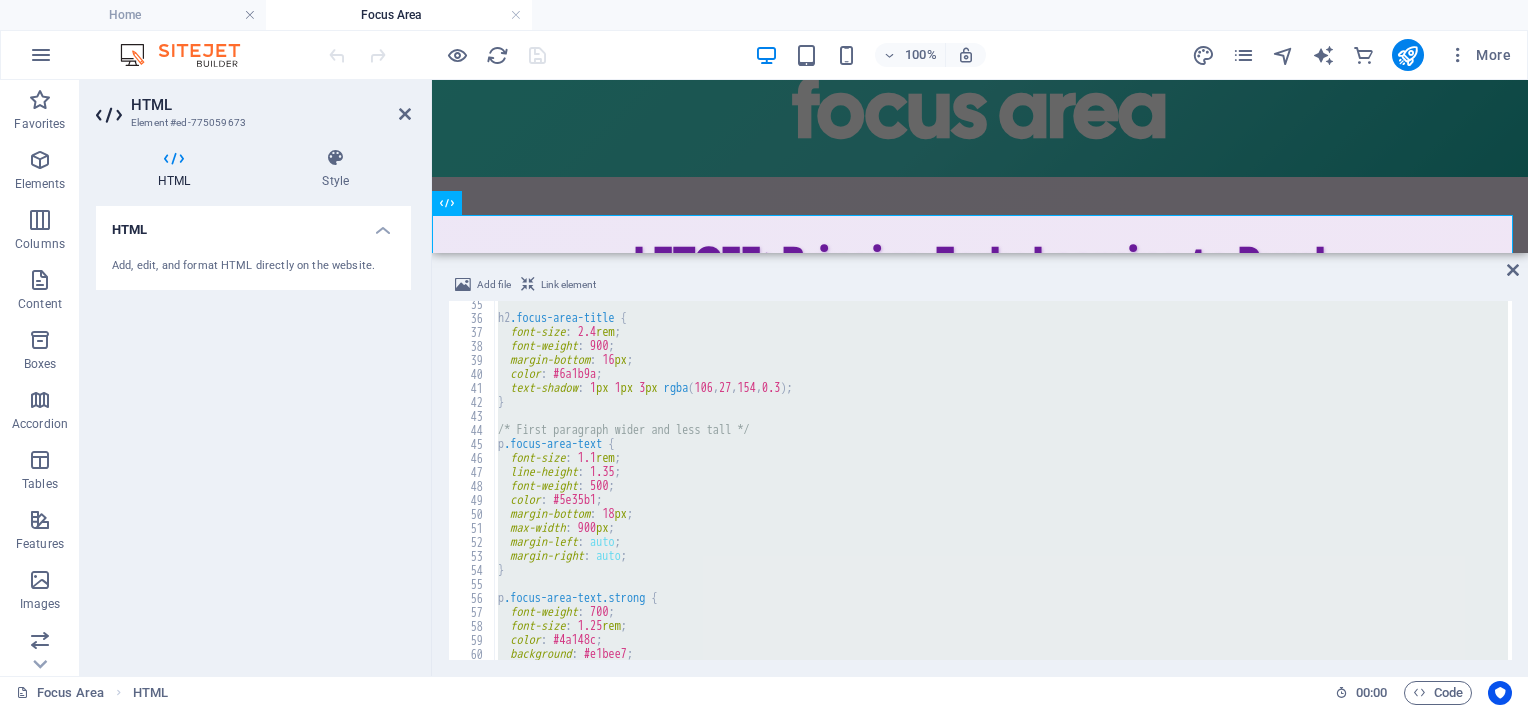 scroll, scrollTop: 0, scrollLeft: 0, axis: both 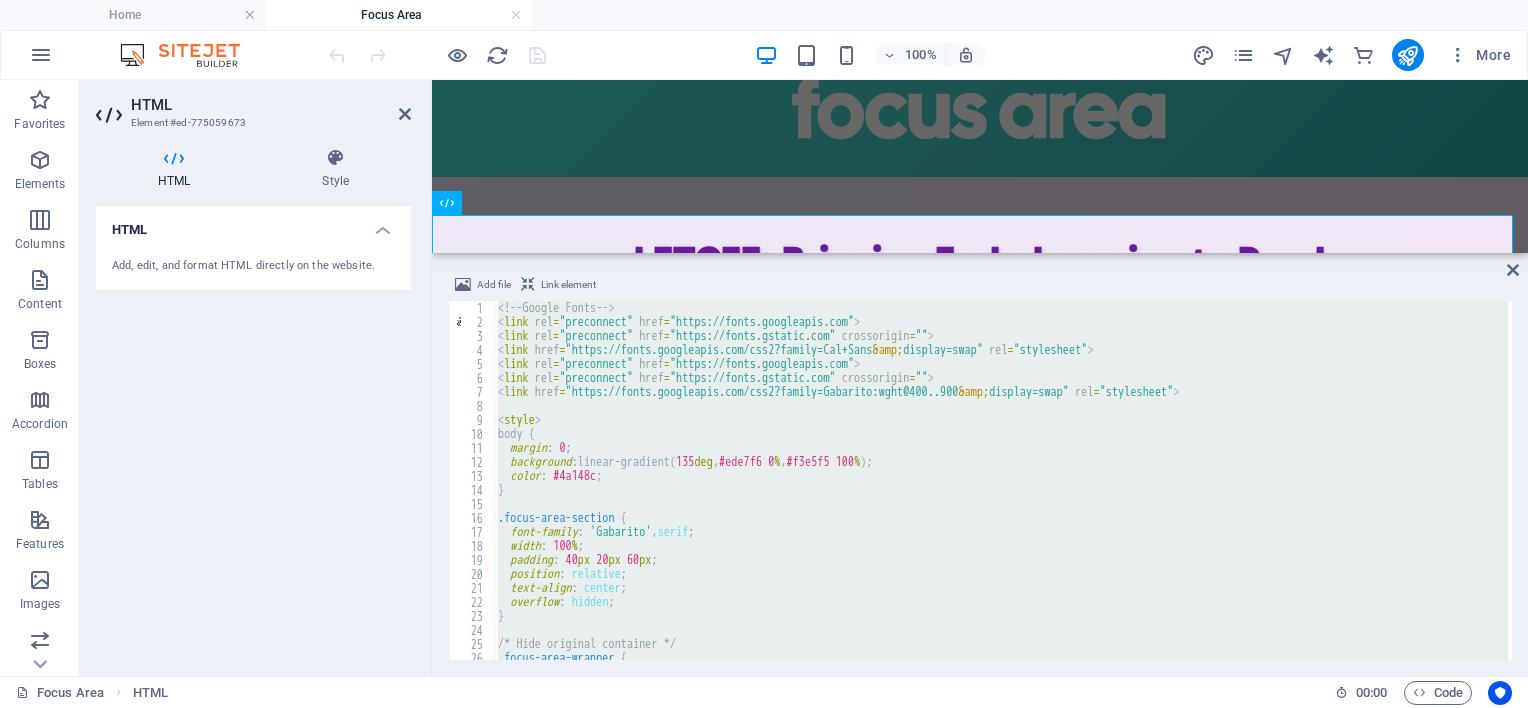 click on "<!--  Google Fonts  --> < link   rel = "preconnect"   href = "https://fonts.googleapis.com" > < link   rel = "preconnect"   href = "https://fonts.gstatic.com"   crossorigin = "" > < link   href = "https://fonts.googleapis.com/css2?family=Cal+Sans &amp; display=swap"   rel = "stylesheet" > < link   rel = "preconnect"   href = "https://fonts.googleapis.com" > < link   rel = "preconnect"   href = "https://fonts.gstatic.com"   crossorigin = "" > < link   href = "https://fonts.googleapis.com/css2?family=Gabarito:wght@400..900 &amp; display=swap"   rel = "stylesheet" > < style > body   {    margin :   0 ;    background :  linear-gradient( 135 deg ,  #ede7f6   0 % ,  #f3e5f5   100 % ) ;    color :   #4a148c ; } .focus-area-section   {    font-family :   ' Gabarito ' ,  serif ;    width :   100 % ;    padding :   40 px   20 px   60 px ;    position :   relative ;    text-align :   center ;    overflow :   hidden ; } /* Hide original container */ .focus-area-wrapper   {    display :   none ;" at bounding box center (1001, 480) 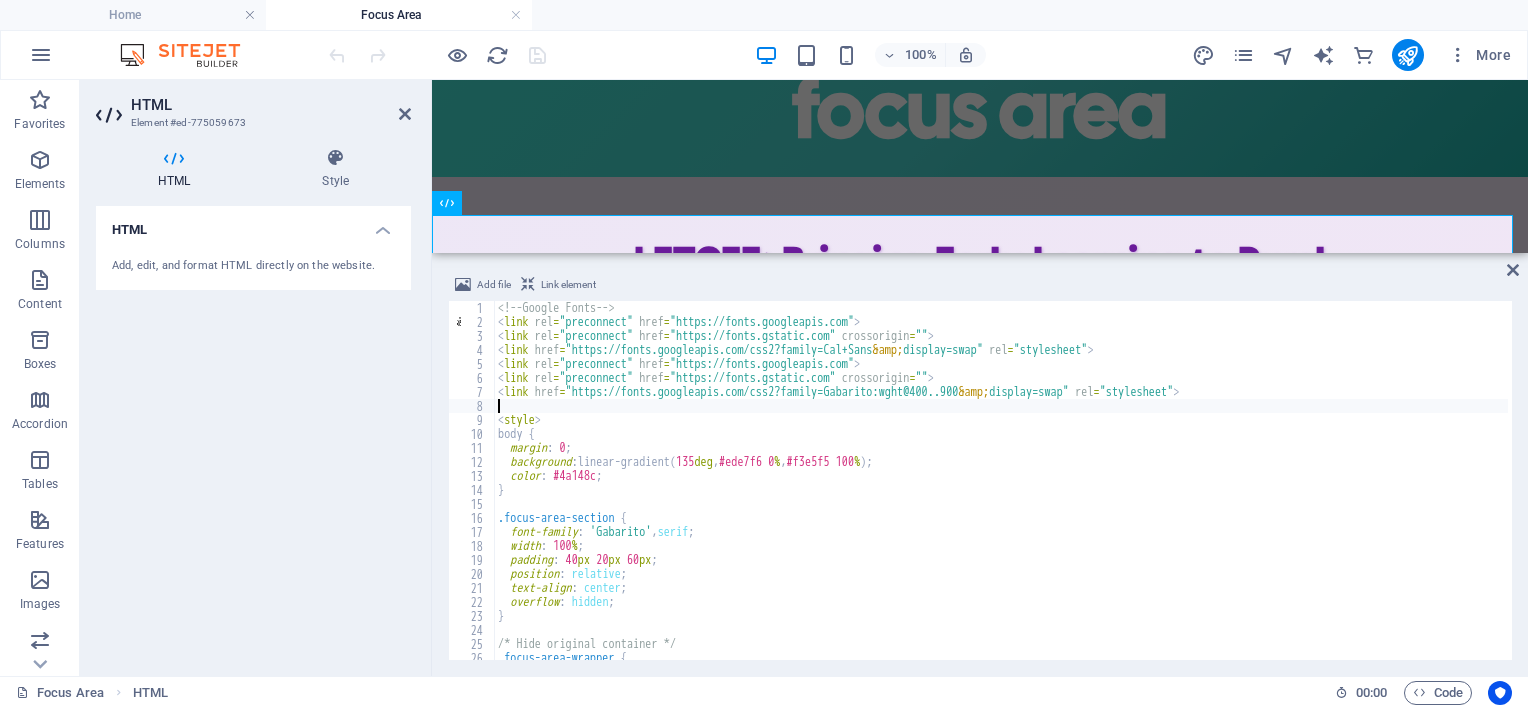 click on "<!--  Google Fonts  --> < link   rel = "preconnect"   href = "https://fonts.googleapis.com" > < link   rel = "preconnect"   href = "https://fonts.gstatic.com"   crossorigin = "" > < link   href = "https://fonts.googleapis.com/css2?family=Cal+Sans &amp; display=swap"   rel = "stylesheet" > < link   rel = "preconnect"   href = "https://fonts.googleapis.com" > < link   rel = "preconnect"   href = "https://fonts.gstatic.com"   crossorigin = "" > < link   href = "https://fonts.googleapis.com/css2?family=Gabarito:wght@400..900 &amp; display=swap"   rel = "stylesheet" > < style > body   {    margin :   0 ;    background :  linear-gradient( 135 deg ,  #ede7f6   0 % ,  #f3e5f5   100 % ) ;    color :   #4a148c ; } .focus-area-section   {    font-family :   ' Gabarito ' ,  serif ;    width :   100 % ;    padding :   40 px   20 px   60 px ;    position :   relative ;    text-align :   center ;    overflow :   hidden ; } /* Hide original container */ .focus-area-wrapper   {    display :   none ;" at bounding box center [1168, 492] 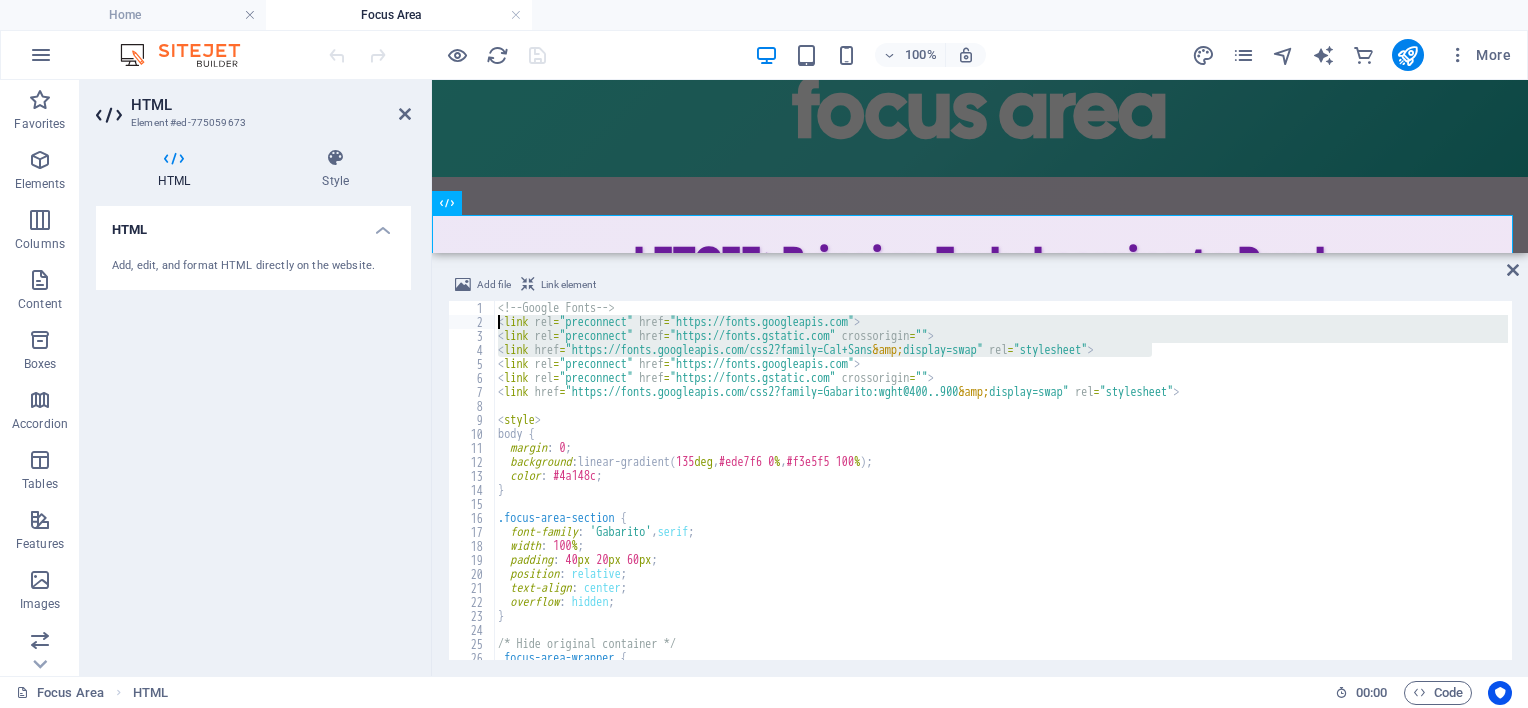 drag, startPoint x: 1184, startPoint y: 353, endPoint x: 393, endPoint y: 325, distance: 791.4954 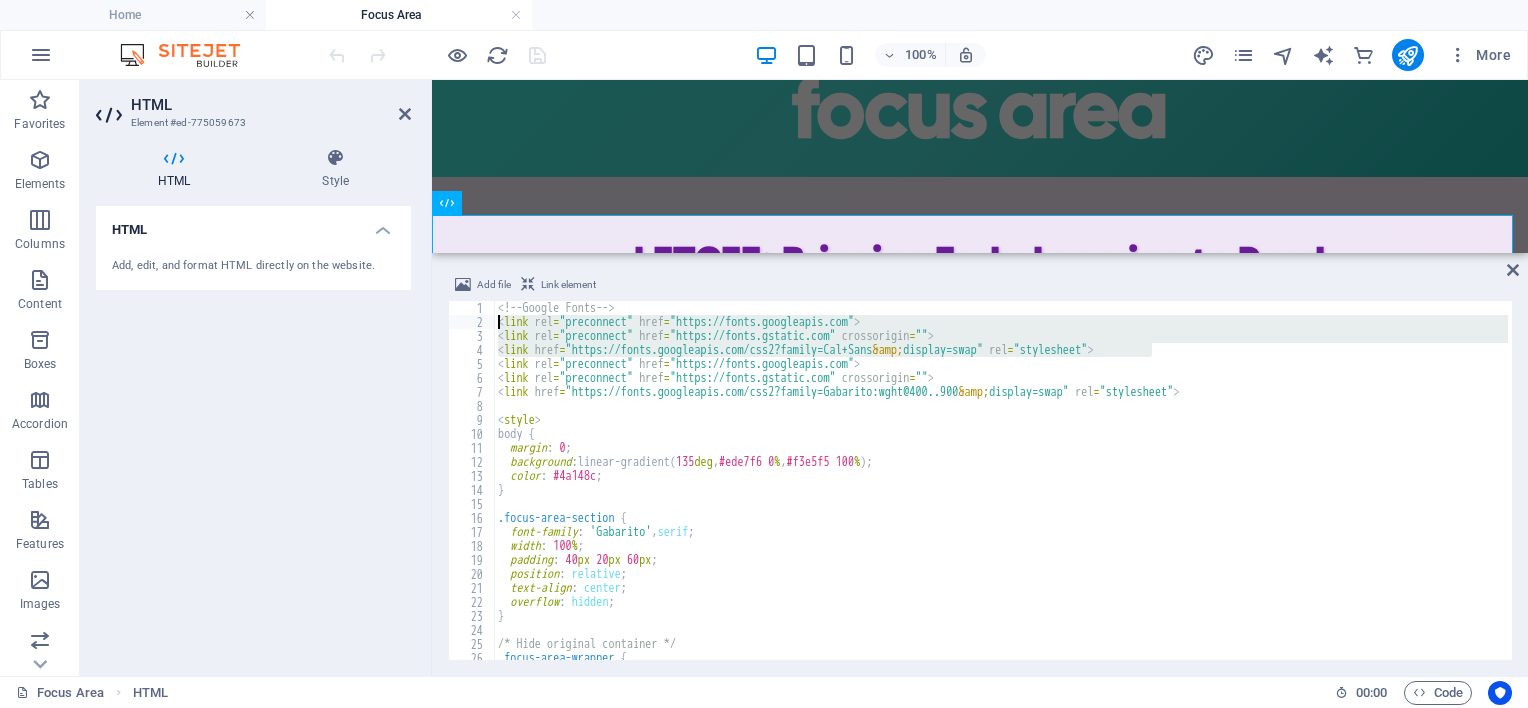 click on "<!--  Google Fonts  --> < link   rel = "preconnect"   href = "https://fonts.googleapis.com" > < link   rel = "preconnect"   href = "https://fonts.gstatic.com"   crossorigin = "" > < link   href = "https://fonts.googleapis.com/css2?family=Cal+Sans &amp; display=swap"   rel = "stylesheet" > < link   rel = "preconnect"   href = "https://fonts.googleapis.com" > < link   rel = "preconnect"   href = "https://fonts.gstatic.com"   crossorigin = "" > < link   href = "https://fonts.googleapis.com/css2?family=Gabarito:wght@400..900 &amp; display=swap"   rel = "stylesheet" > < style > body   {    margin :   0 ;    background :  linear-gradient( 135 deg ,  #ede7f6   0 % ,  #f3e5f5   100 % ) ;    color :   #4a148c ; } .focus-area-section   {    font-family :   ' Gabarito ' ,  serif ;    width :   100 % ;    padding :   40 px   20 px   60 px ;    position :   relative ;    text-align :   center ;    overflow :   hidden ; } /* Hide original container */ .focus-area-wrapper   {    display :   none ;" at bounding box center [1168, 492] 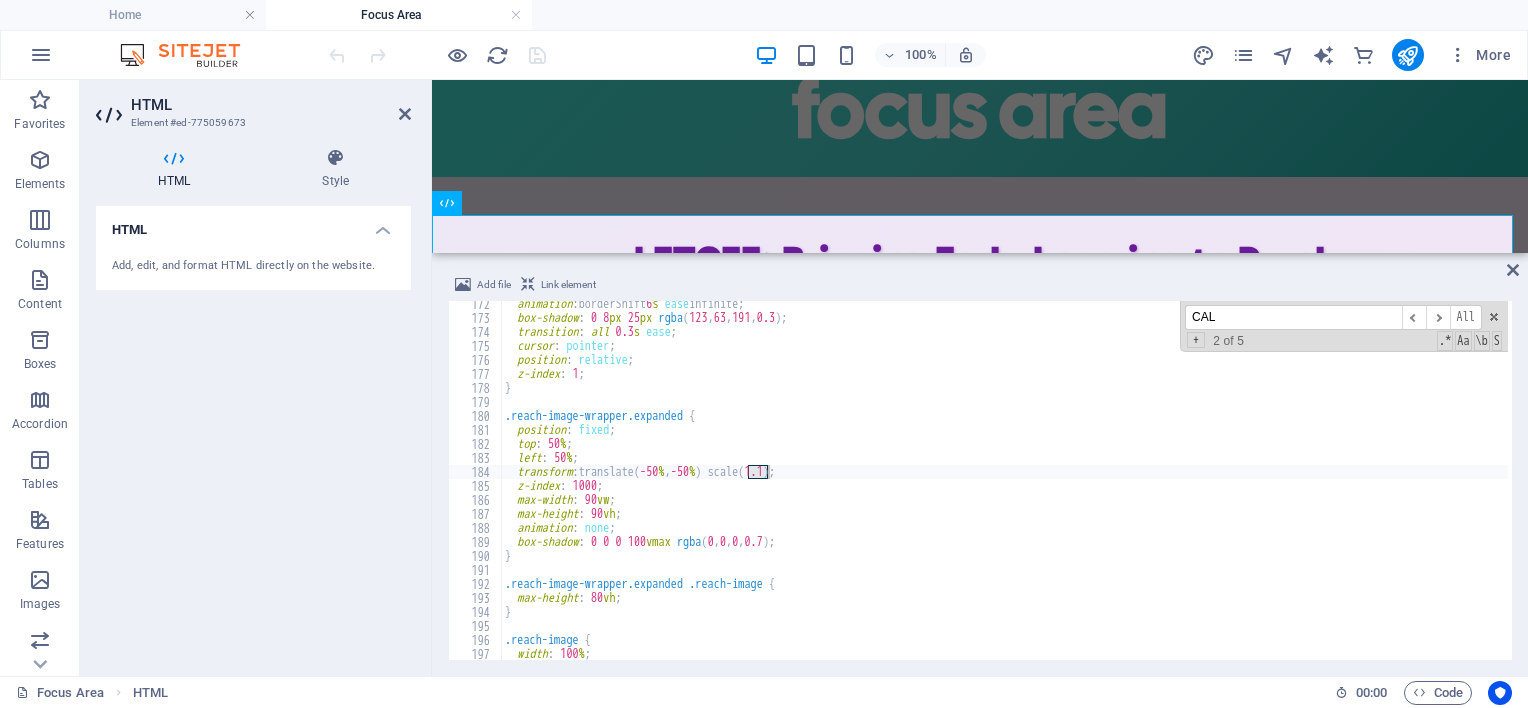 scroll, scrollTop: 2398, scrollLeft: 0, axis: vertical 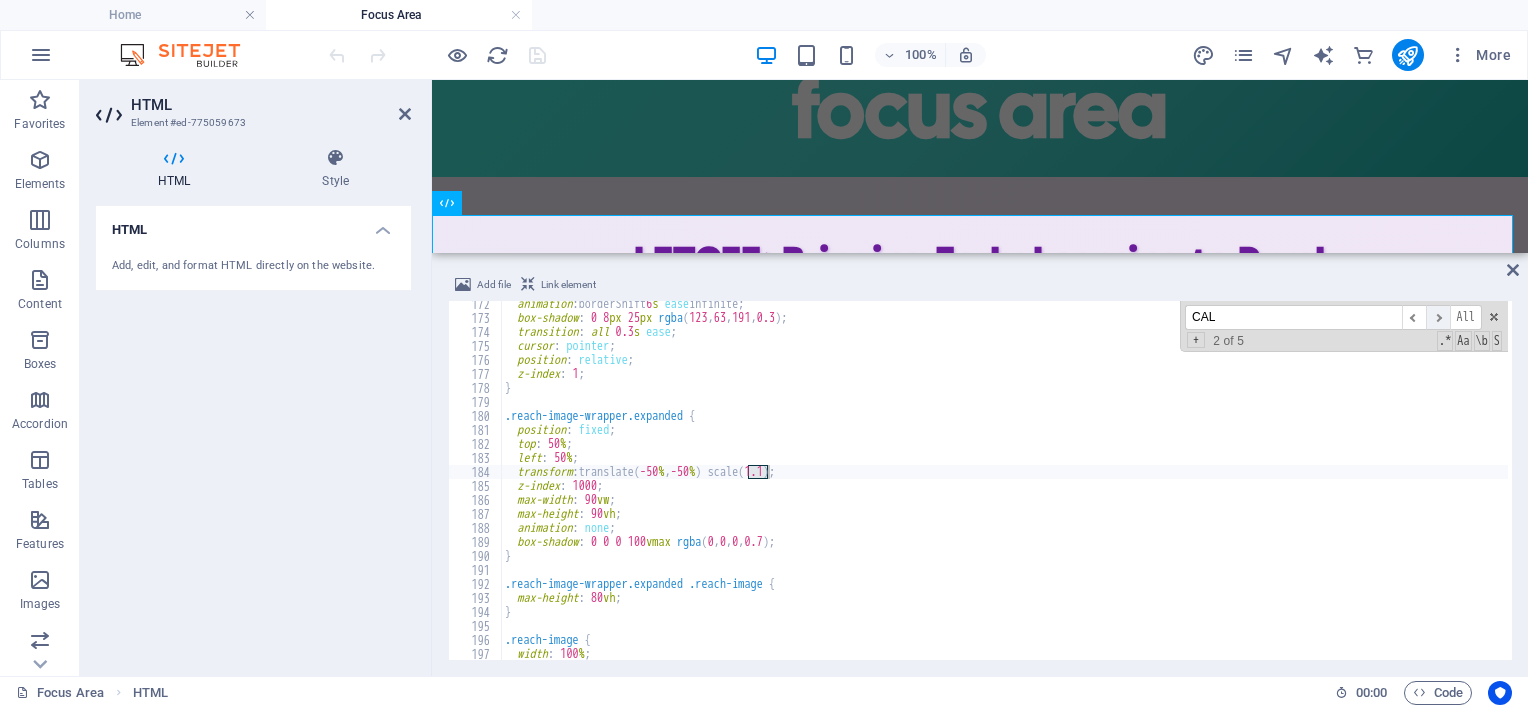 click on "​" at bounding box center (1438, 317) 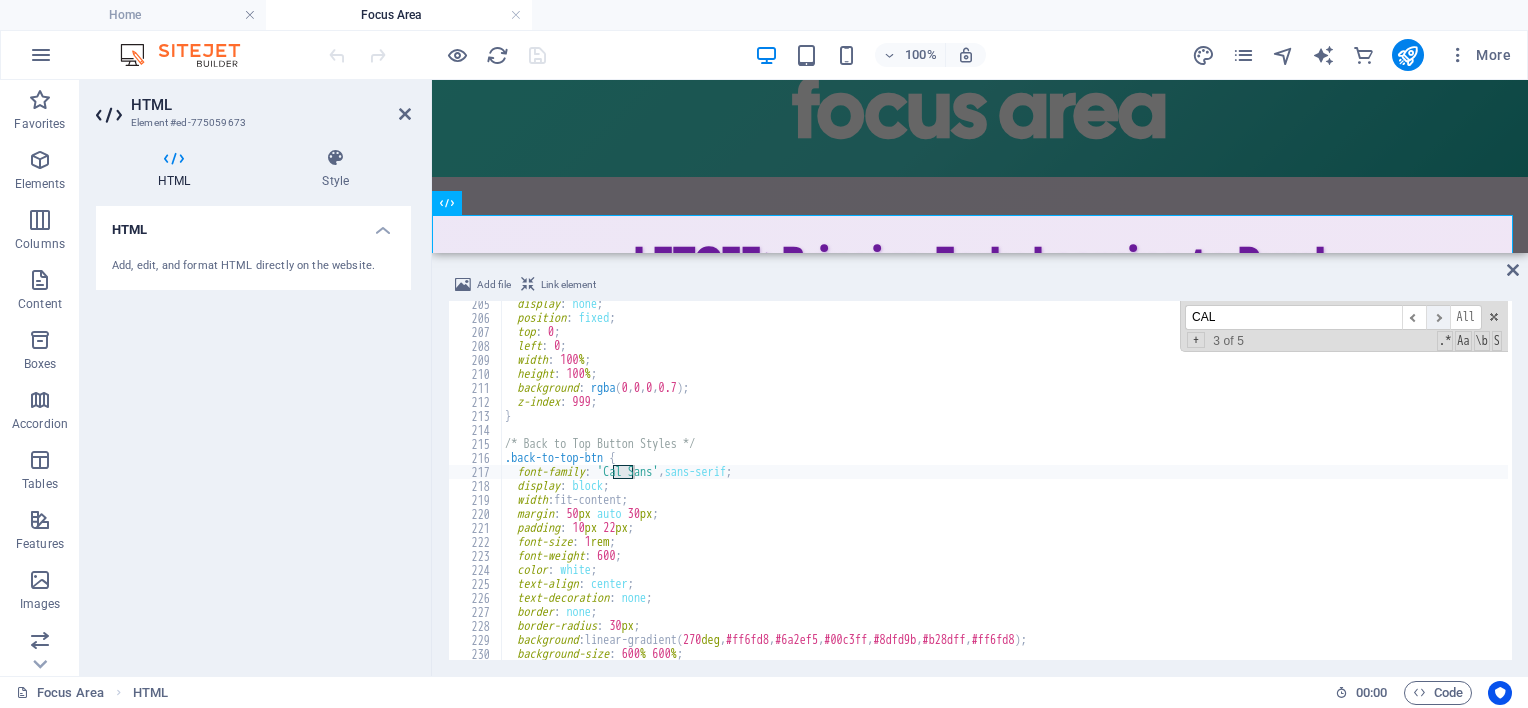 scroll, scrollTop: 2860, scrollLeft: 0, axis: vertical 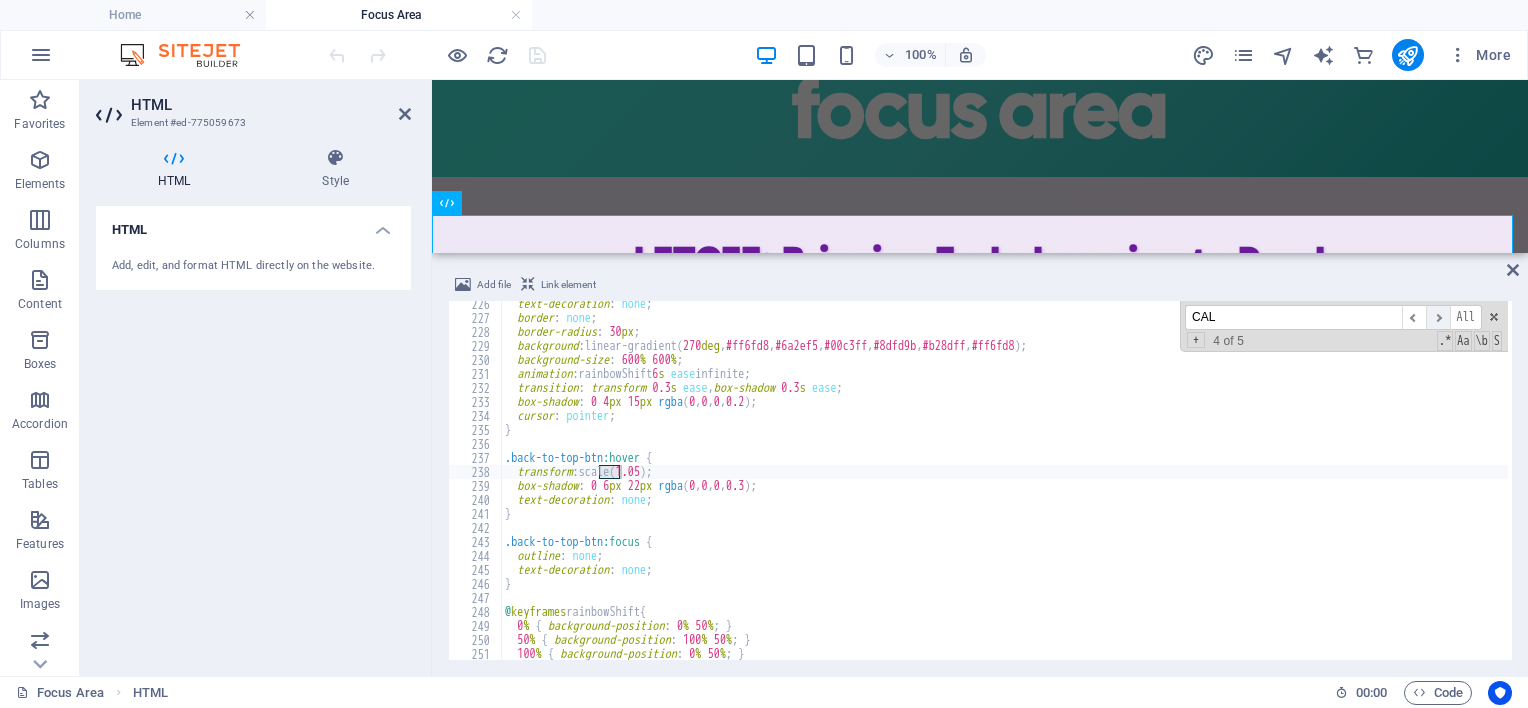 click on "​" at bounding box center (1438, 317) 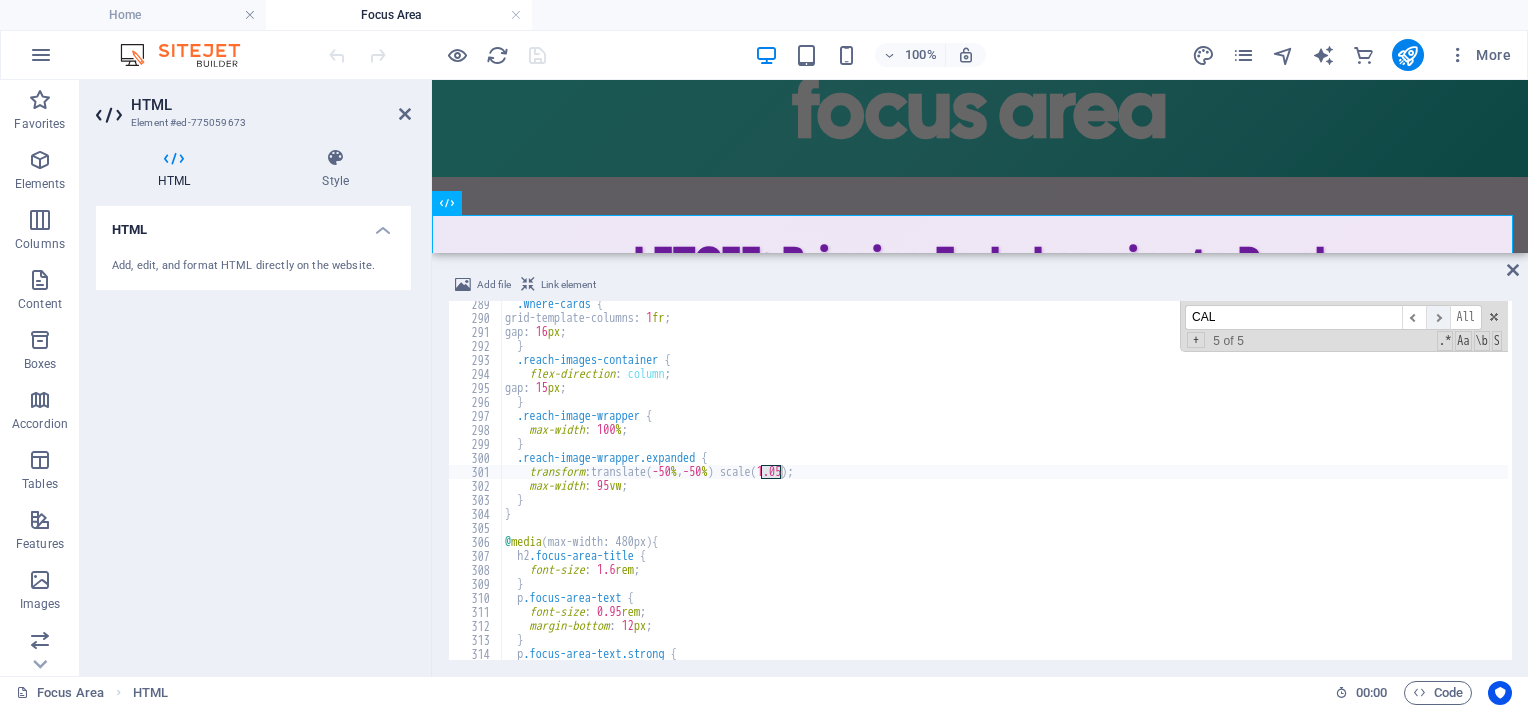 scroll, scrollTop: 4036, scrollLeft: 0, axis: vertical 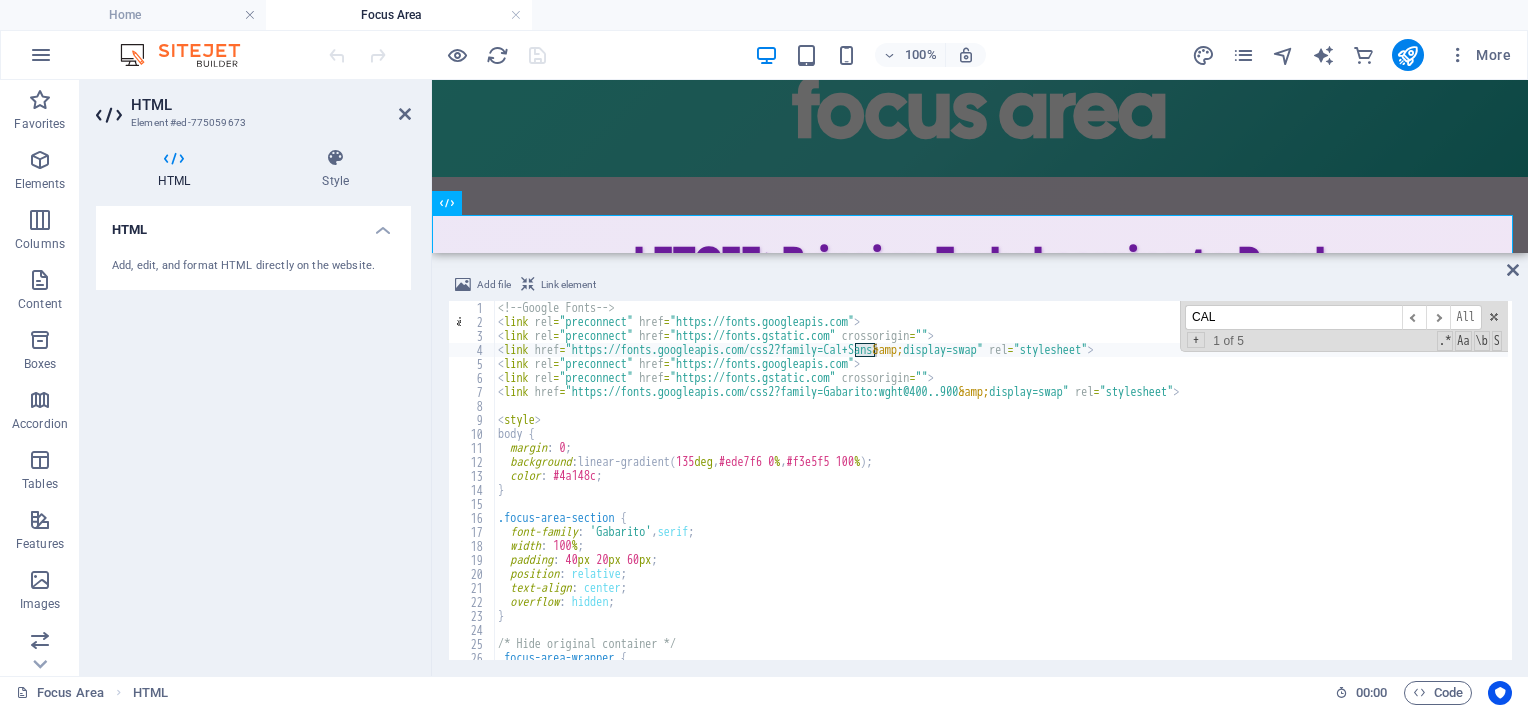paste on ".focus-area-section" 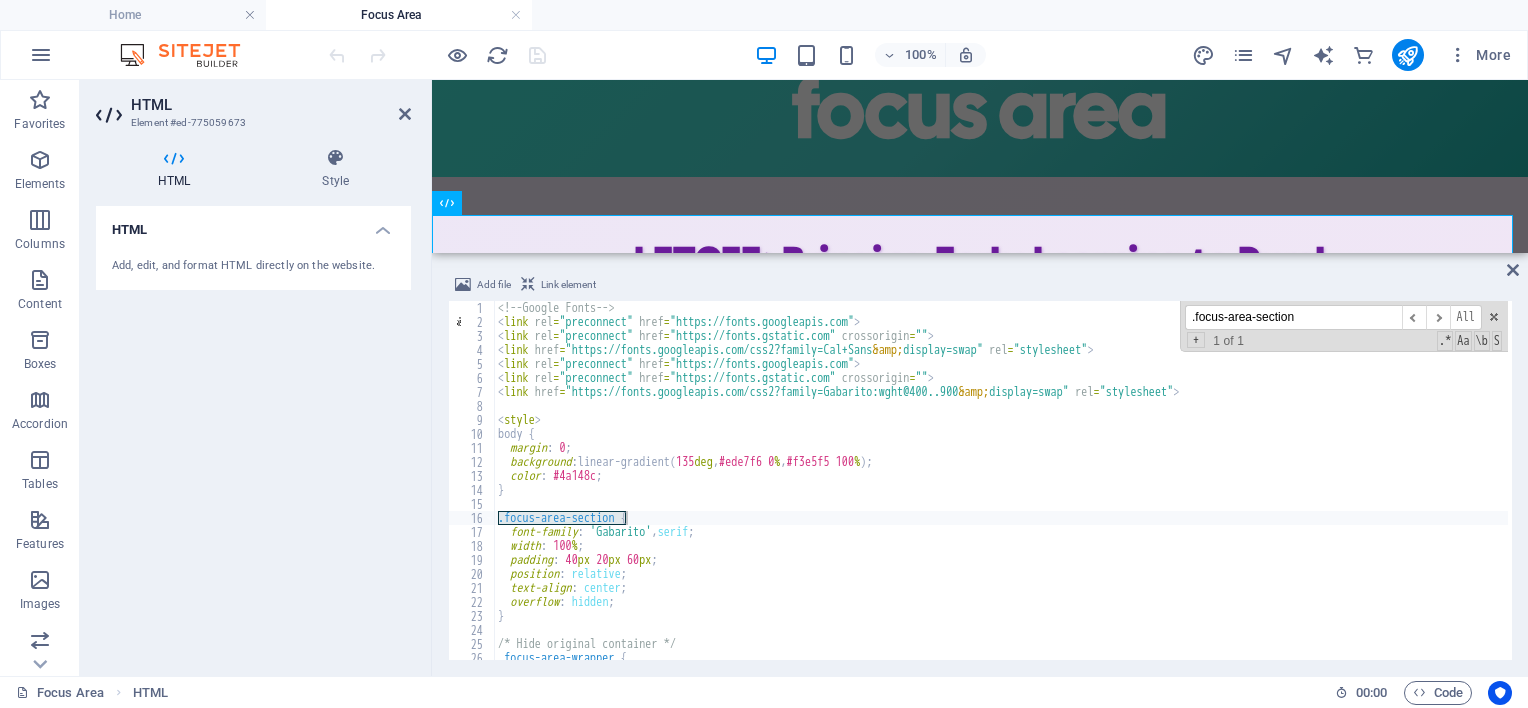 paste on "back-to-top-bt" 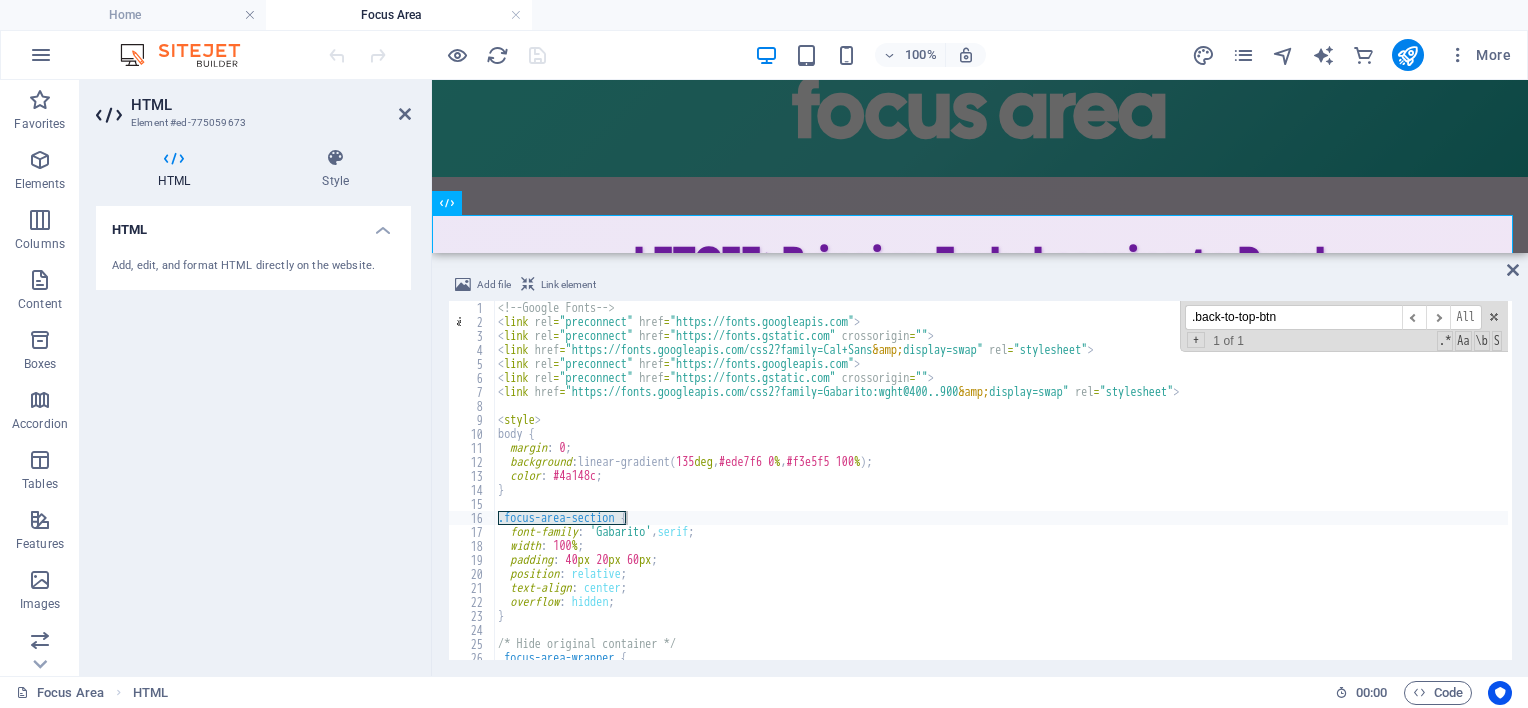 scroll, scrollTop: 2846, scrollLeft: 0, axis: vertical 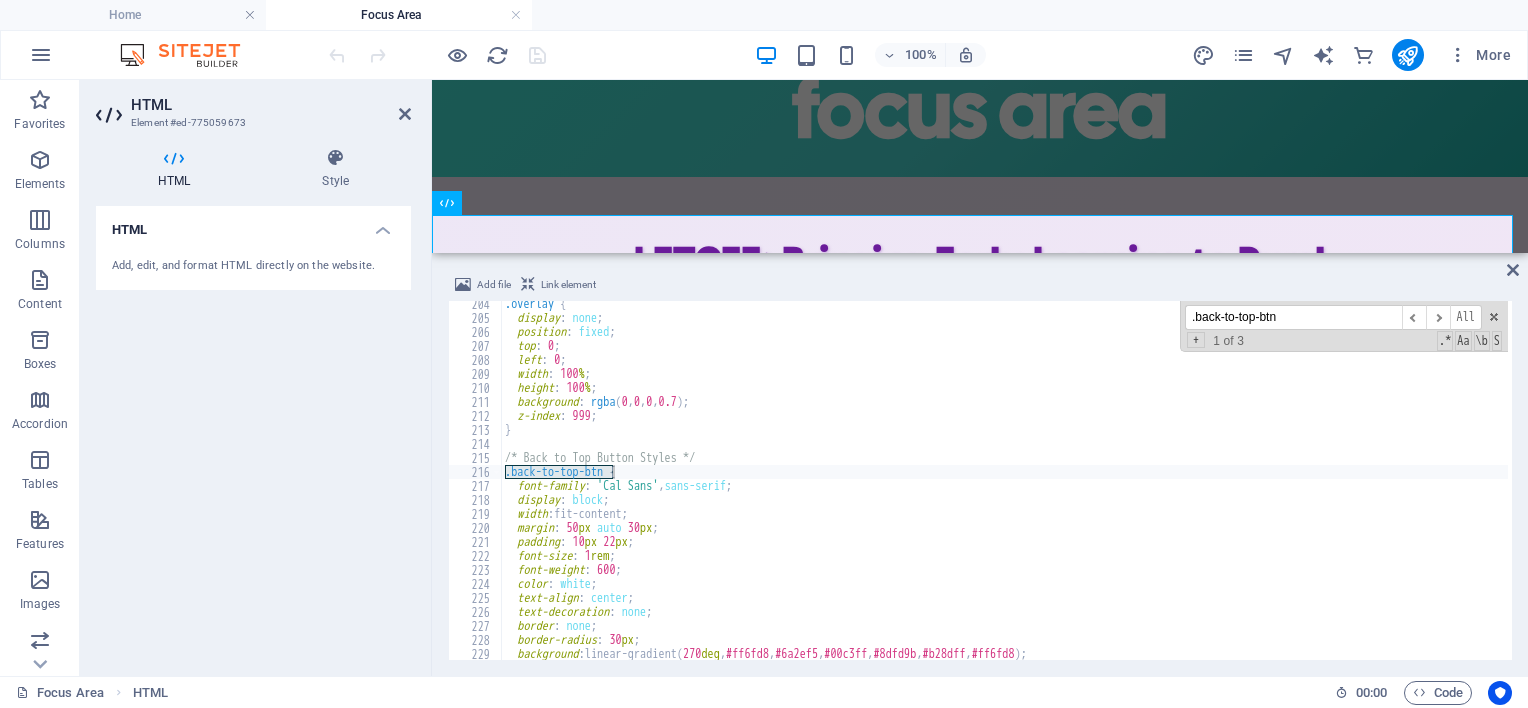 type on ".back-to-top-btn" 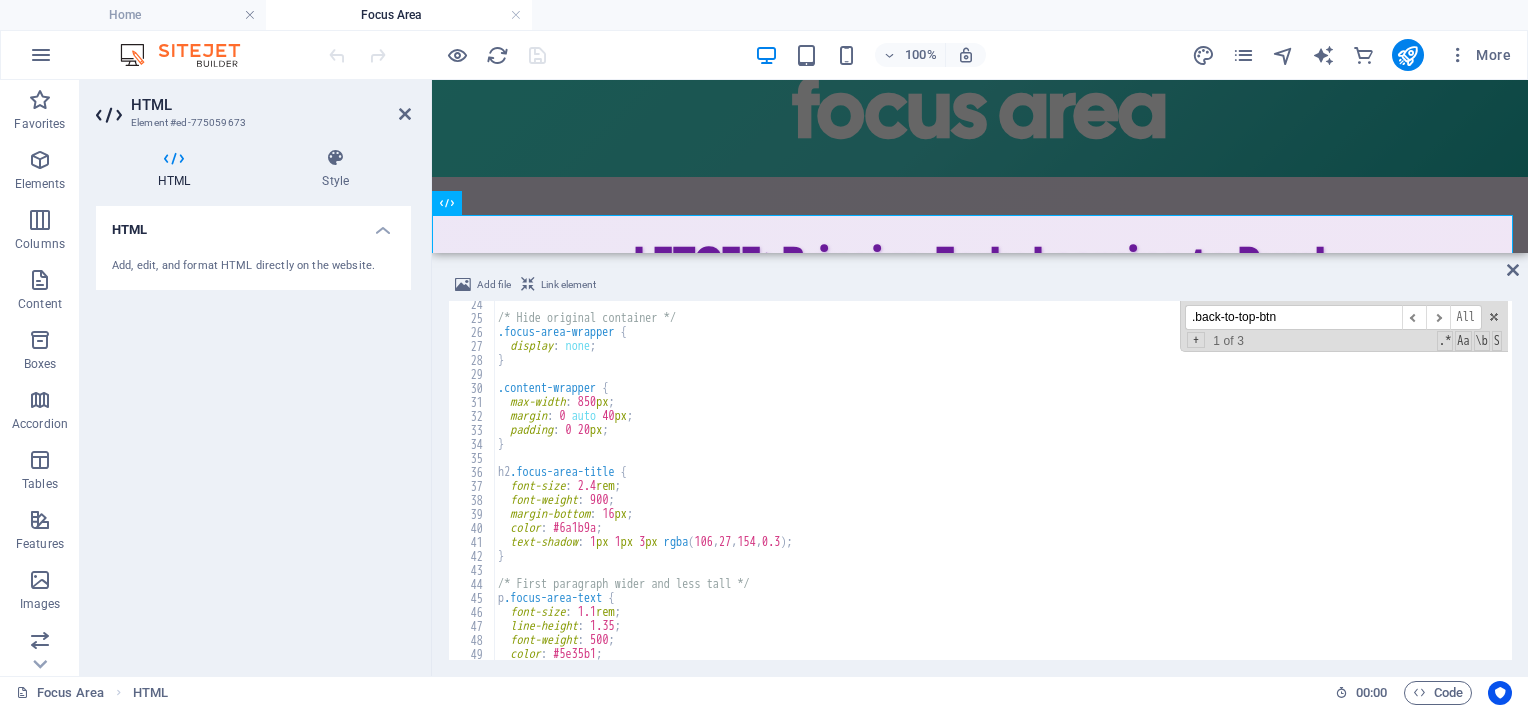 scroll, scrollTop: 0, scrollLeft: 0, axis: both 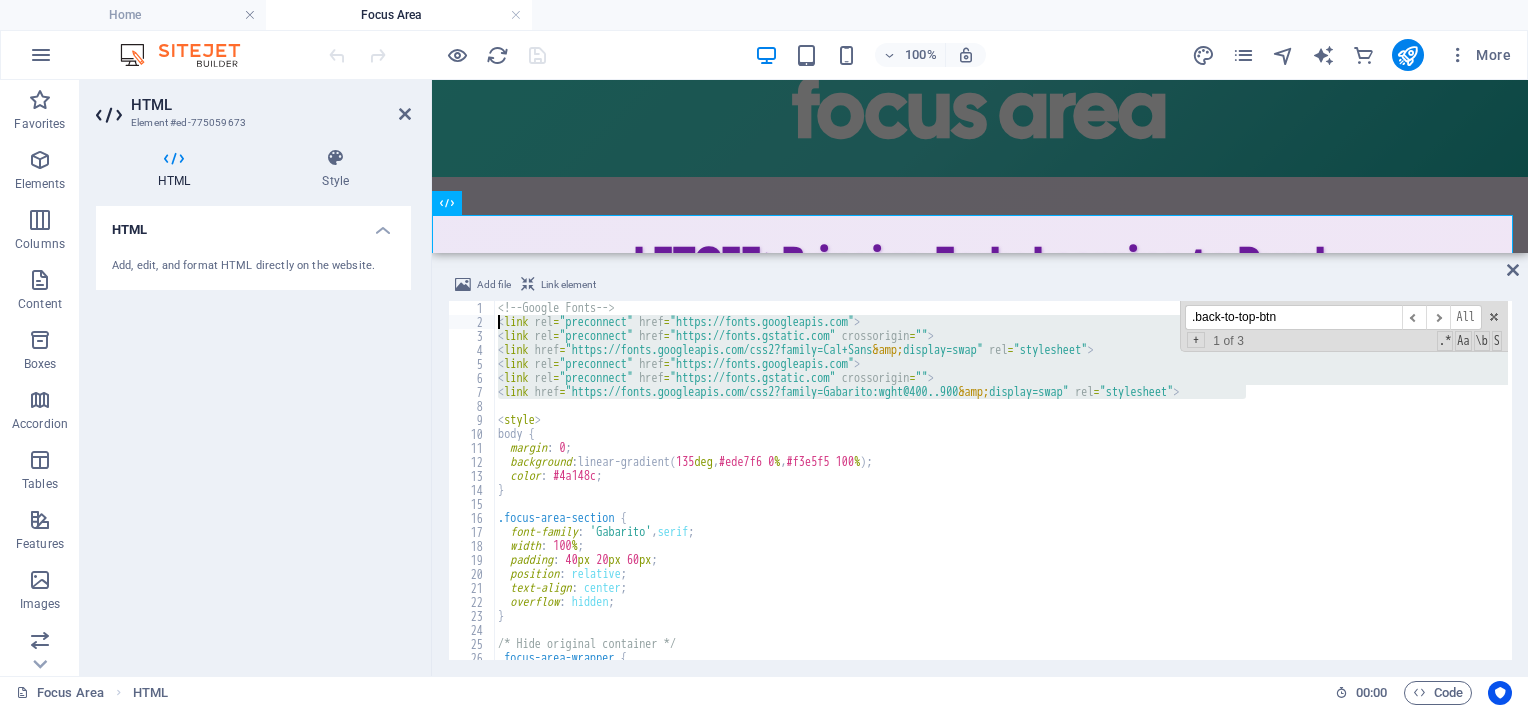 drag, startPoint x: 1227, startPoint y: 396, endPoint x: 461, endPoint y: 323, distance: 769.4706 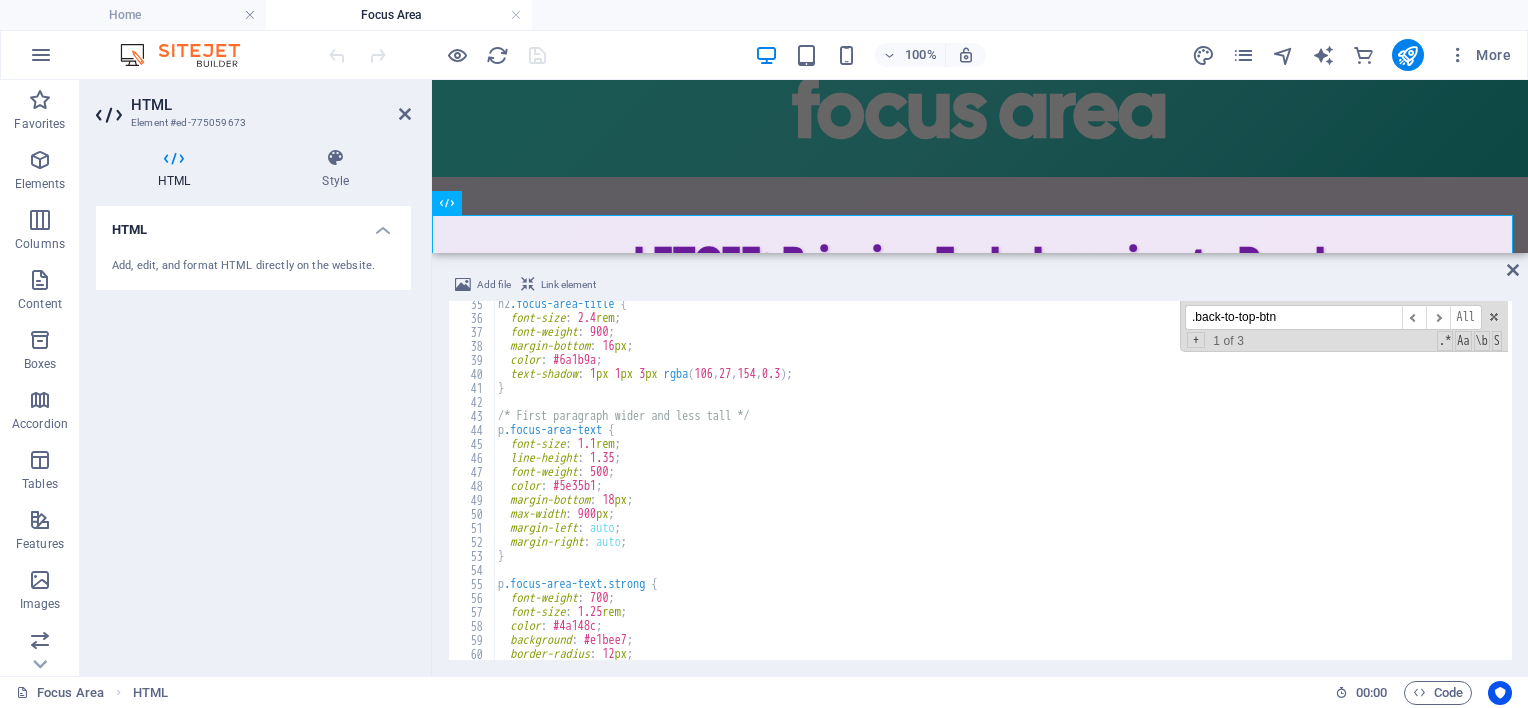 scroll, scrollTop: 0, scrollLeft: 0, axis: both 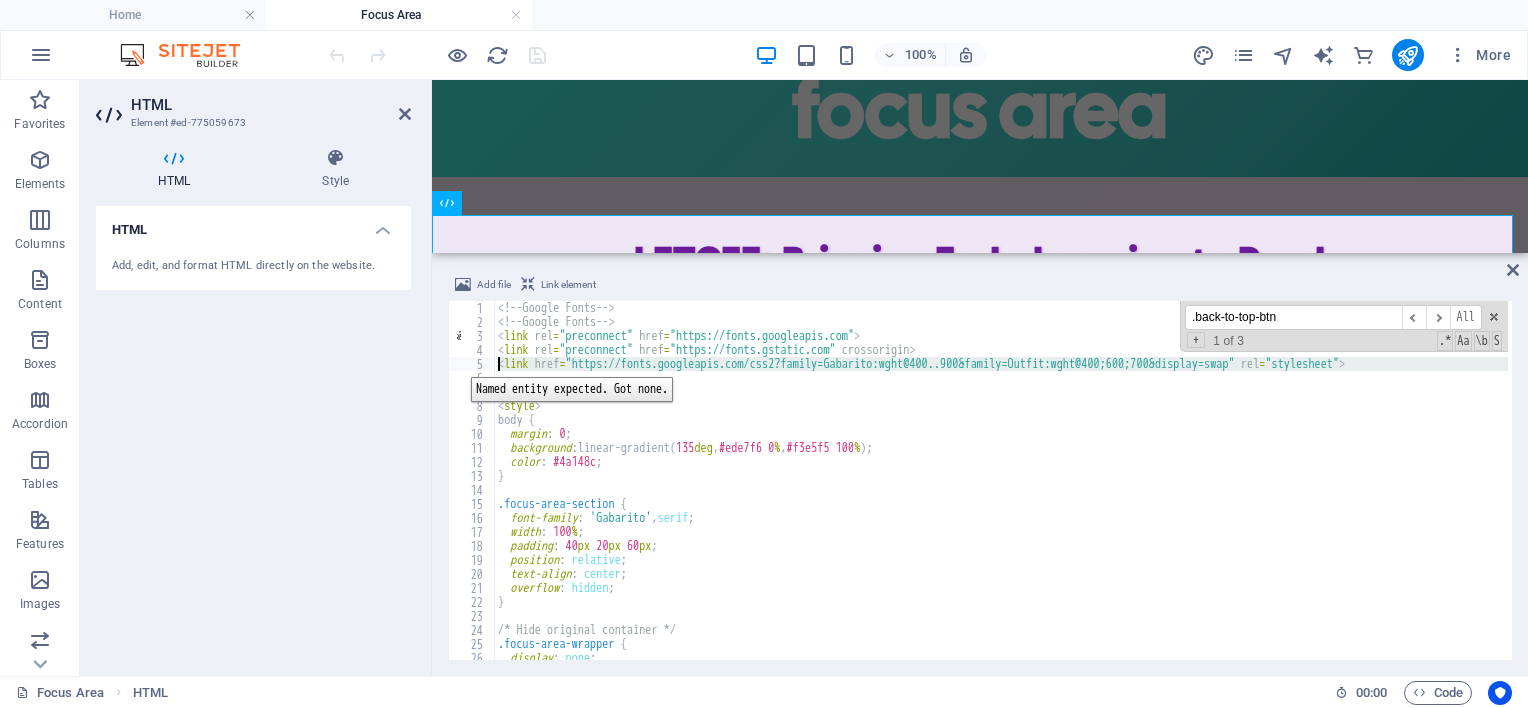 click on "5" at bounding box center [472, 364] 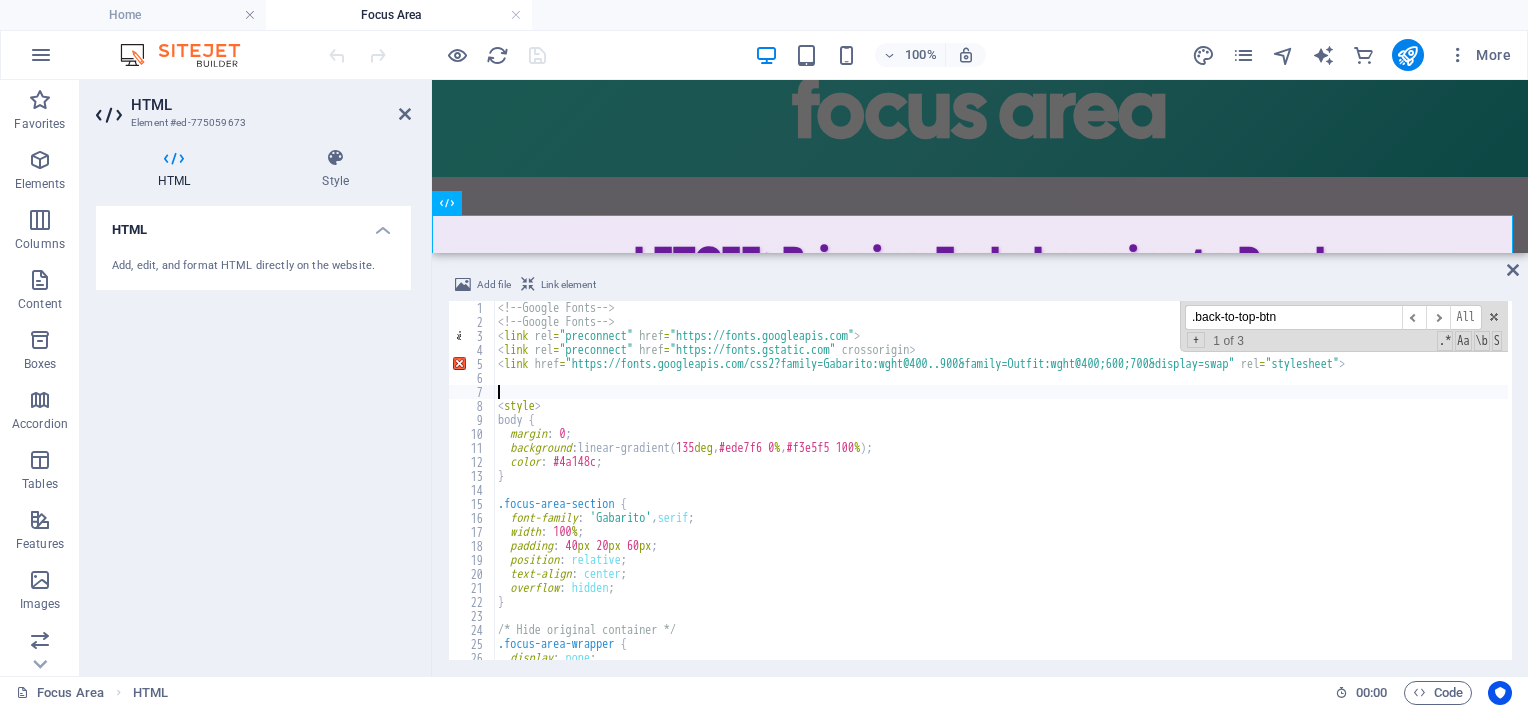 click on "<!--  Google Fonts  --> <!--  Google Fonts  --> < link   rel = "preconnect"   href = "https://fonts.googleapis.com" > < link   rel = "preconnect"   href = "https://fonts.gstatic.com"   crossorigin > < link   href = "https://fonts.googleapis.com/css2?family=Gabarito:wght@400..900&family=Outfit:wght@400;600;700&display=swap"   rel = "stylesheet" > < style > body   {    margin :   0 ;    background :  linear-gradient( 135 deg ,  #ede7f6   0 % ,  #f3e5f5   100 % ) ;    color :   #4a148c ; } .focus-area-section   {    font-family :   ' Gabarito ' ,  serif ;    width :   100 % ;    padding :   40 px   20 px   60 px ;    position :   relative ;    text-align :   center ;    overflow :   hidden ; } /* Hide original container */ .focus-area-wrapper   {    display :   none ; }" at bounding box center [1168, 492] 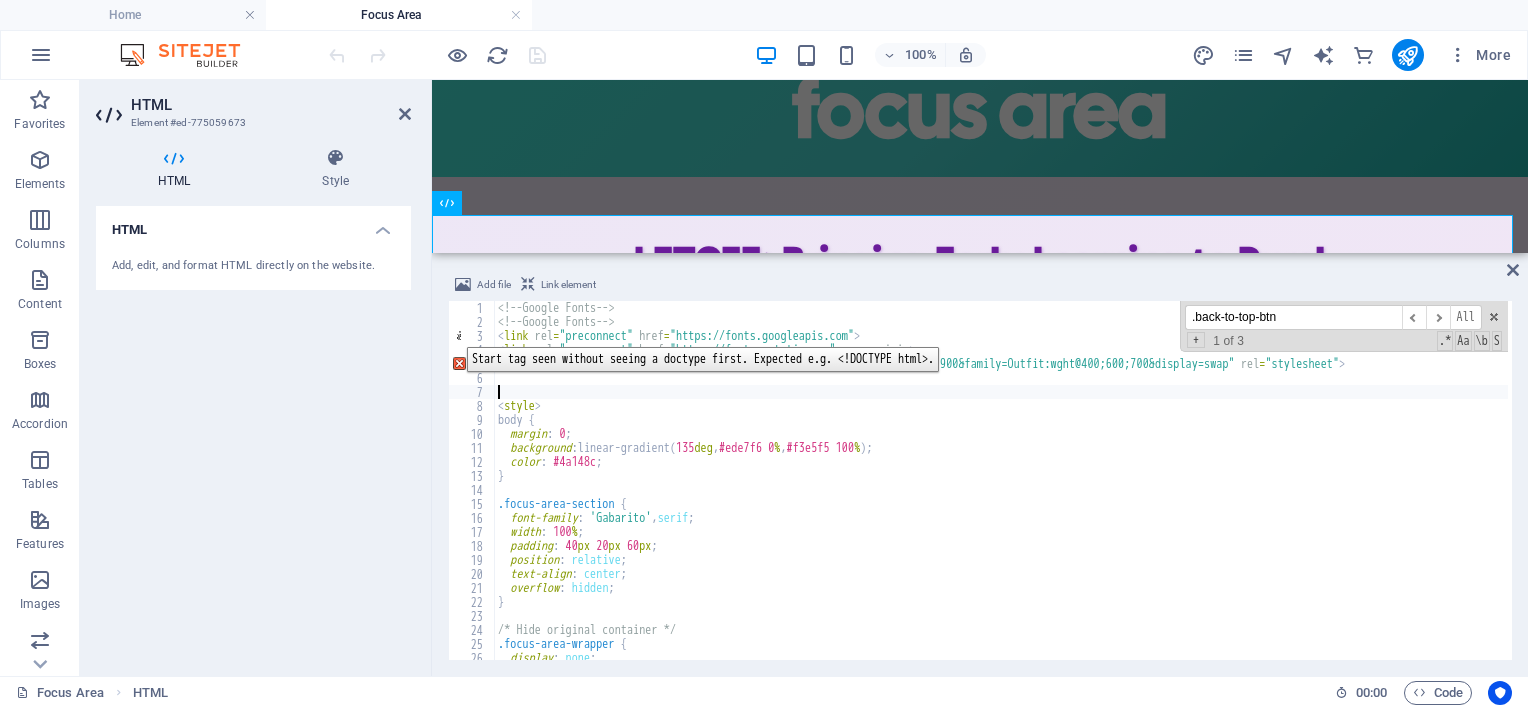 click on "3" at bounding box center [472, 336] 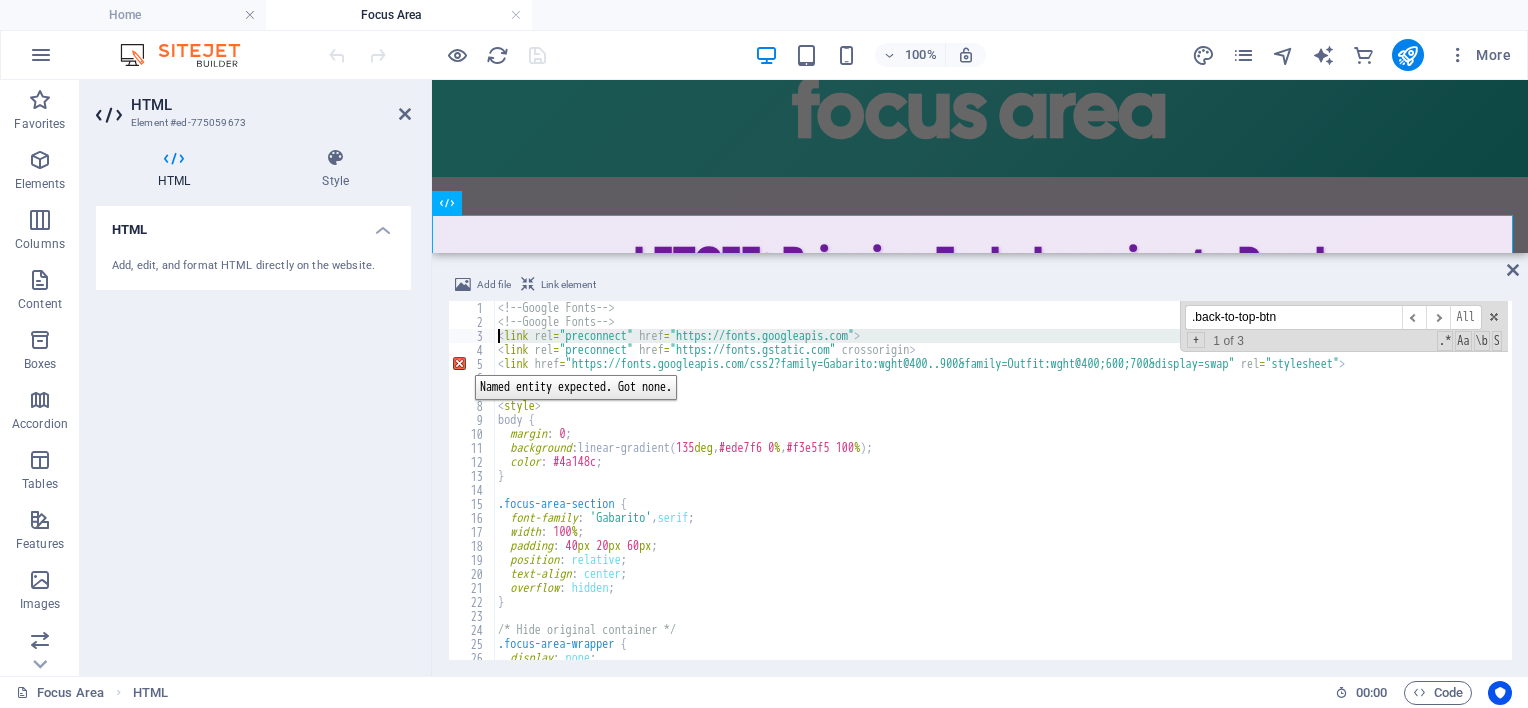 click on "5" at bounding box center [472, 364] 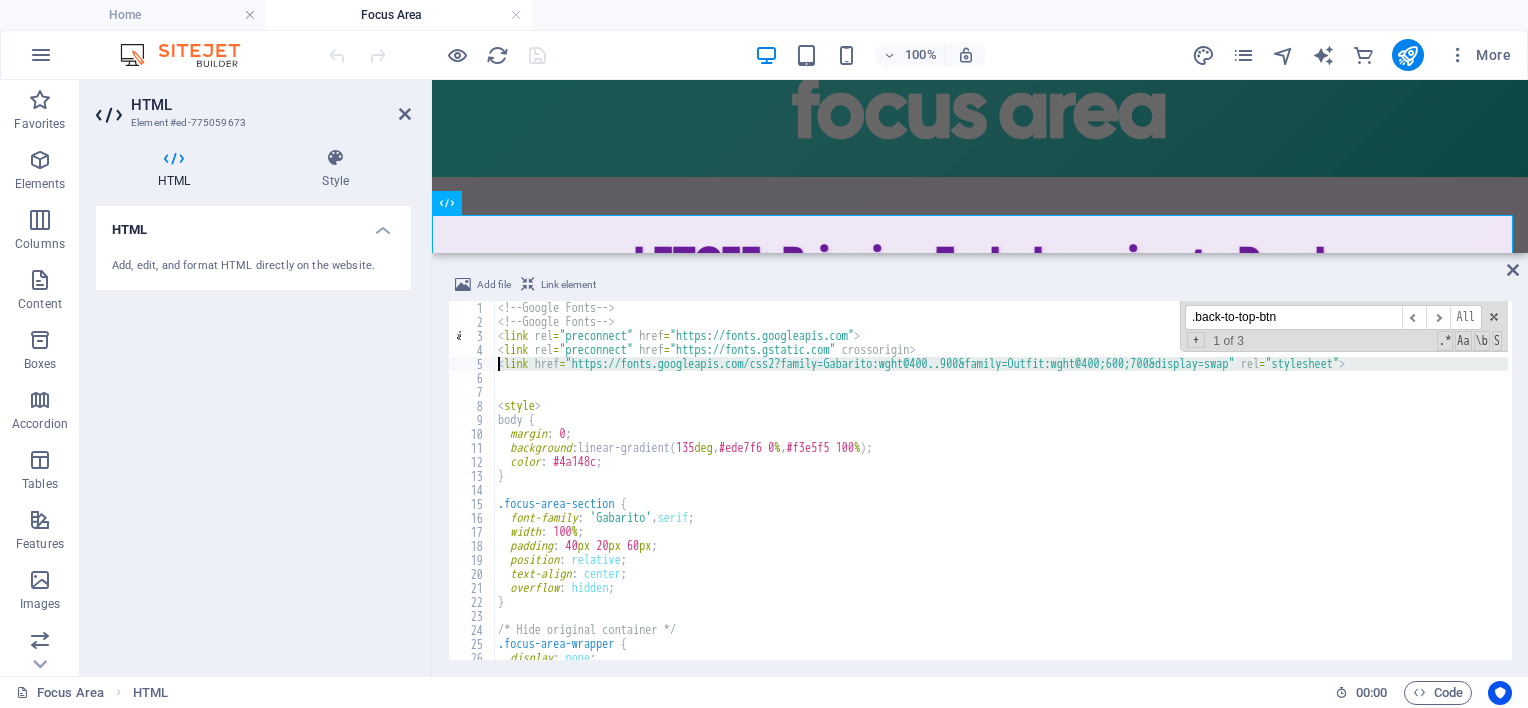 click on "<!--  Google Fonts  --> <!--  Google Fonts  --> < link   rel = "preconnect"   href = "https://fonts.googleapis.com" > < link   rel = "preconnect"   href = "https://fonts.gstatic.com"   crossorigin > < link   href = "https://fonts.googleapis.com/css2?family=Gabarito:wght@400..900&family=Outfit:wght@400;600;700&display=swap"   rel = "stylesheet" > < style > body   {    margin :   0 ;    background :  linear-gradient( 135 deg ,  #ede7f6   0 % ,  #f3e5f5   100 % ) ;    color :   #4a148c ; } .focus-area-section   {    font-family :   ' Gabarito ' ,  serif ;    width :   100 % ;    padding :   40 px   20 px   60 px ;    position :   relative ;    text-align :   center ;    overflow :   hidden ; } /* Hide original container */ .focus-area-wrapper   {    display :   none ; }" at bounding box center (1168, 492) 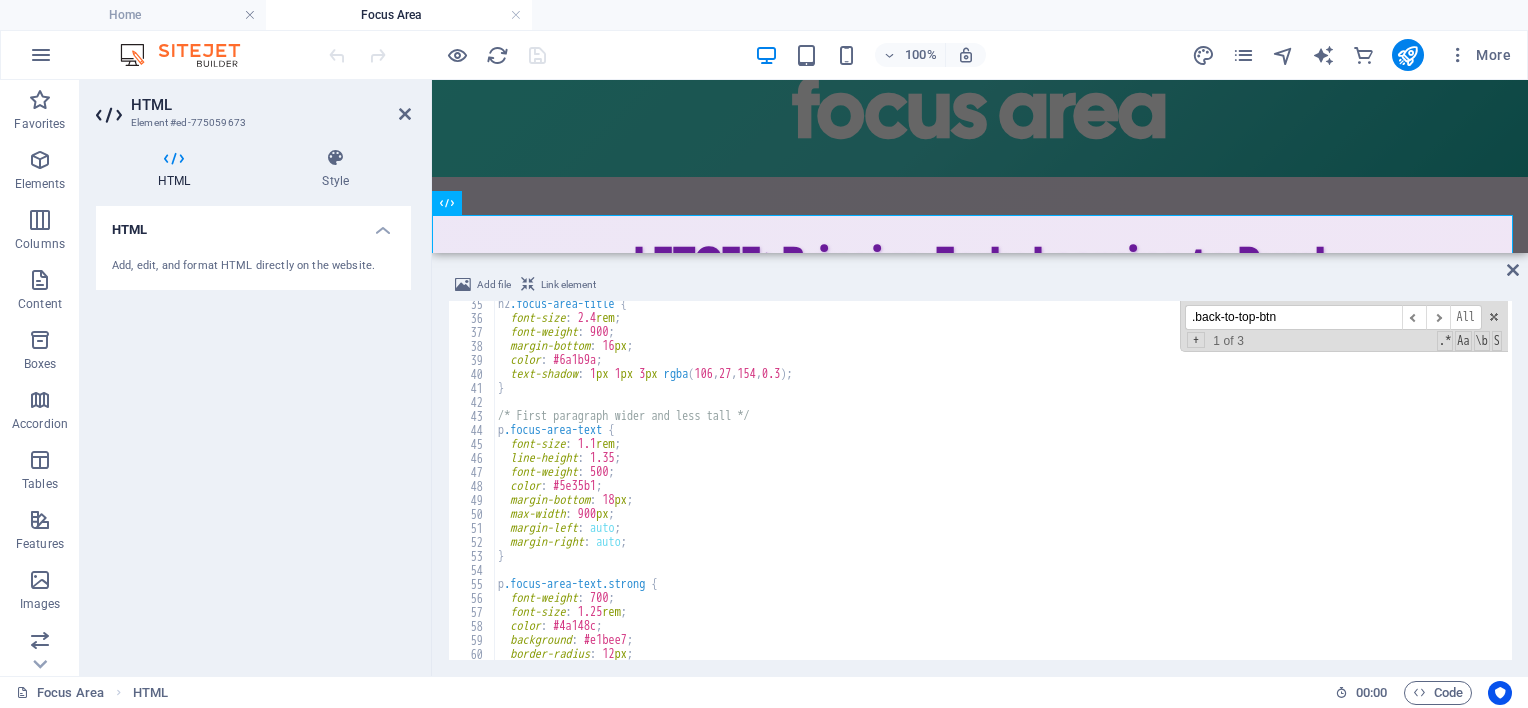 scroll, scrollTop: 660, scrollLeft: 0, axis: vertical 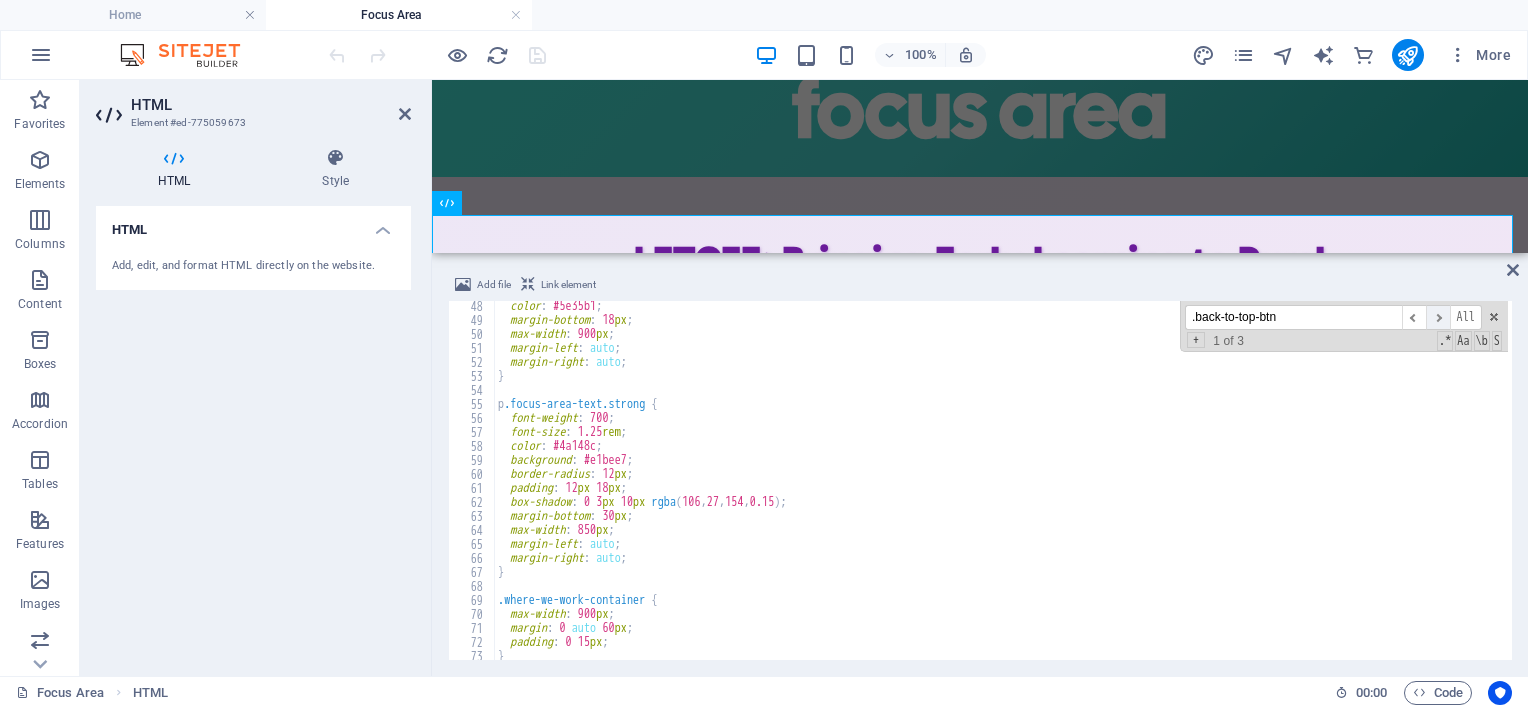 click on "​" at bounding box center (1438, 317) 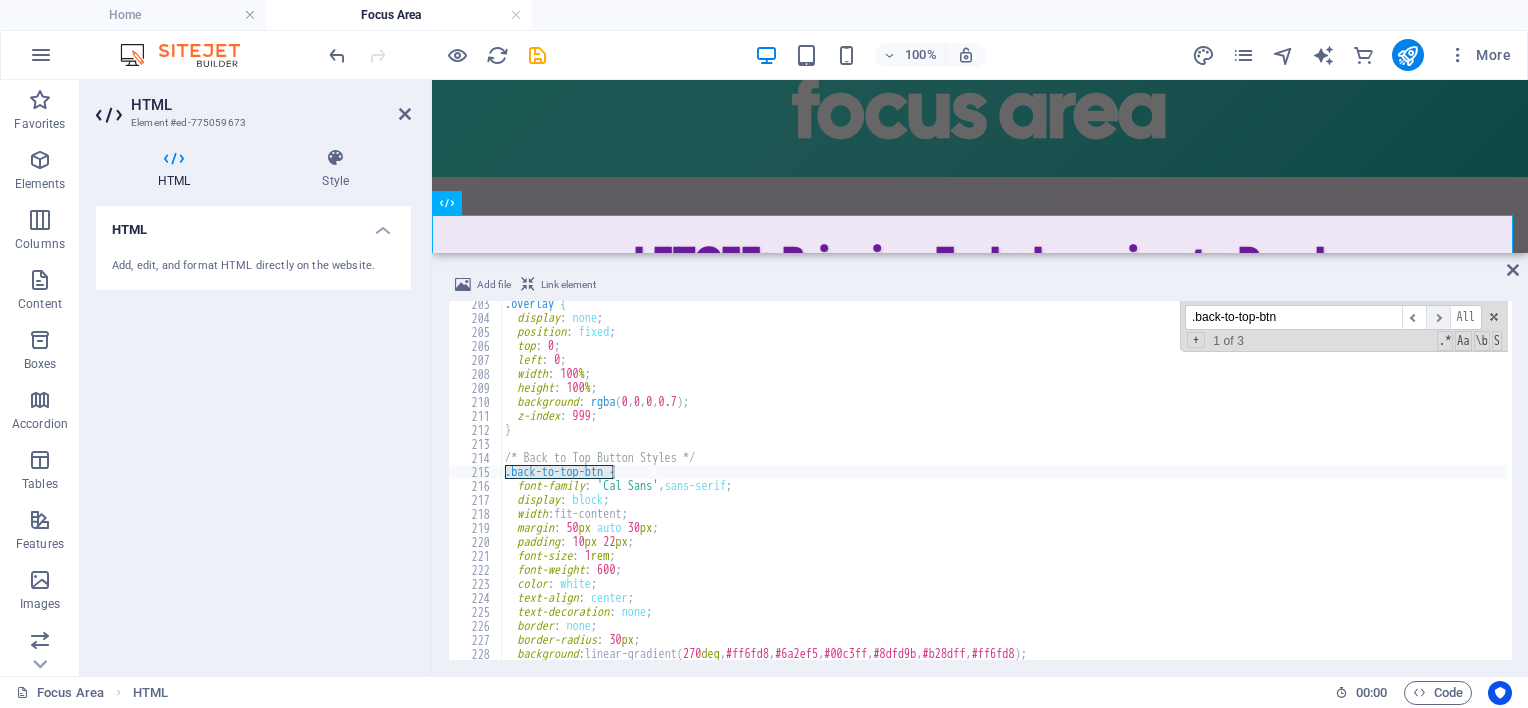 scroll, scrollTop: 2832, scrollLeft: 0, axis: vertical 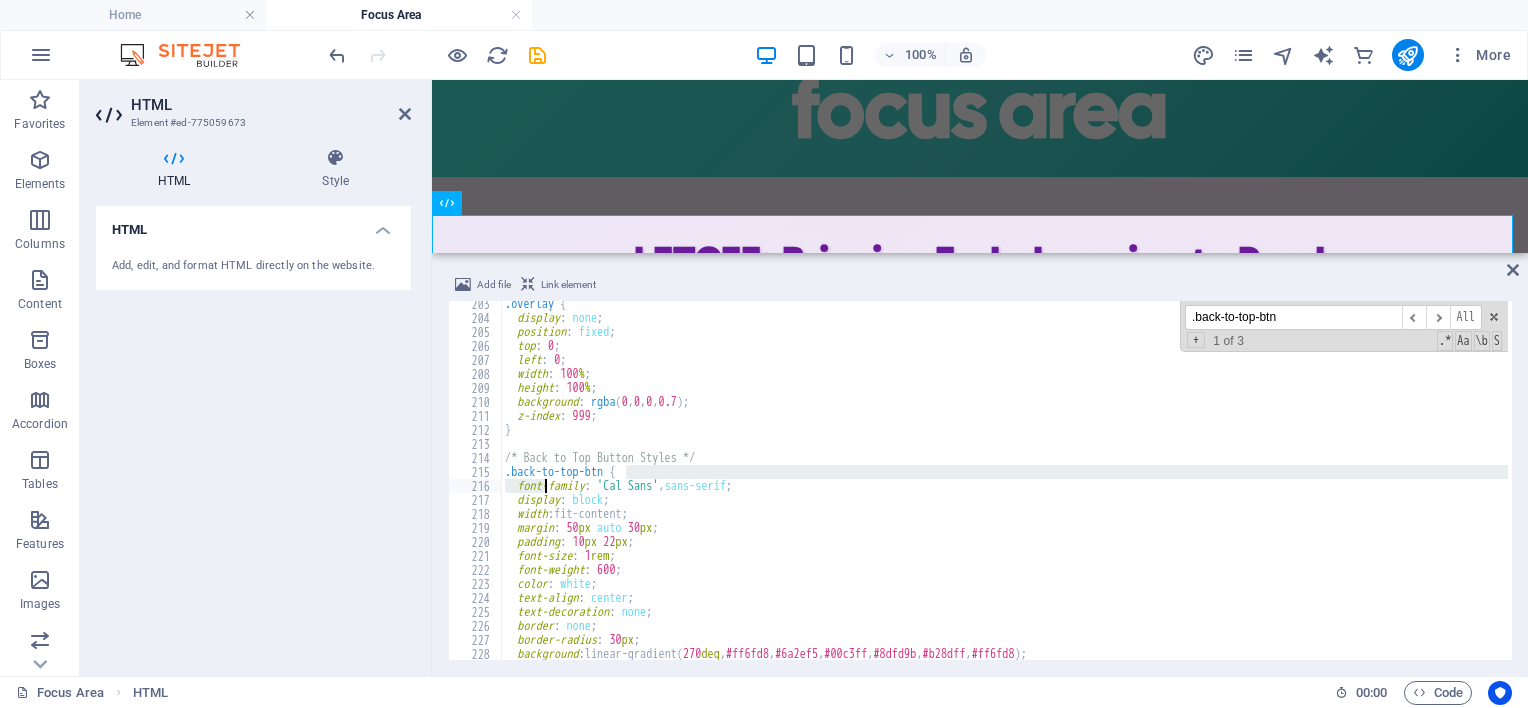 drag, startPoint x: 788, startPoint y: 478, endPoint x: 723, endPoint y: 491, distance: 66.287254 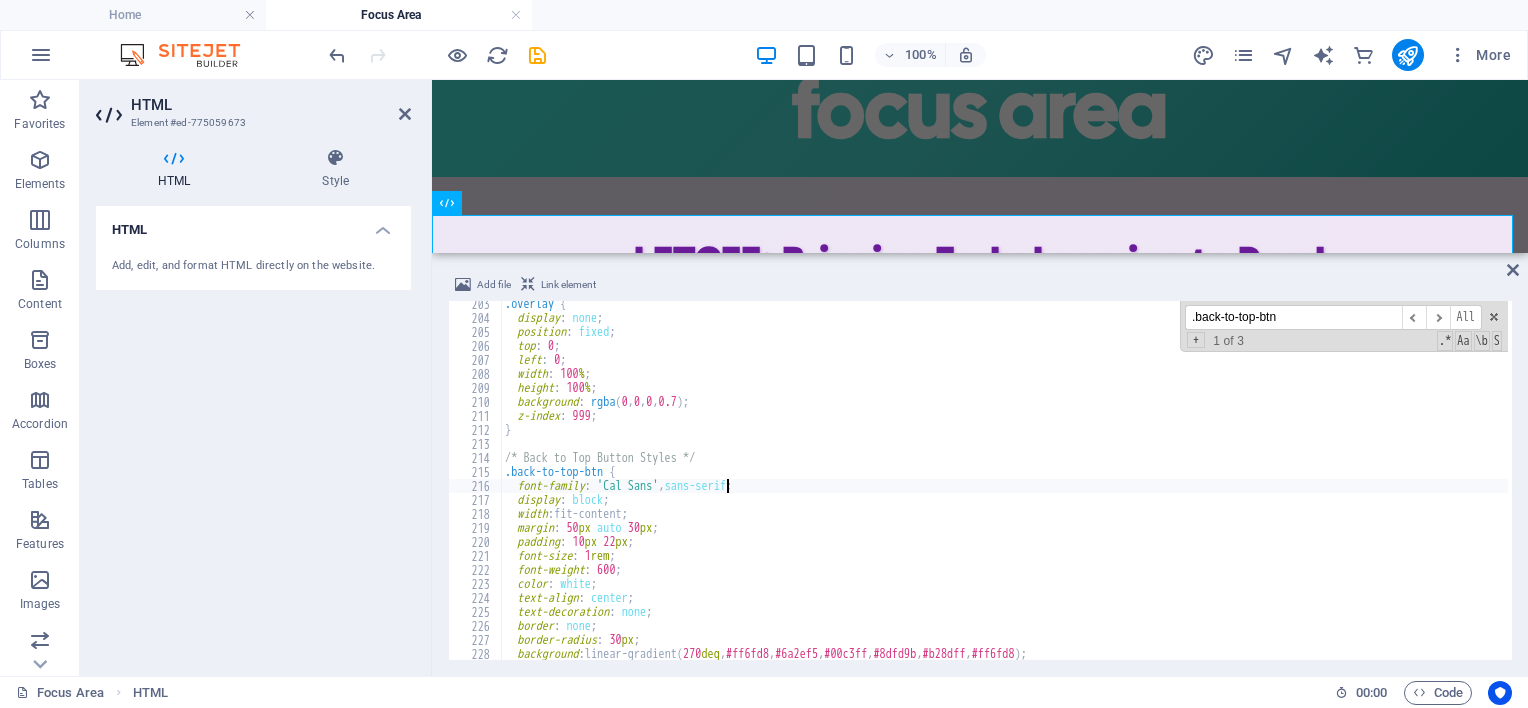 click on ".overlay   {    display :   none ;    position :   fixed ;    top :   0 ;    left :   0 ;    width :   100 % ;    height :   100 % ;    background :   rgba ( 0 , 0 , 0 , 0.7 ) ;    z-index :   999 ; } /* Back to Top Button Styles */ .back-to-top-btn   {    font-family :   ' Cal Sans ' ,  sans-serif ;    display :   block ;    width :  fit-content ;    margin :   50 px   auto   30 px ;    padding :   10 px   22 px ;    font-size :   1 rem ;    font-weight :   600 ;    color :   white ;    text-align :   center ;    text-decoration :   none ;    border :   none ;    border-radius :   30 px ;    background :  linear-gradient( 270 deg ,  #ff6fd8 ,  #6a2ef5 ,  #00c3ff ,  #8dfd9b ,  #b28dff ,  #ff6fd8 ) ;    background-size :   600 %   600 % ;" at bounding box center [1175, 488] 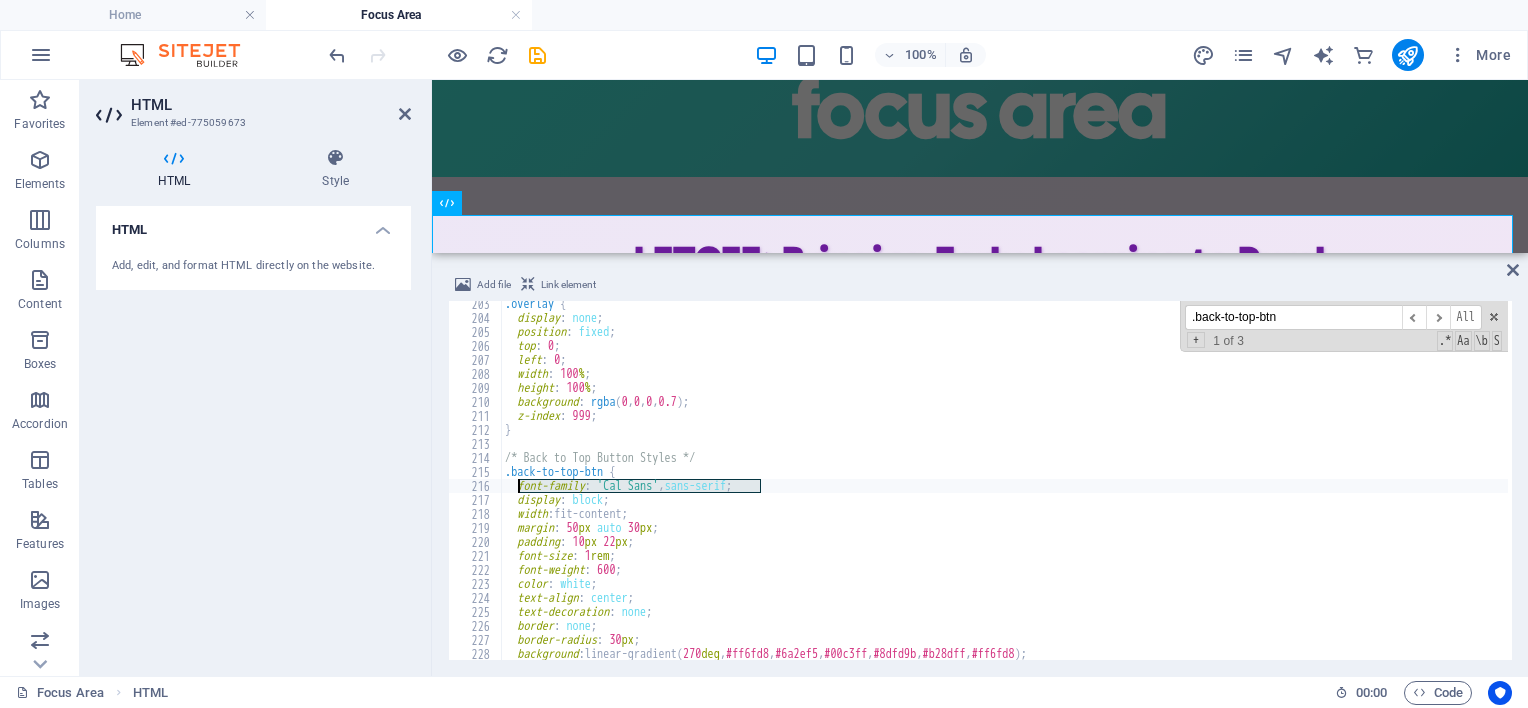 drag, startPoint x: 788, startPoint y: 486, endPoint x: 521, endPoint y: 491, distance: 267.0468 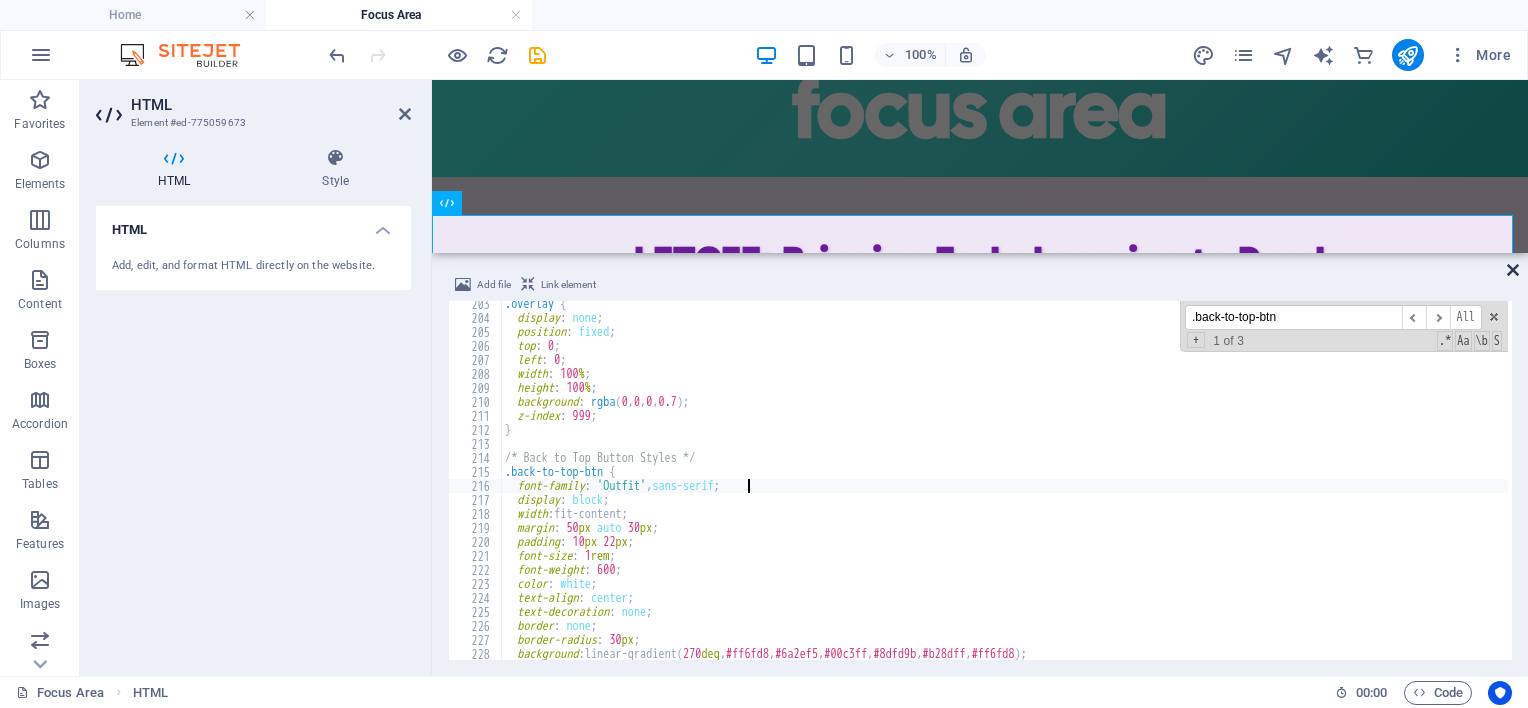 click at bounding box center [1513, 270] 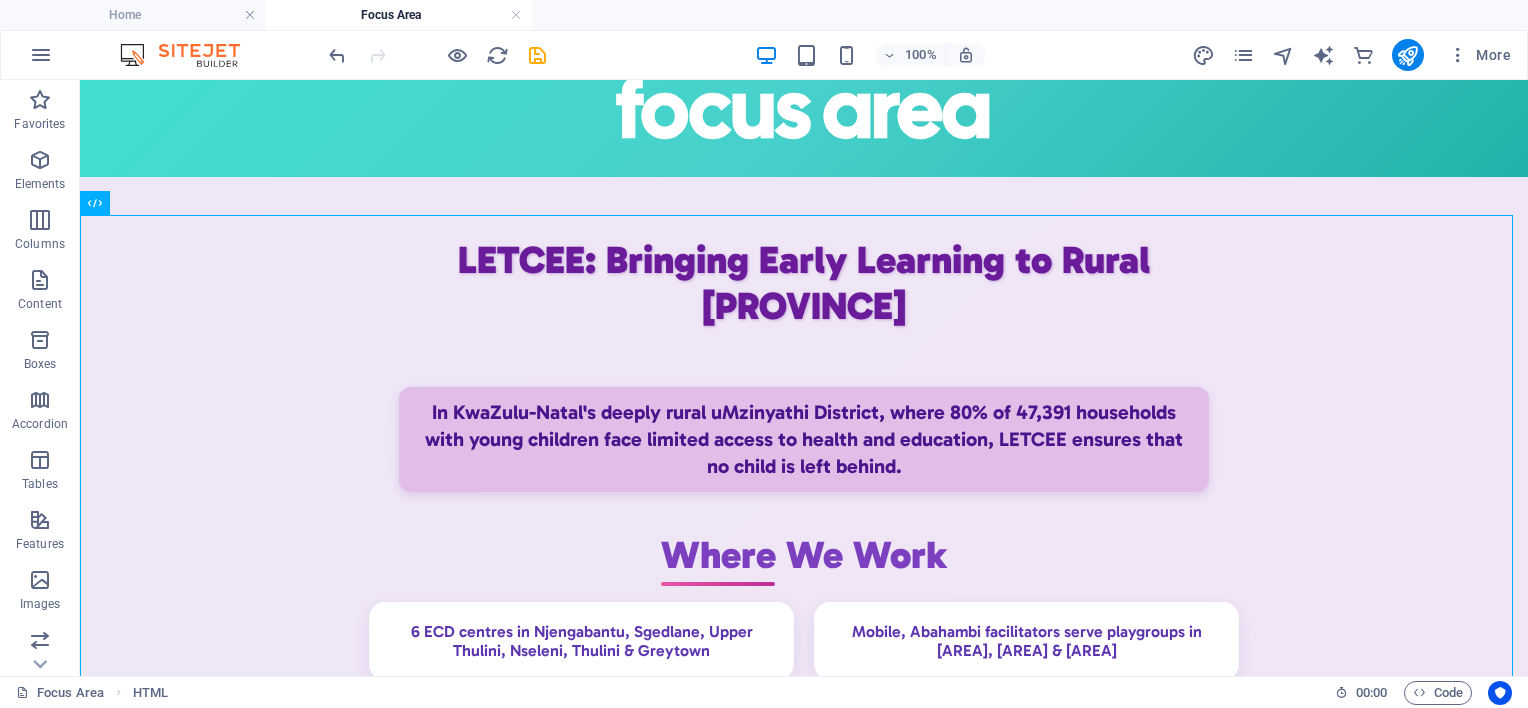 click on "100% More" at bounding box center [922, 55] 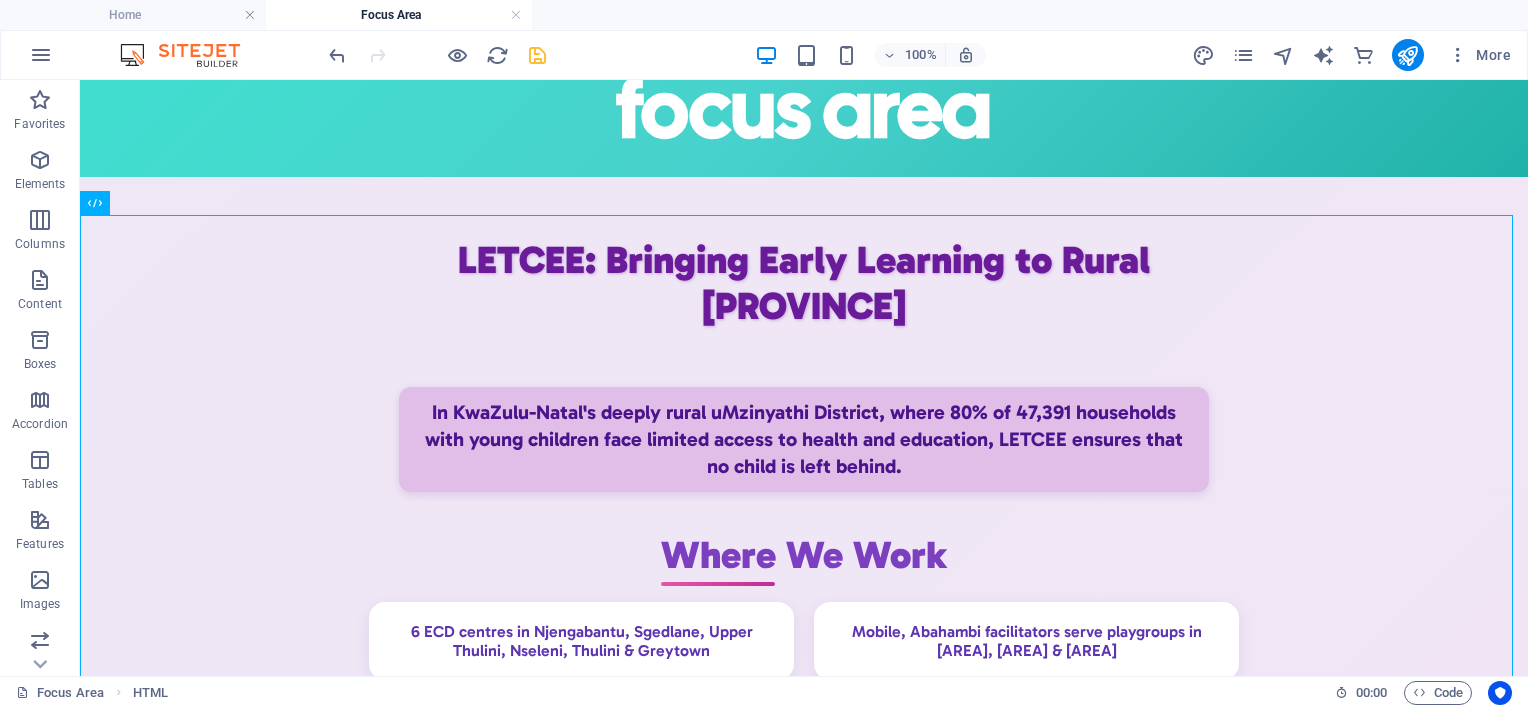 click at bounding box center [537, 55] 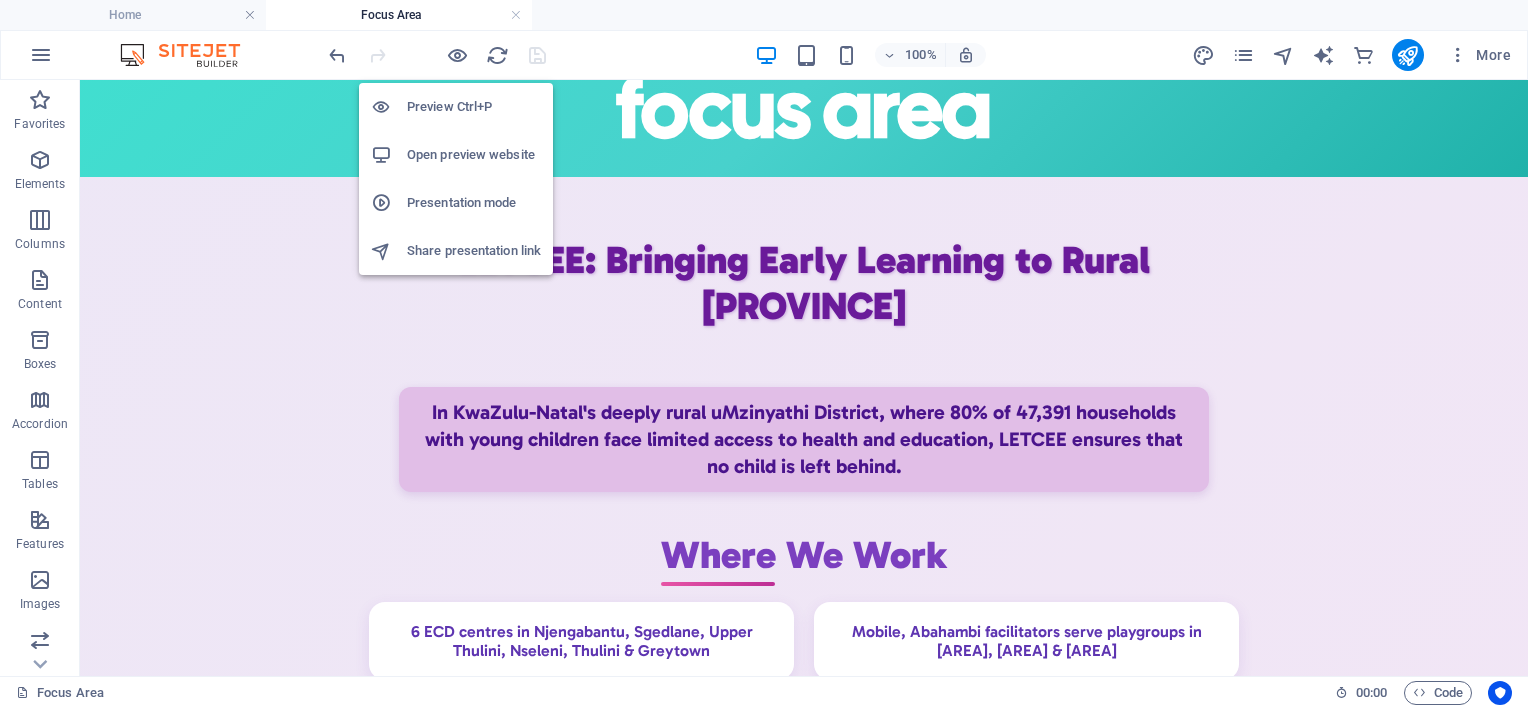 click on "Open preview website" at bounding box center [474, 155] 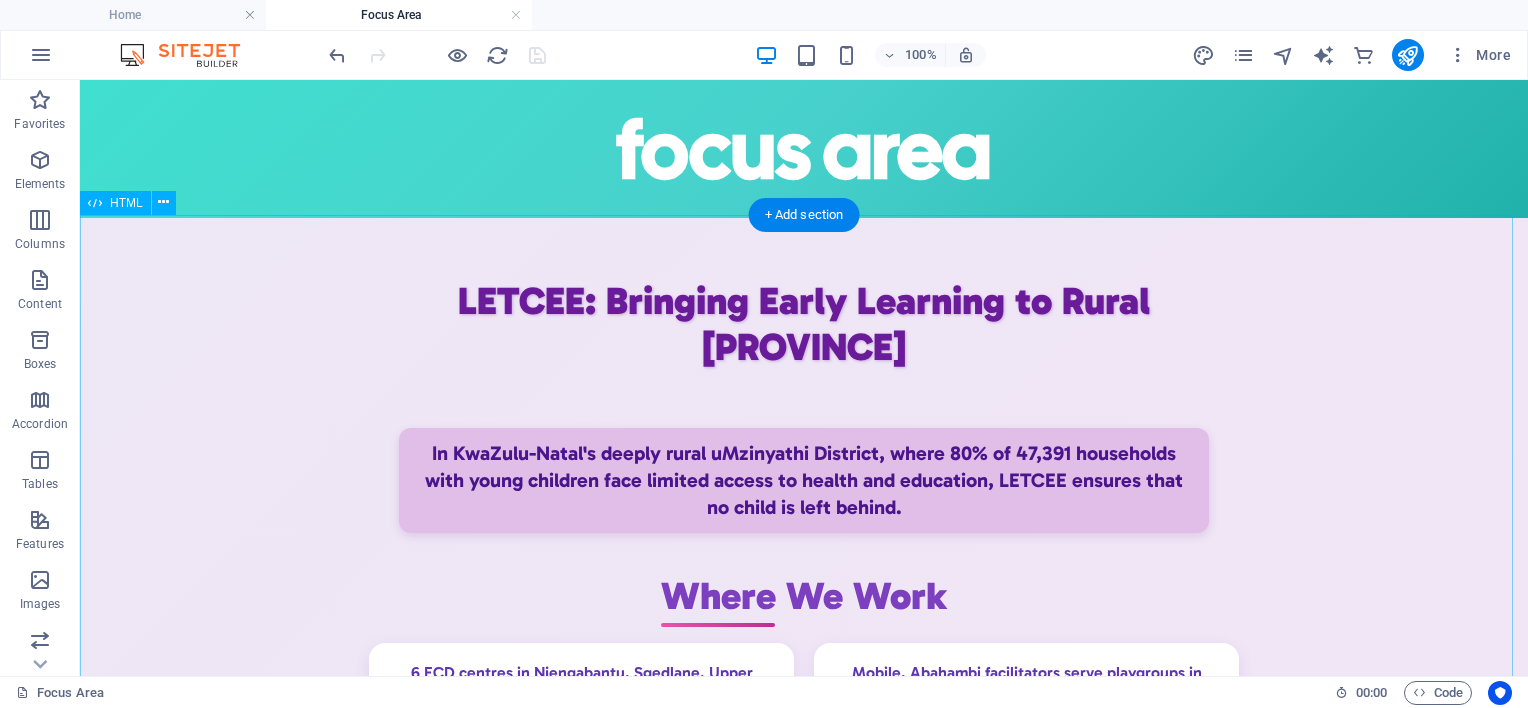 scroll, scrollTop: 0, scrollLeft: 0, axis: both 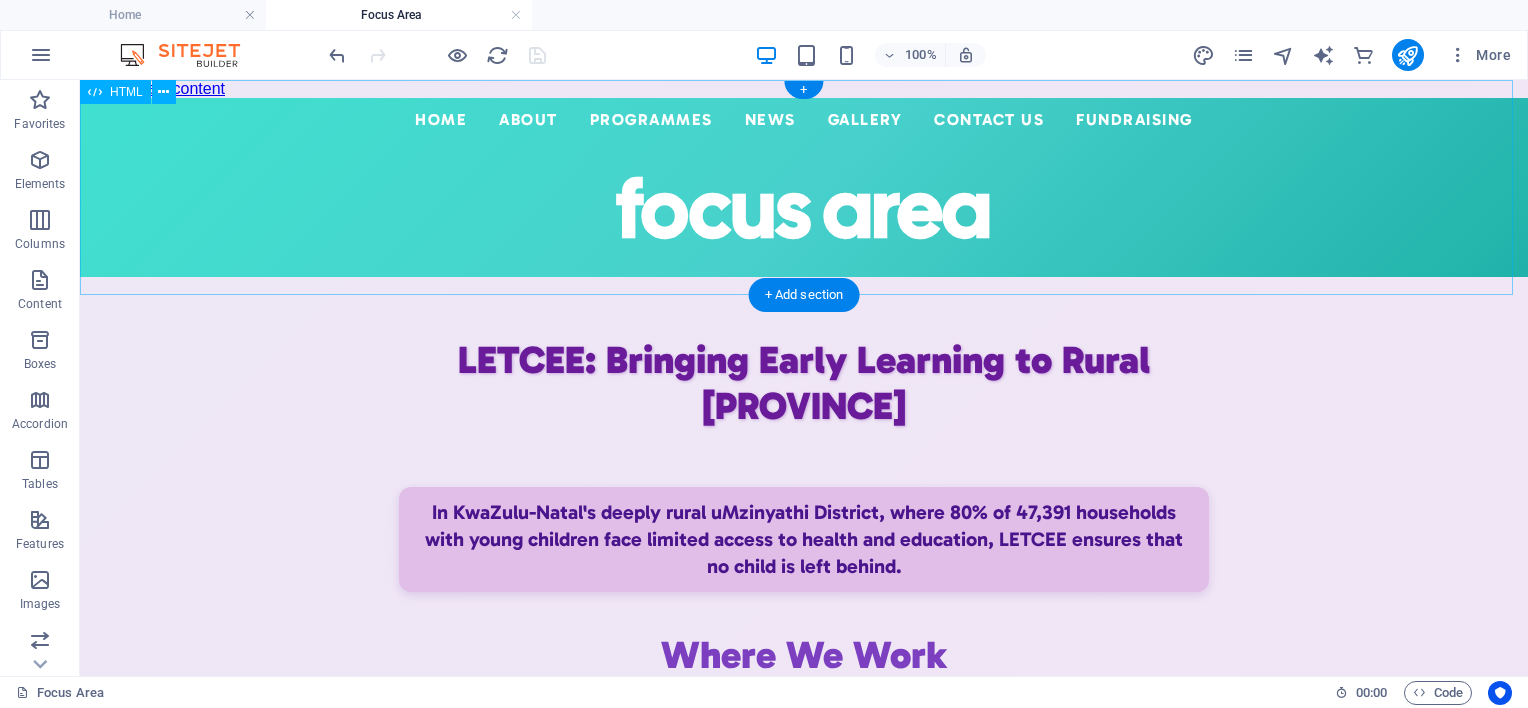 click on "Centered Navigation Bar
☰
Home
About
Mission Statement
History
Impact
Focus Area
Recognition
Non-Executive Board
Executive Directors
Programmes
ECD Training & Development
ECD Programmes/Projects
Primary School Projects
News
Events
Annual Reports
Gallery
Contact Us
Fundraising
focus area" at bounding box center [804, 187] 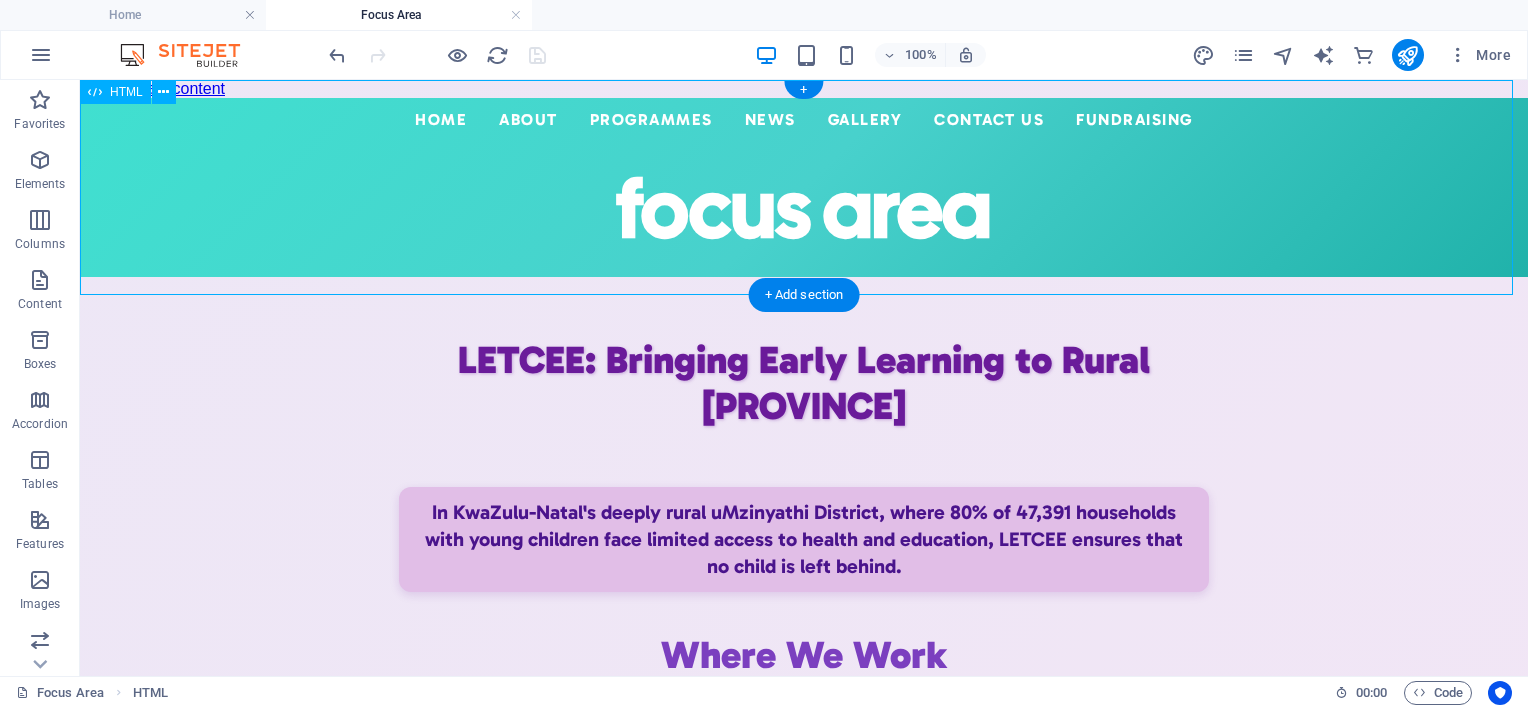 click on "Centered Navigation Bar
☰
Home
About
Mission Statement
History
Impact
Focus Area
Recognition
Non-Executive Board
Executive Directors
Programmes
ECD Training & Development
ECD Programmes/Projects
Primary School Projects
News
Events
Annual Reports
Gallery
Contact Us
Fundraising
focus area" at bounding box center [804, 187] 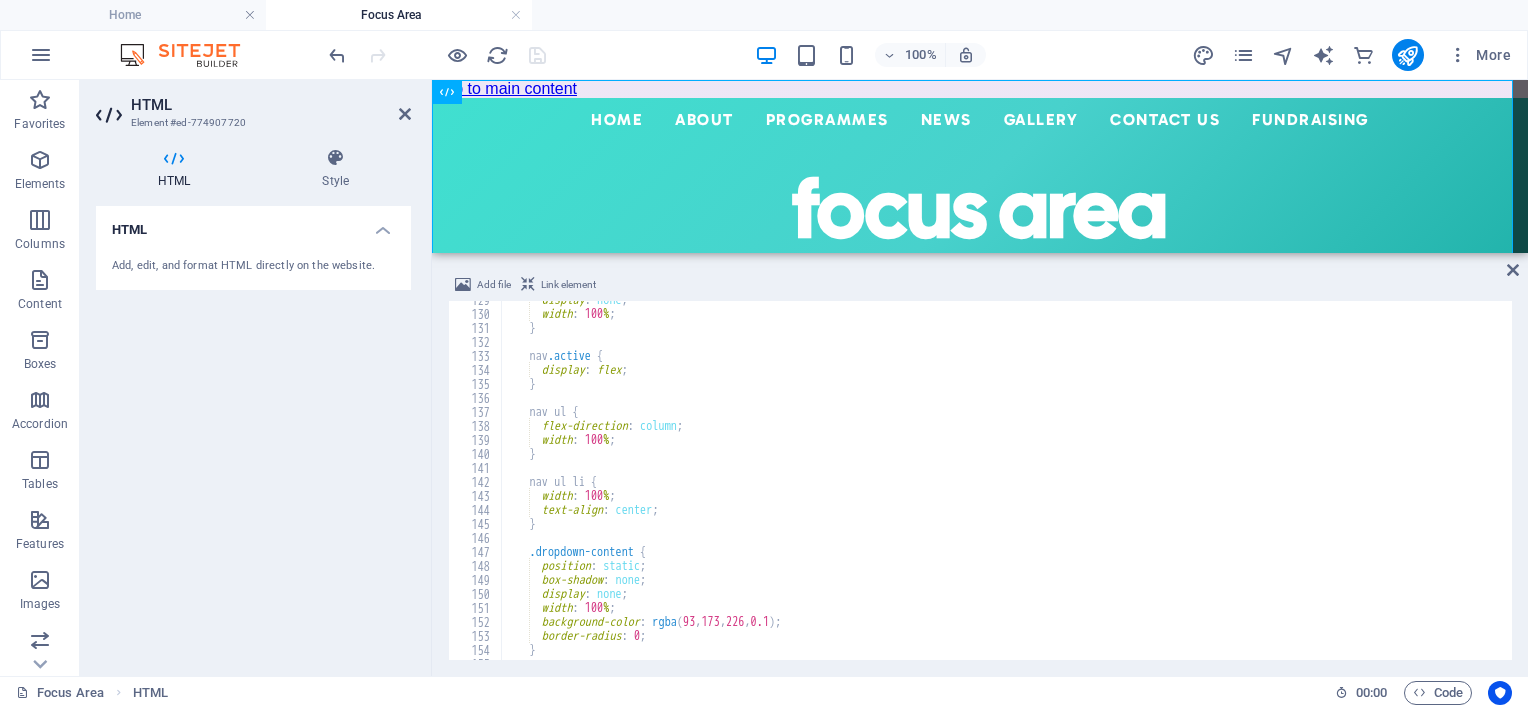 scroll, scrollTop: 1620, scrollLeft: 0, axis: vertical 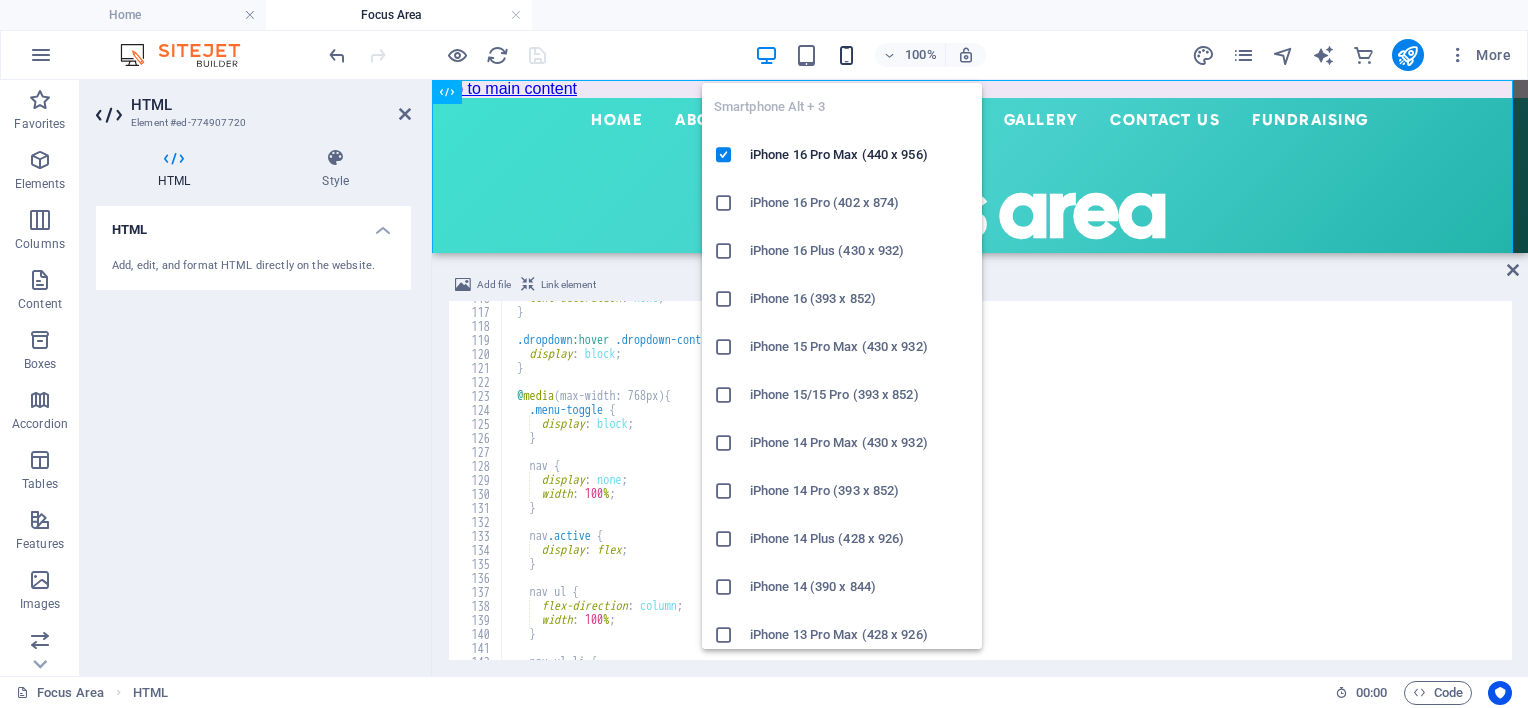 click at bounding box center (846, 55) 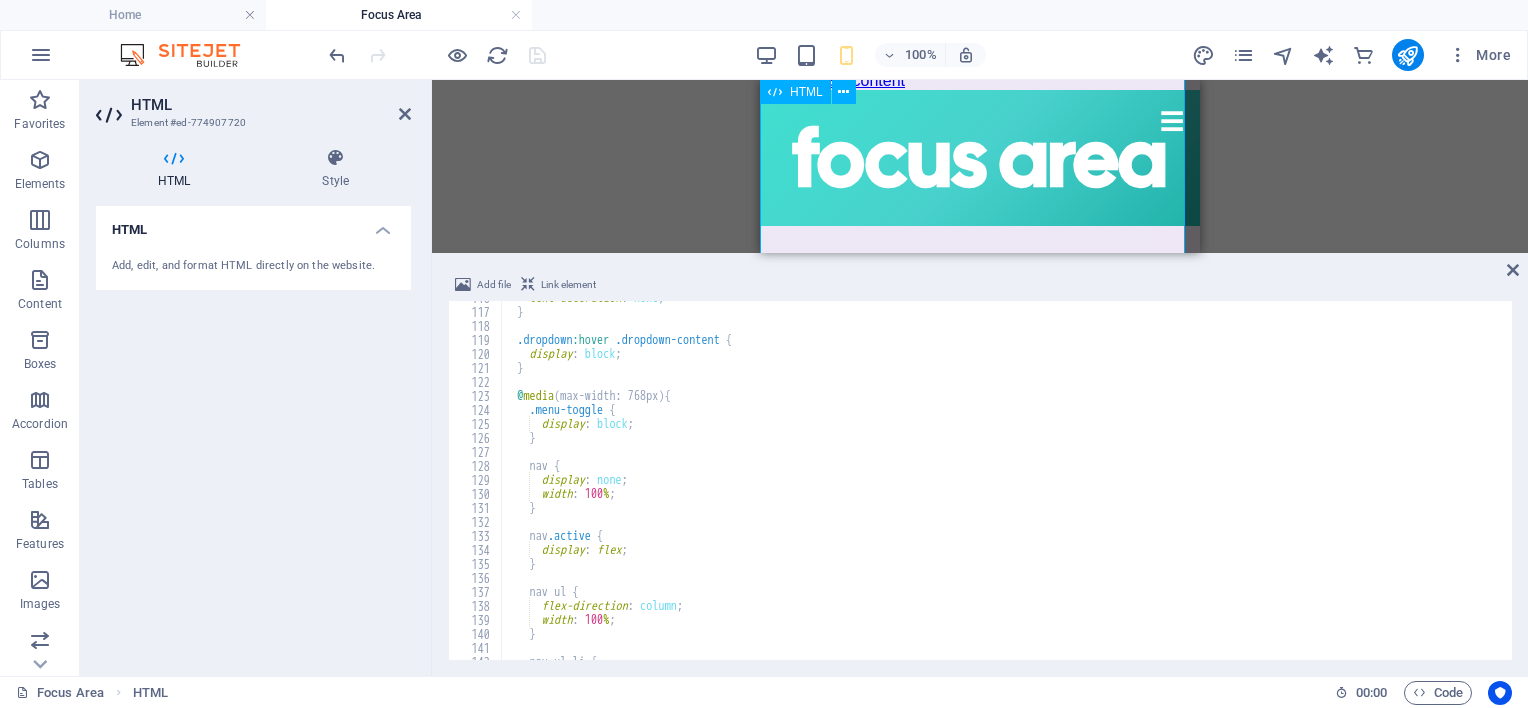 scroll, scrollTop: 0, scrollLeft: 0, axis: both 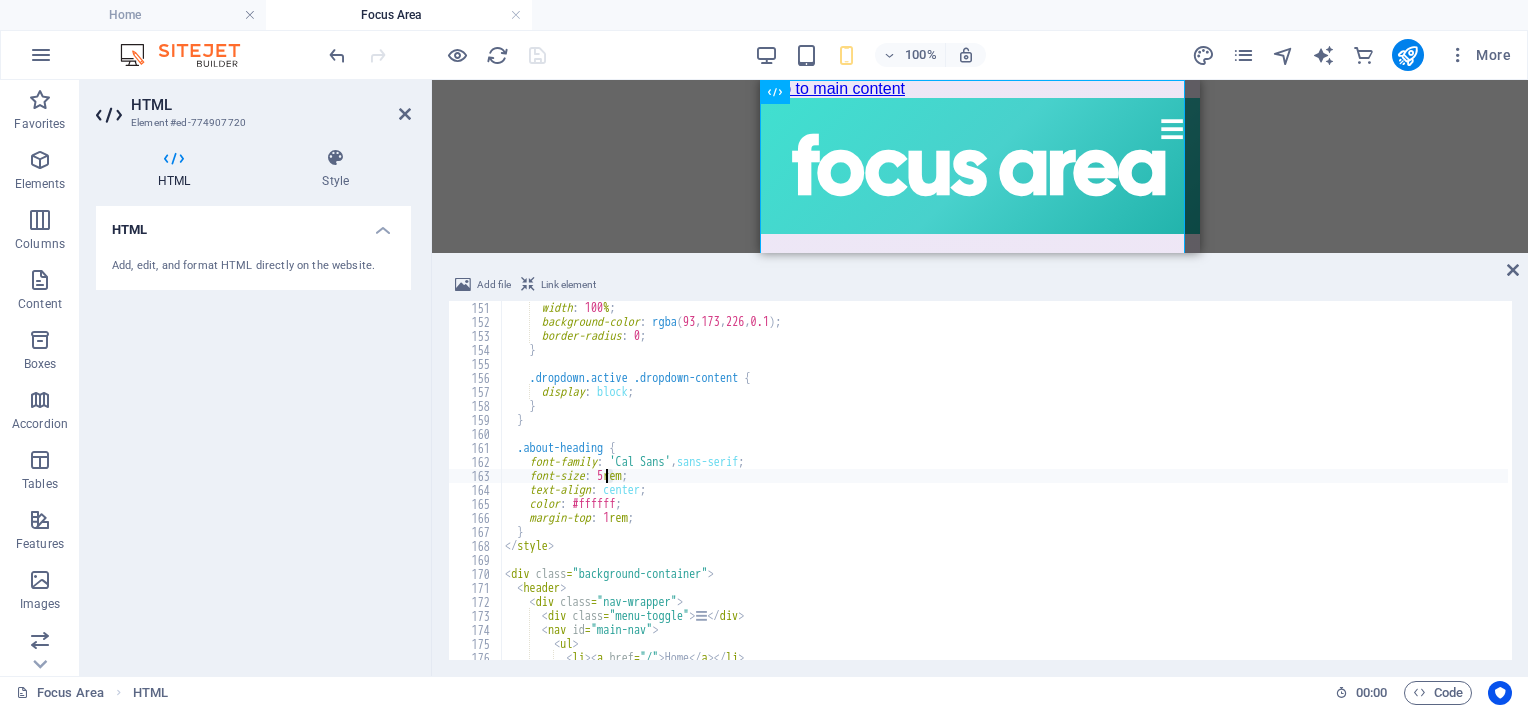 click on "width :   100 % ;         background-color :   rgba ( 93 ,  173 ,  226 ,  0.1 ) ;         border-radius :   0 ;      }      .dropdown.active   .dropdown-content   {         display :   block ;      }    }    .about-heading   {      font-family :   ' Cal Sans ' ,  sans-serif ;      font-size :   5 rem ;      text-align :   center ;      color :   #ffffff ;      margin-top :   1 rem ;    } </ style > < div   class = "background-container" >    < header >      < div   class = "nav-wrapper" >         < div   class = "menu-toggle" > ☰ </ div >         < nav   id = "main-nav" >           < ul >              < li > < a   href = "/" > Home </ a > </ li >              < li   class = "dropdown" >" at bounding box center [1004, 494] 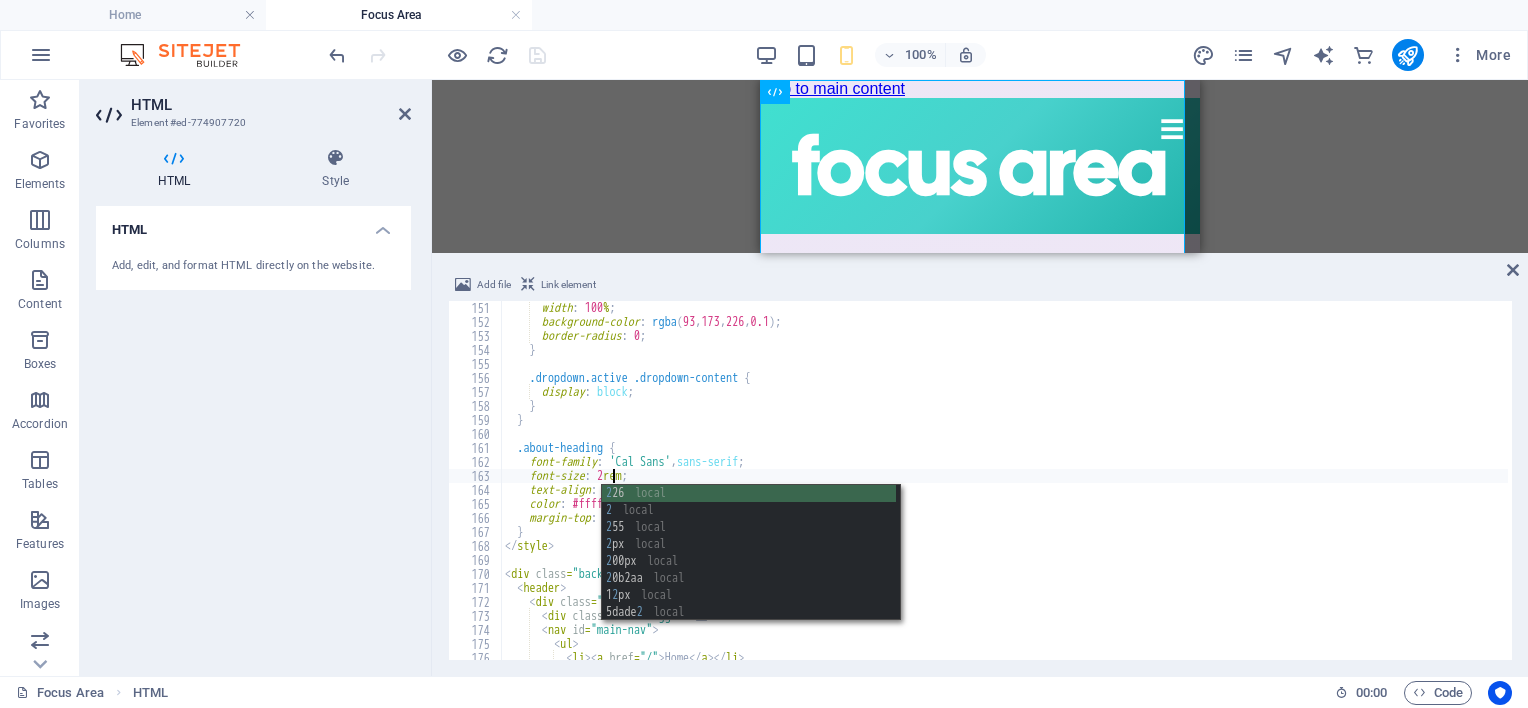 scroll, scrollTop: 0, scrollLeft: 8, axis: horizontal 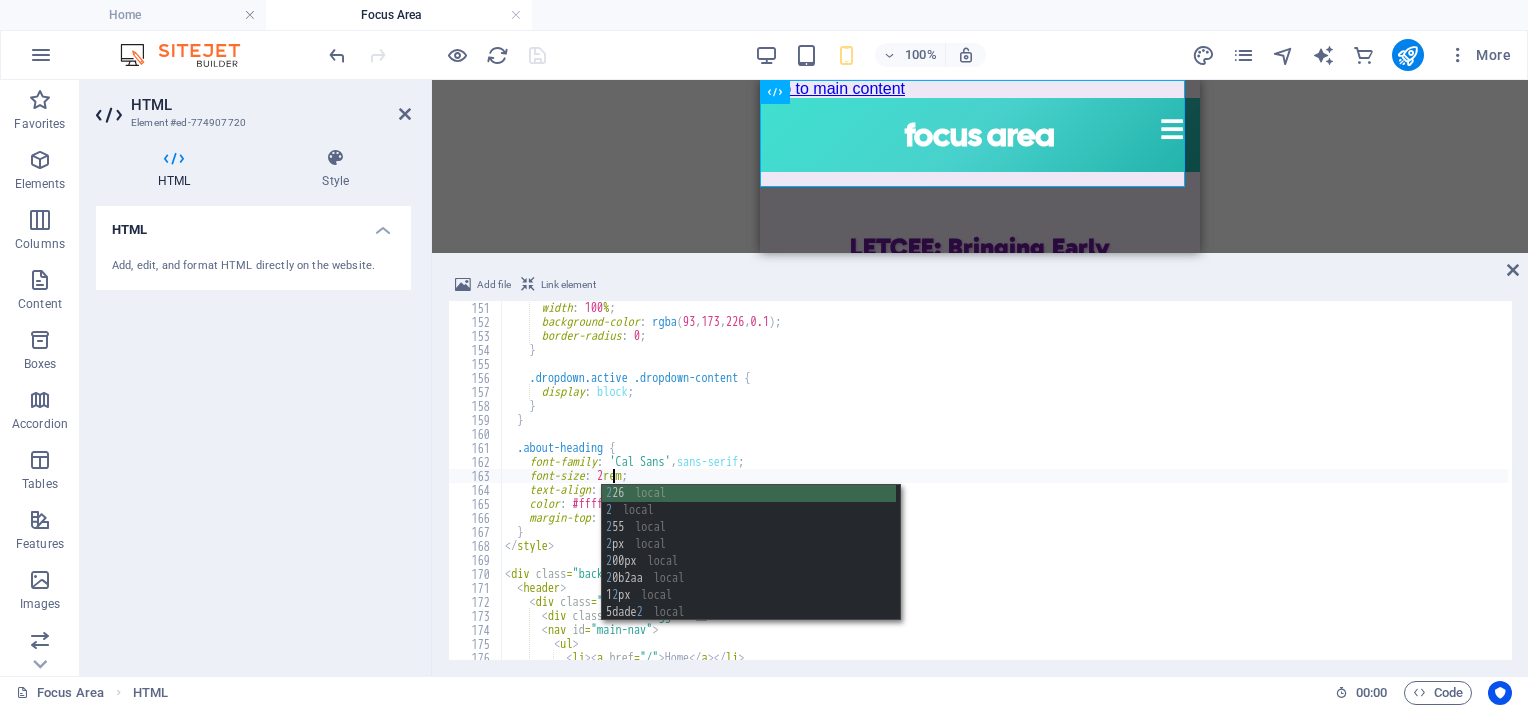 type on "font-size: 2rem;" 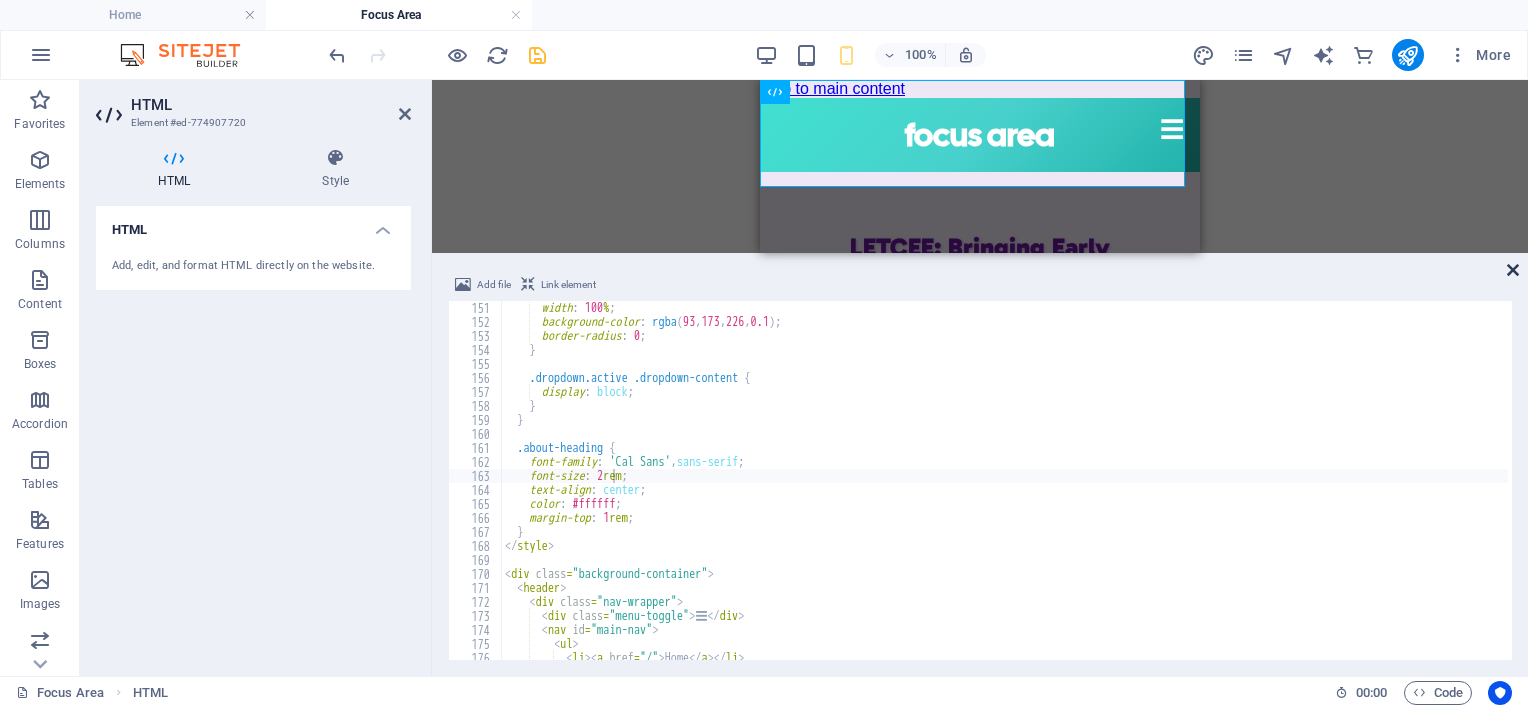click at bounding box center [1513, 270] 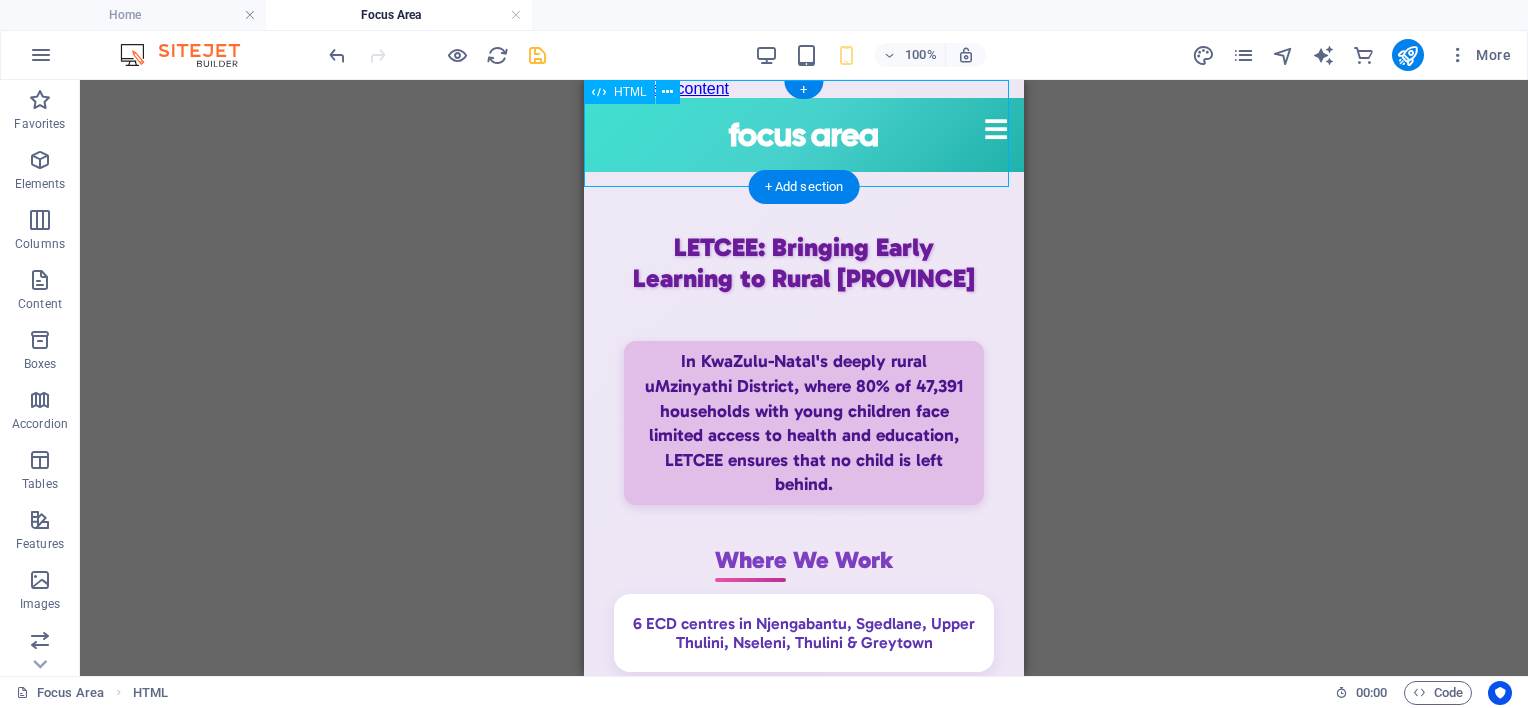 click on "Centered Navigation Bar
☰
Home
About
Mission Statement
History
Impact
Focus Area
Recognition
Non-Executive Board
Executive Directors
Programmes
ECD Training & Development
ECD Programmes/Projects
Primary School Projects
News
Events
Annual Reports
Gallery
Contact Us
Fundraising
focus area" at bounding box center [804, 135] 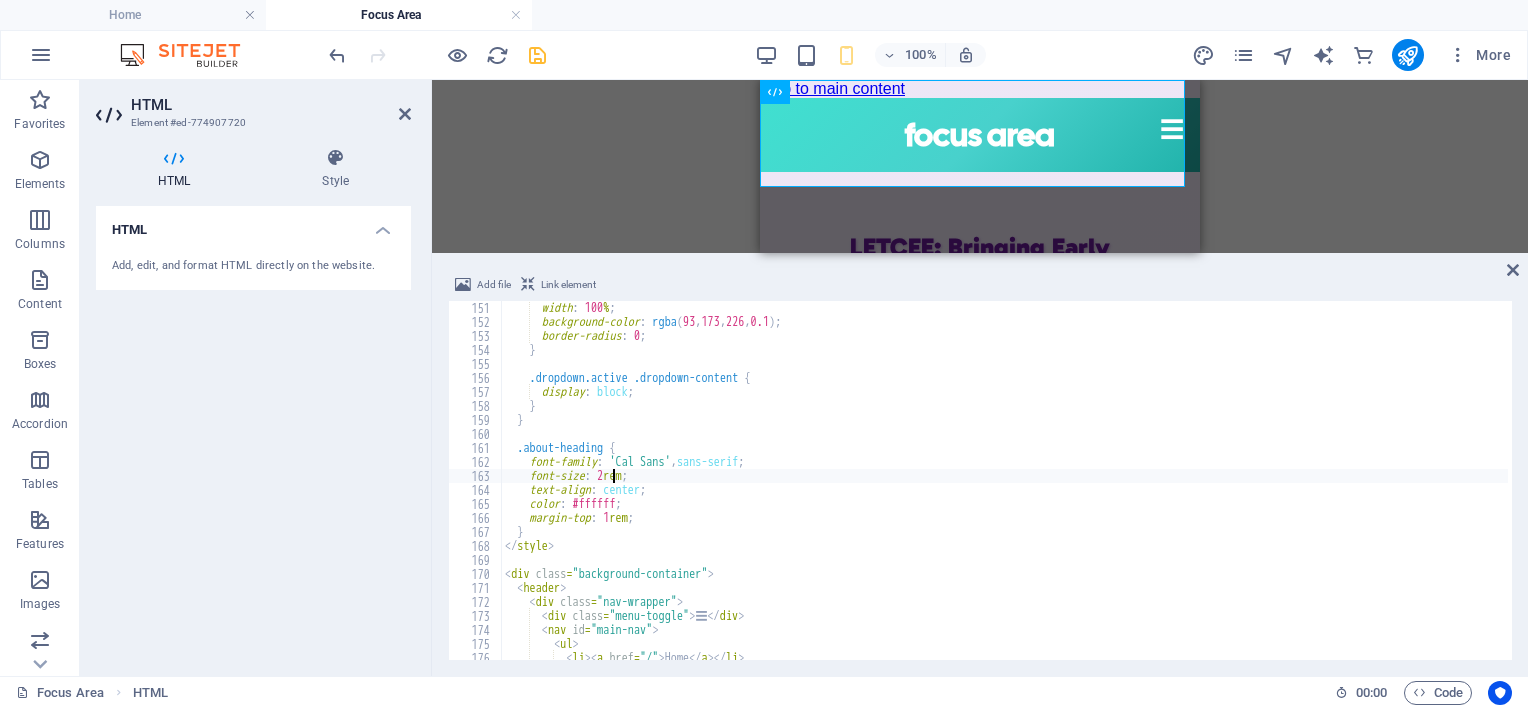 scroll, scrollTop: 0, scrollLeft: 9, axis: horizontal 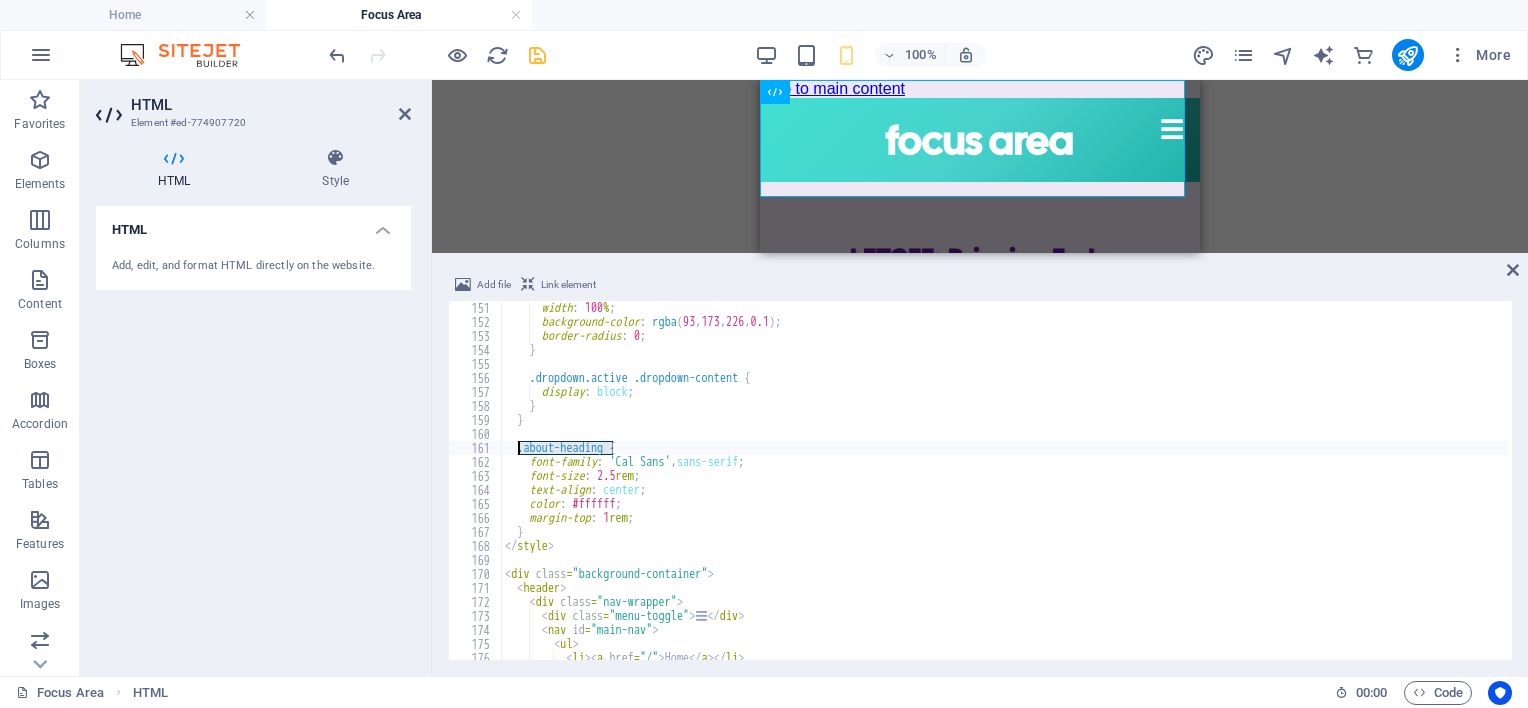 drag, startPoint x: 612, startPoint y: 444, endPoint x: 520, endPoint y: 446, distance: 92.021736 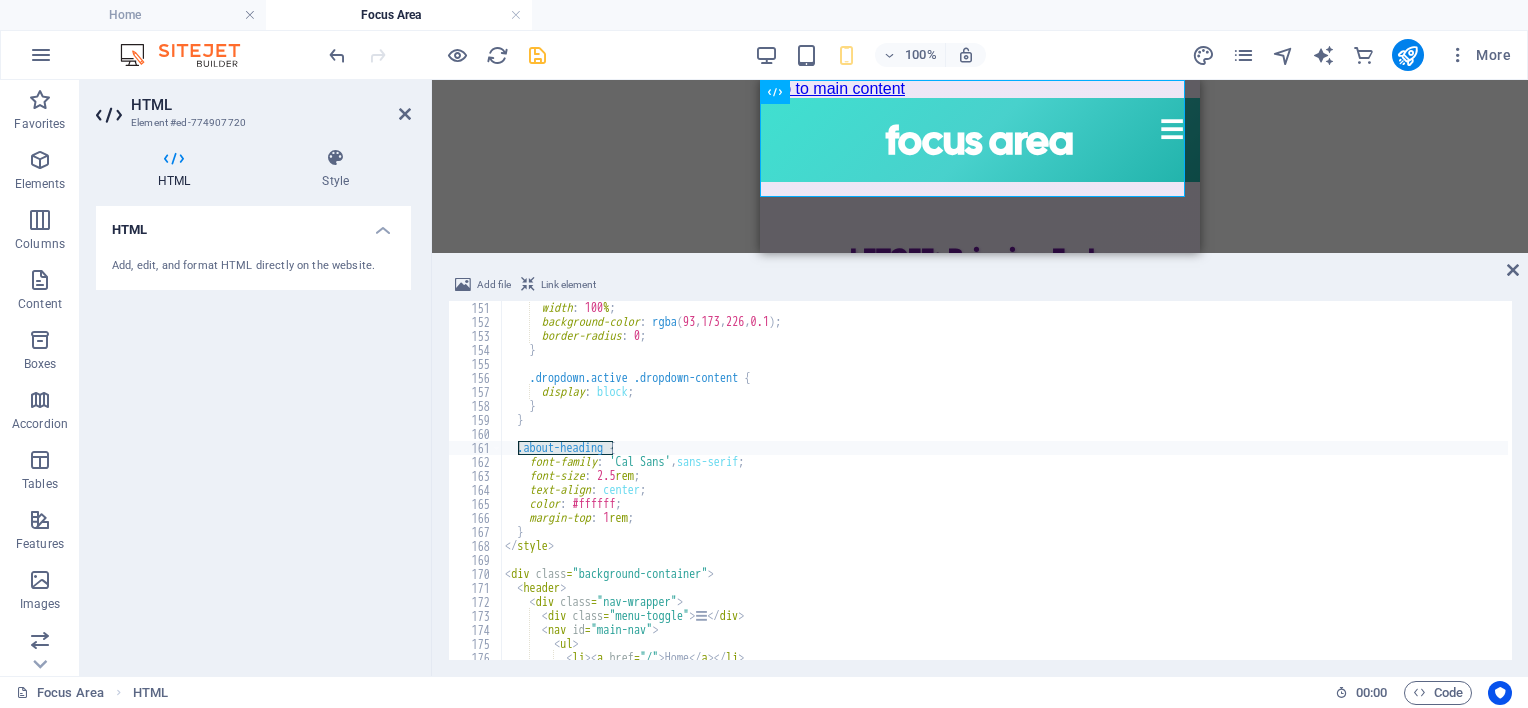 click at bounding box center (1513, 270) 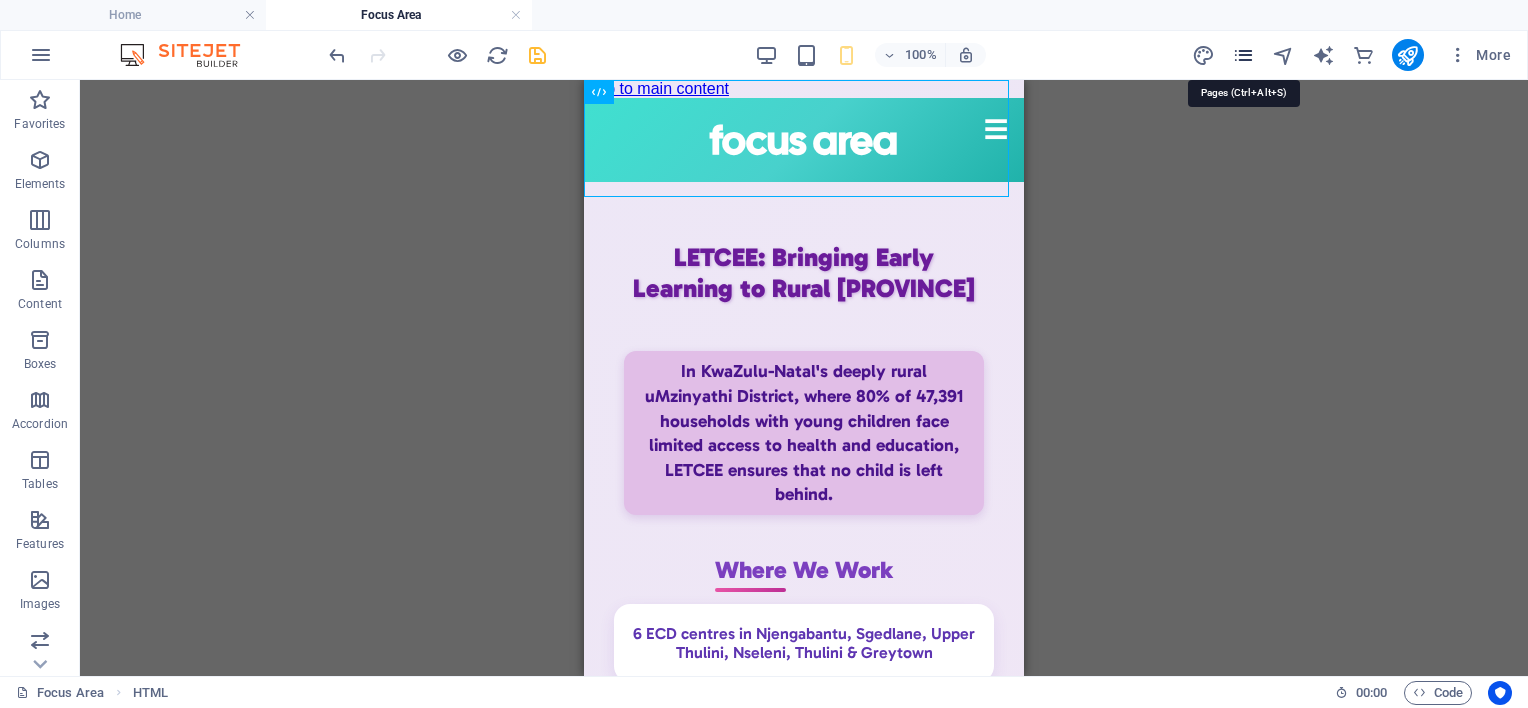 click at bounding box center [1243, 55] 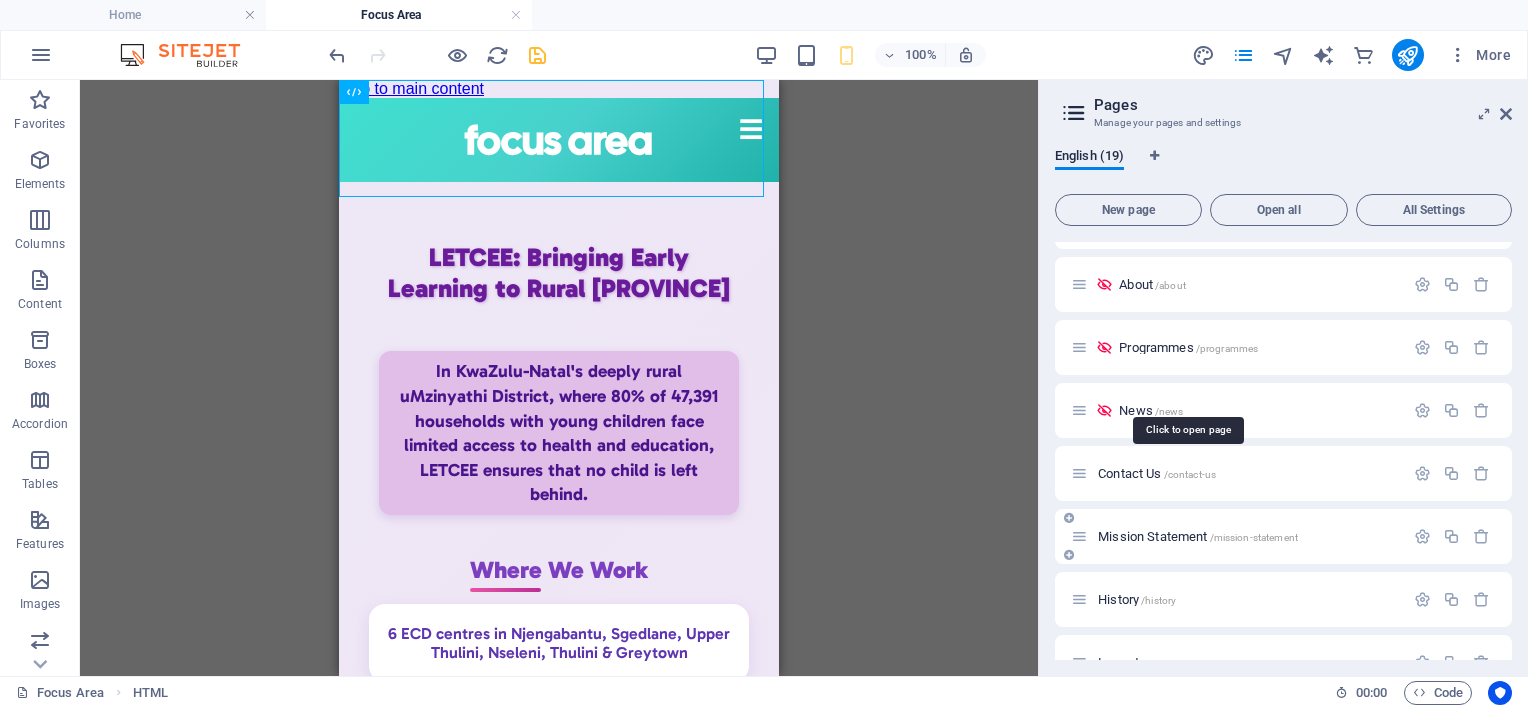 scroll, scrollTop: 200, scrollLeft: 0, axis: vertical 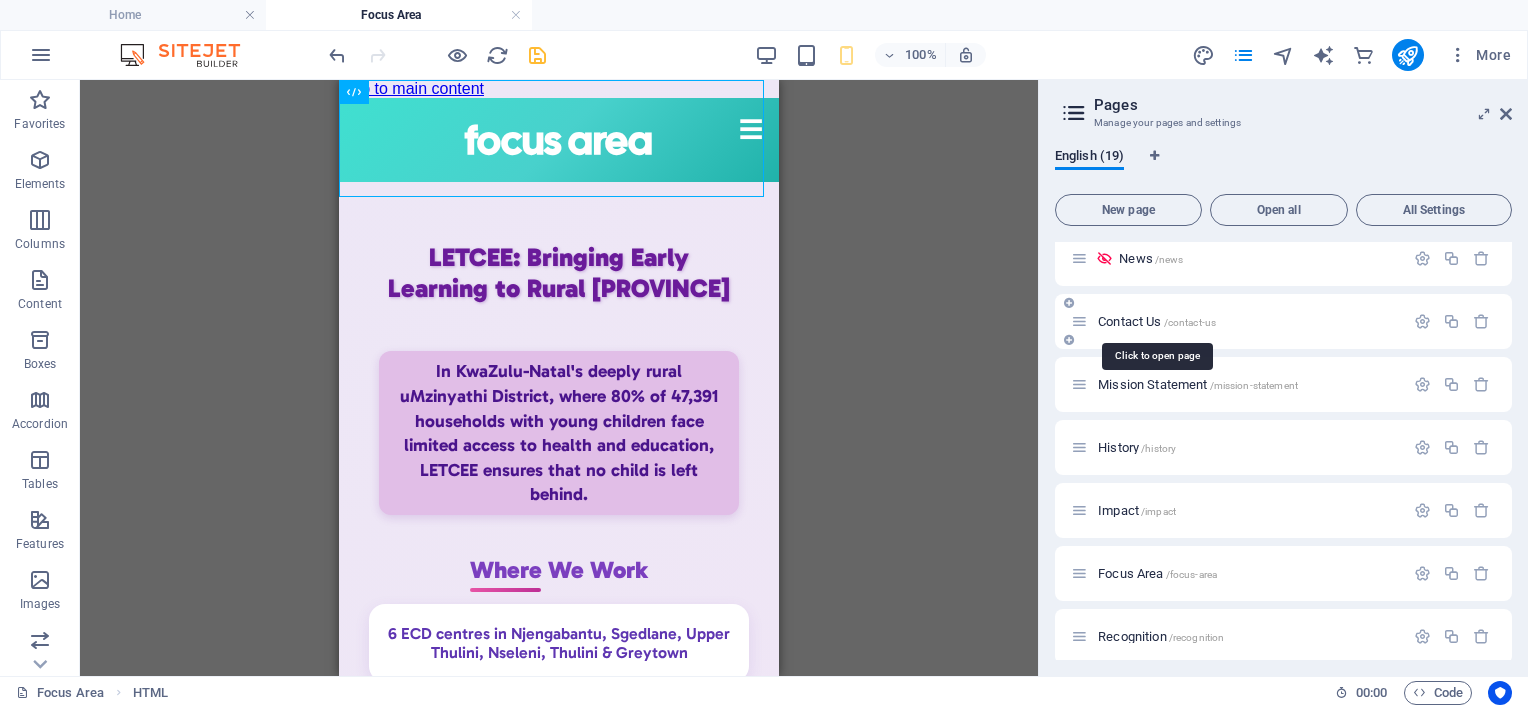 click on "Contact Us /contact-us" at bounding box center [1157, 321] 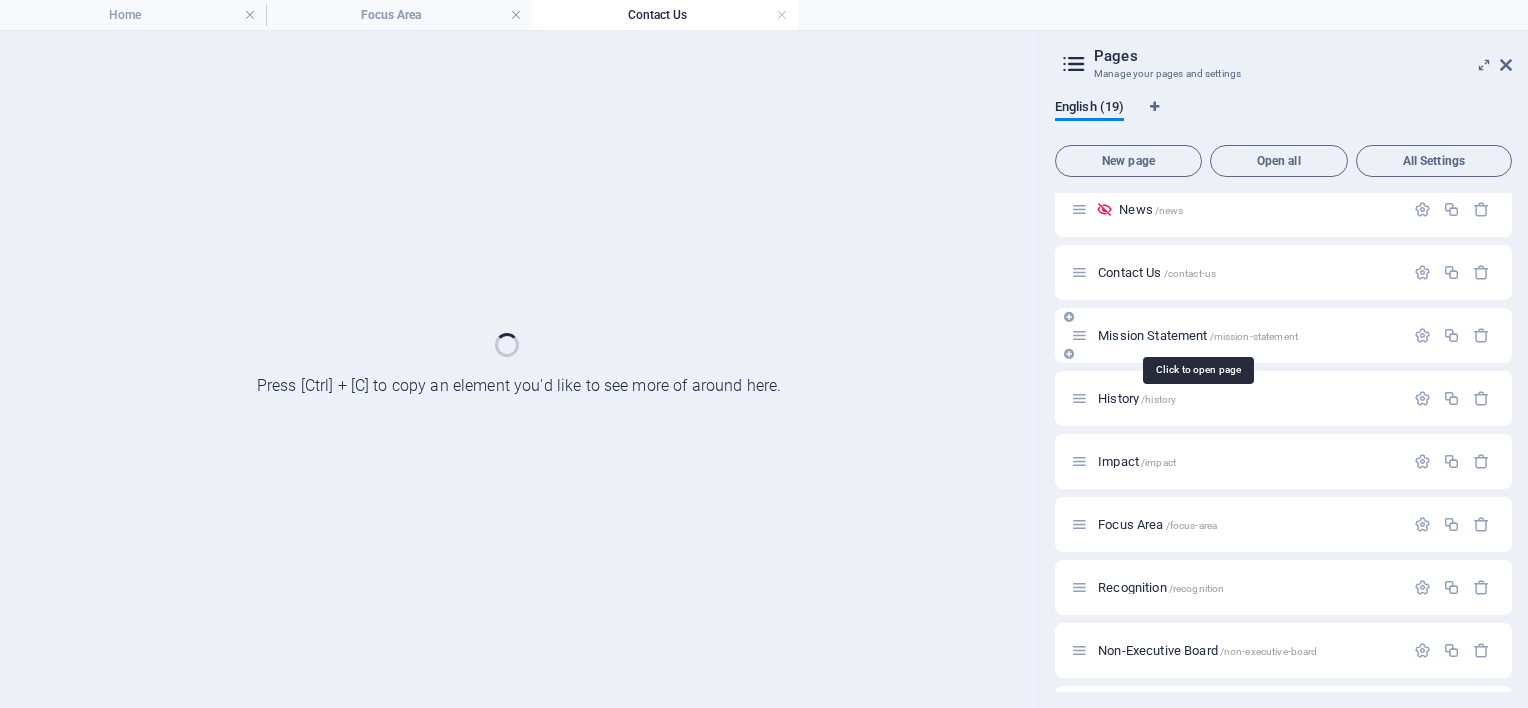 click on "Mission Statement /mission-statement" at bounding box center (1198, 335) 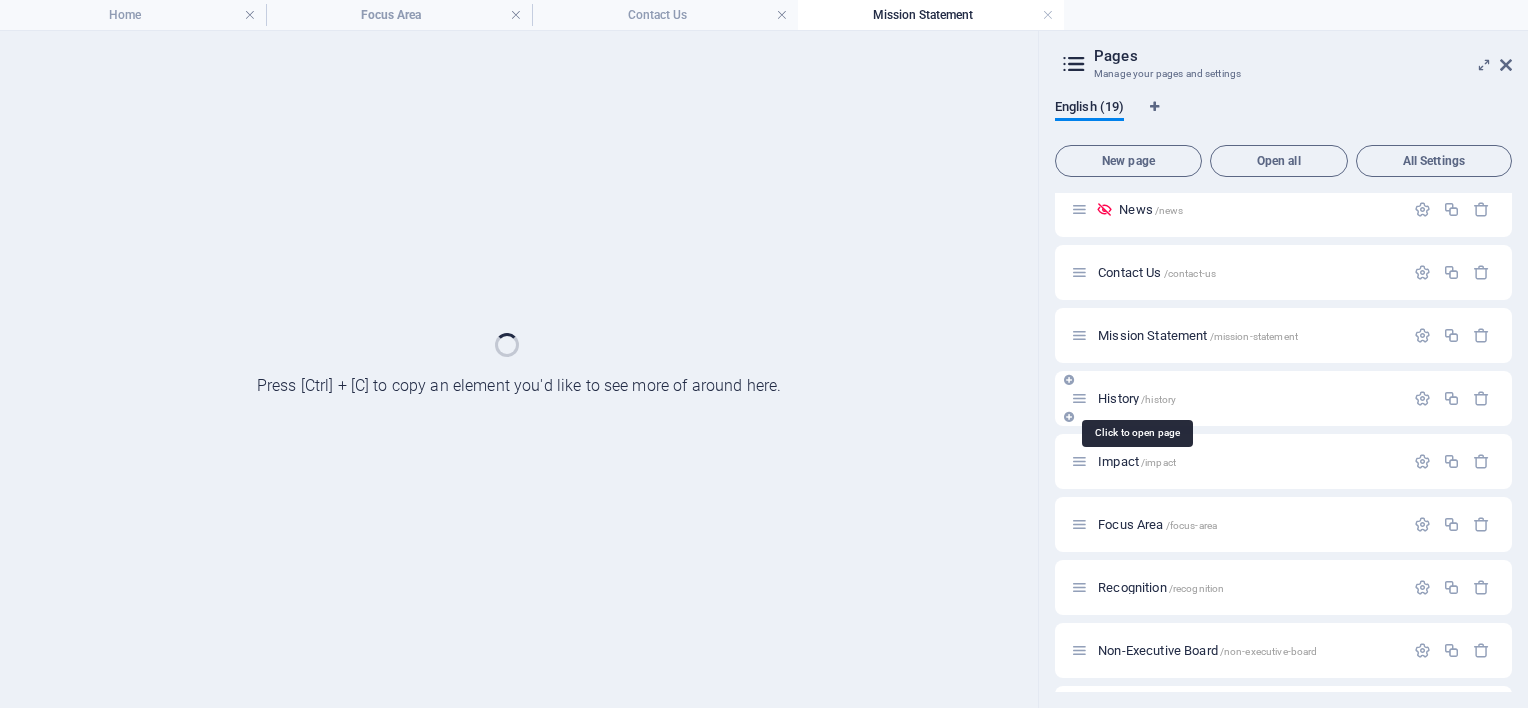 click on "History /history" at bounding box center [1137, 398] 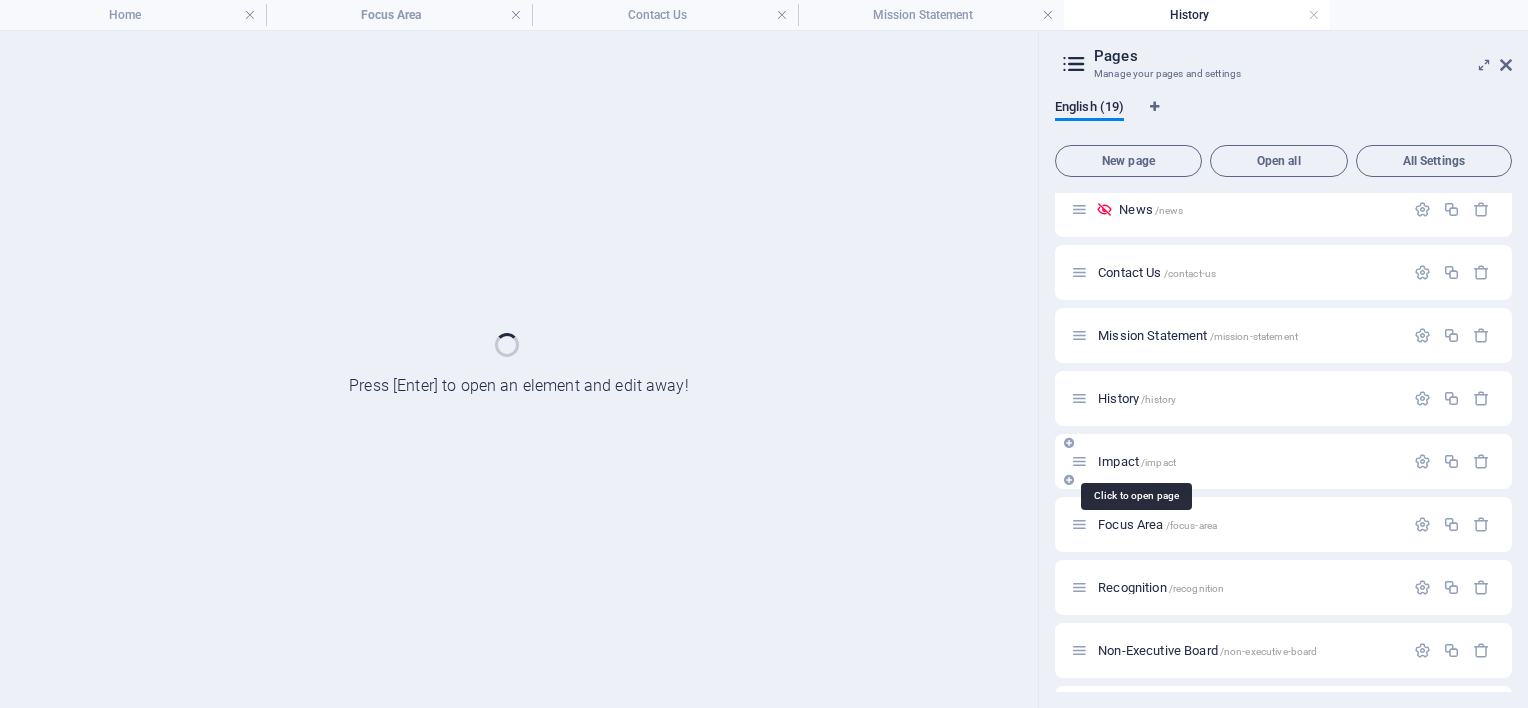 click on "Impact /impact" at bounding box center [1137, 461] 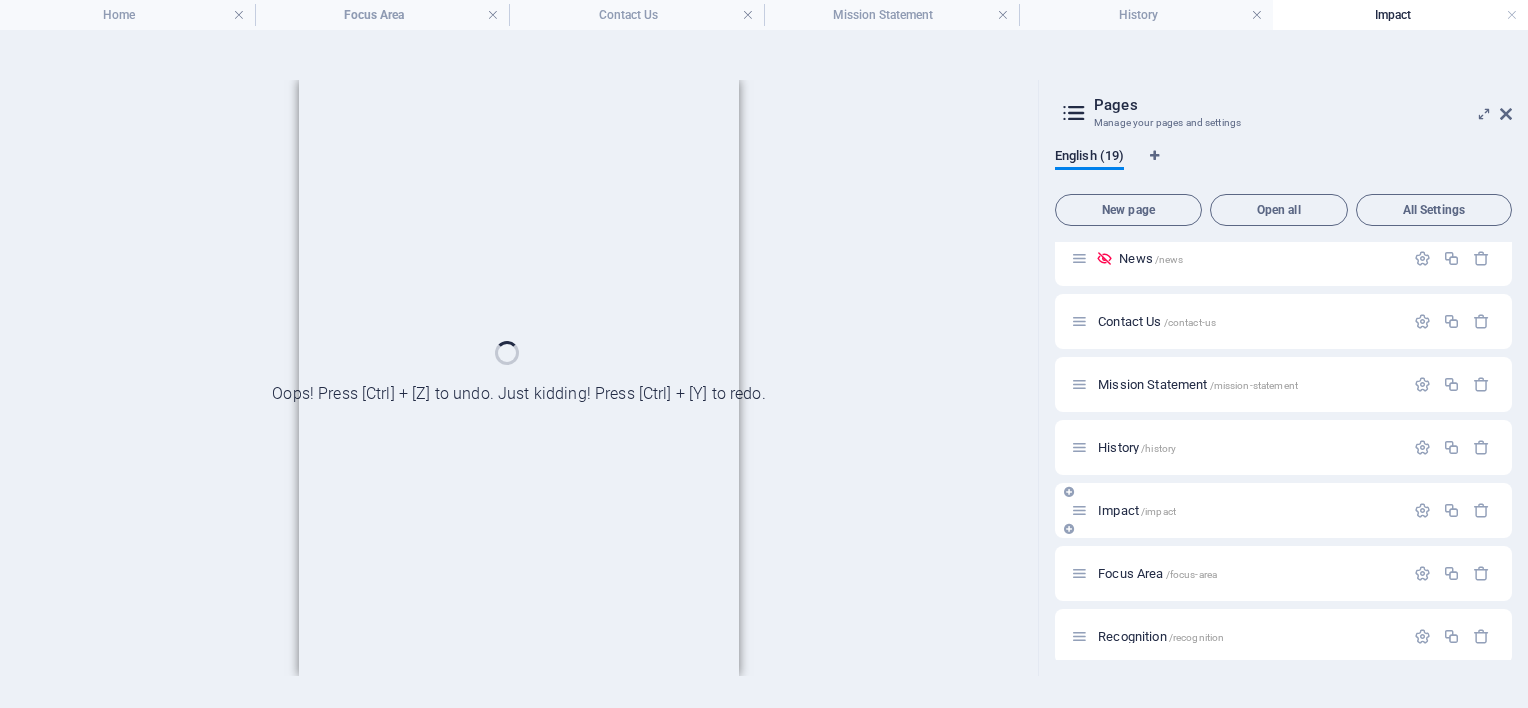 click on "Impact /impact" at bounding box center [1237, 510] 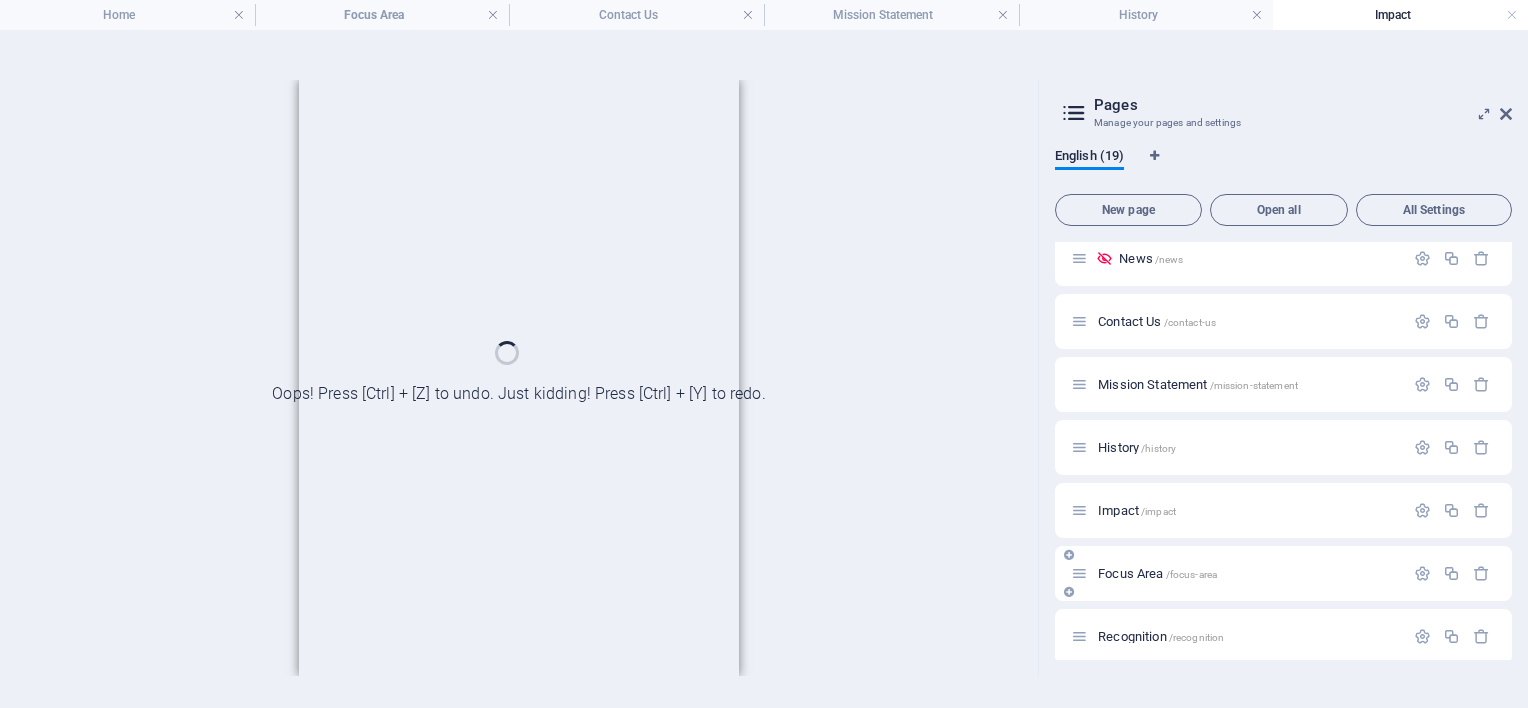 scroll, scrollTop: 0, scrollLeft: 0, axis: both 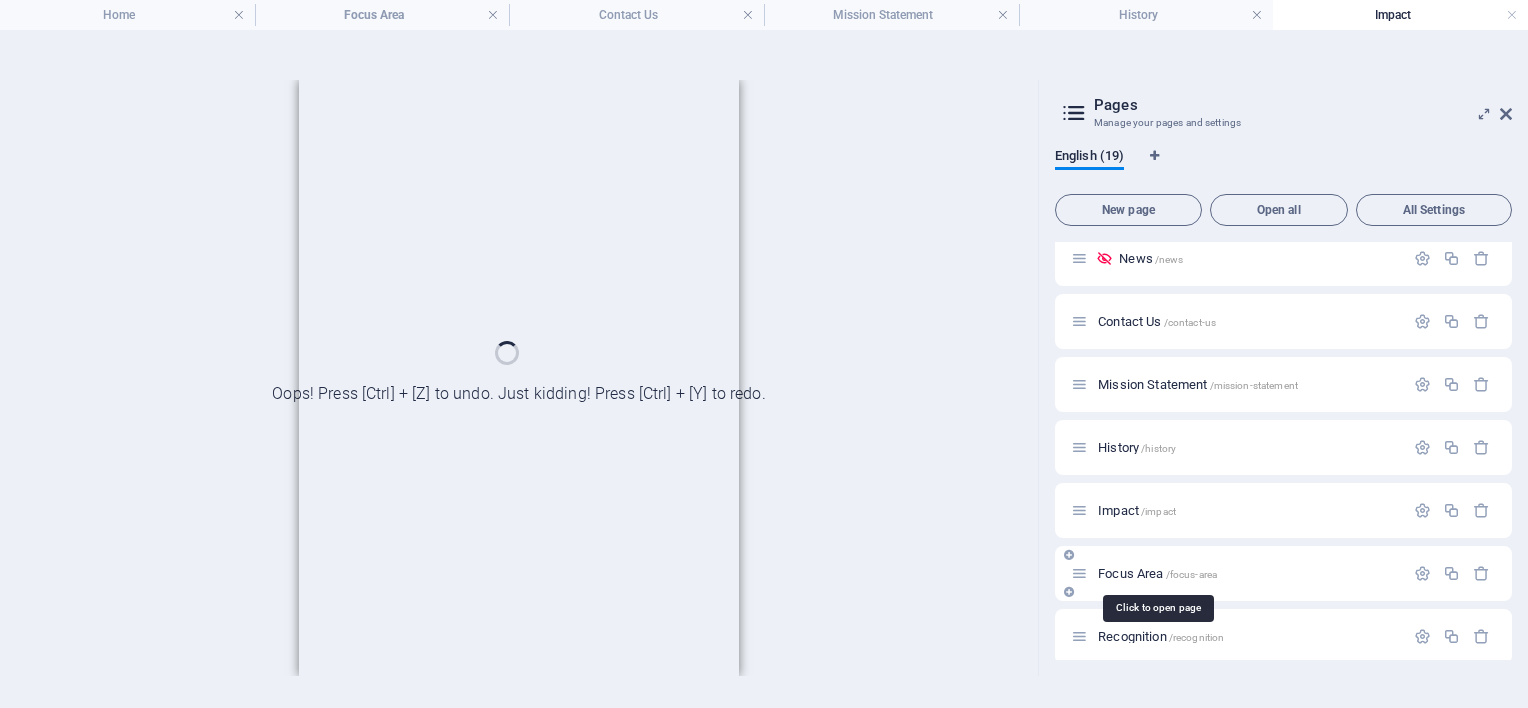 click on "Focus Area /focus-area" at bounding box center (1157, 573) 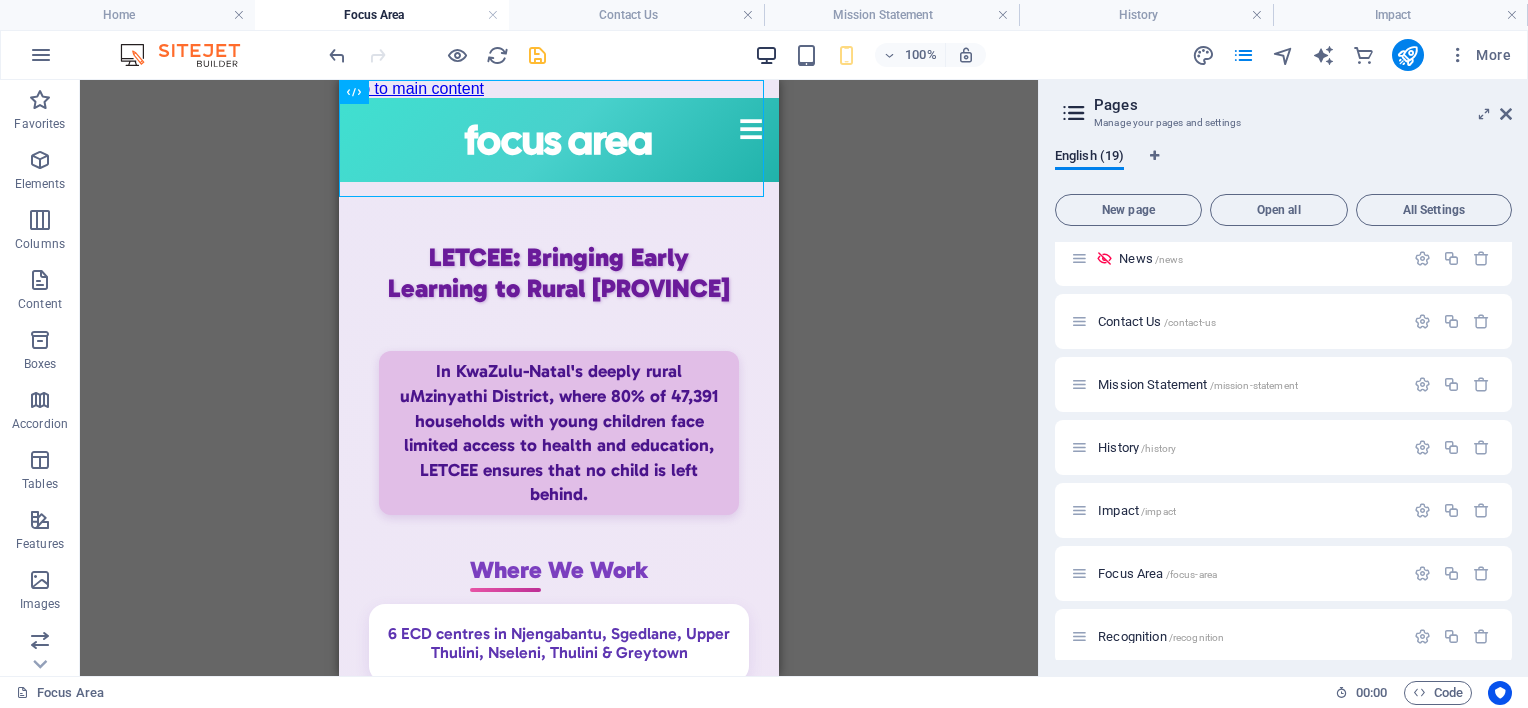 scroll, scrollTop: 0, scrollLeft: 0, axis: both 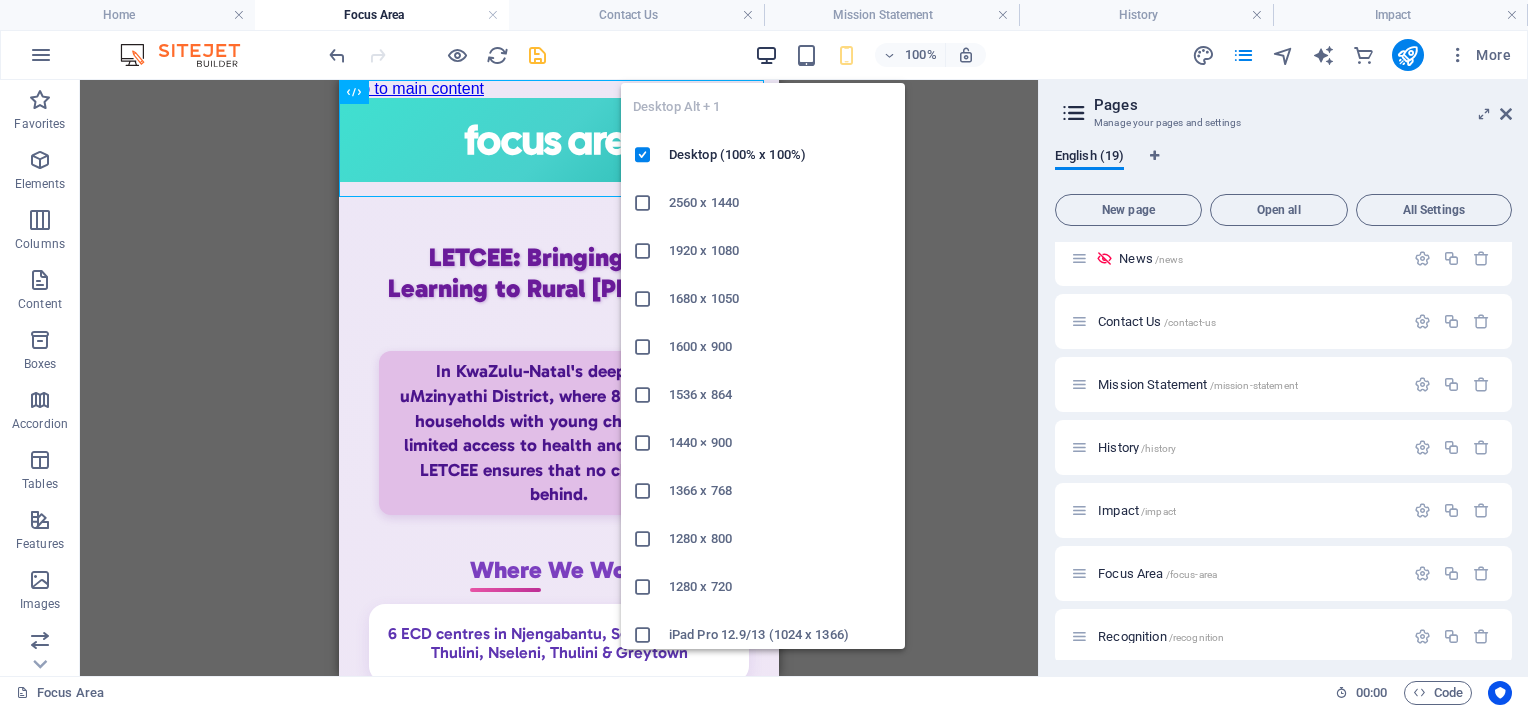 click at bounding box center (766, 55) 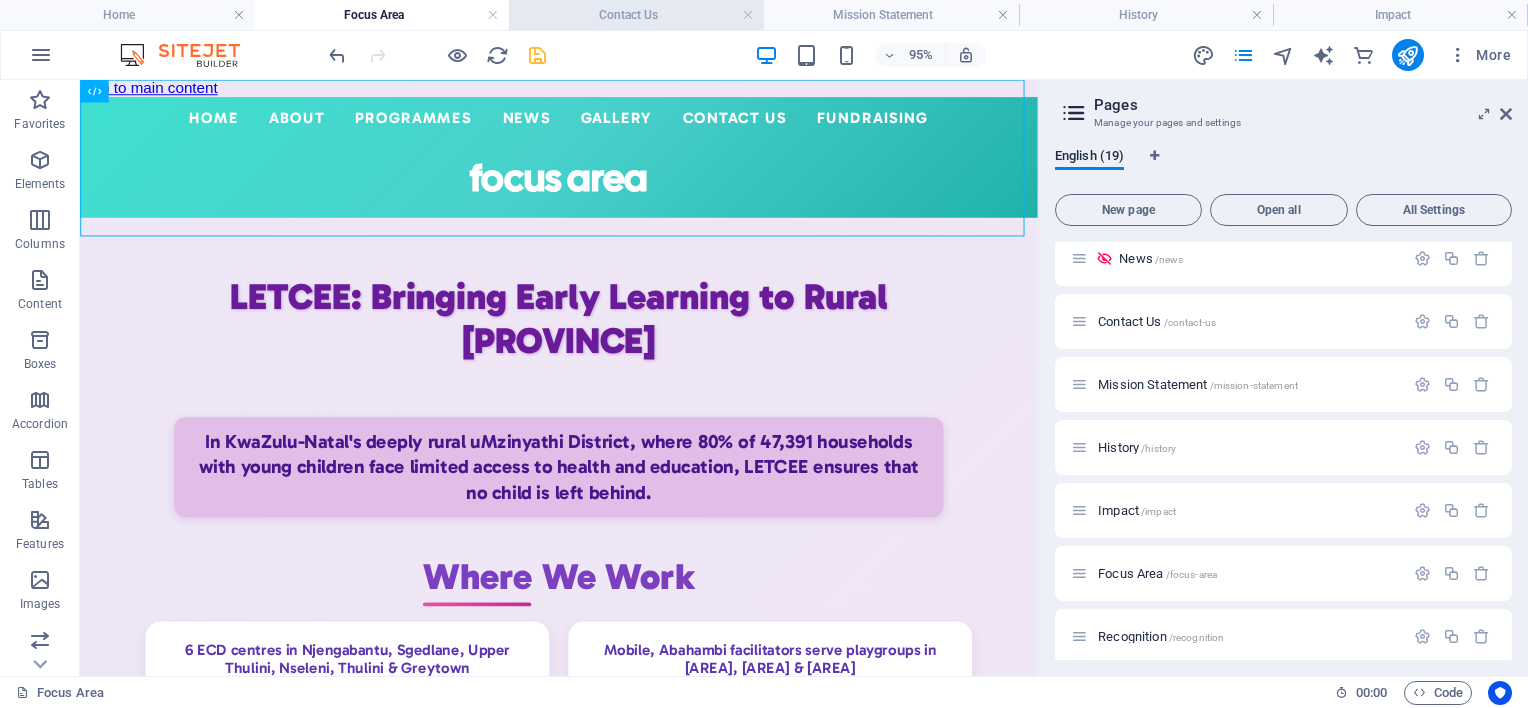 drag, startPoint x: 576, startPoint y: 9, endPoint x: 511, endPoint y: 15, distance: 65.27634 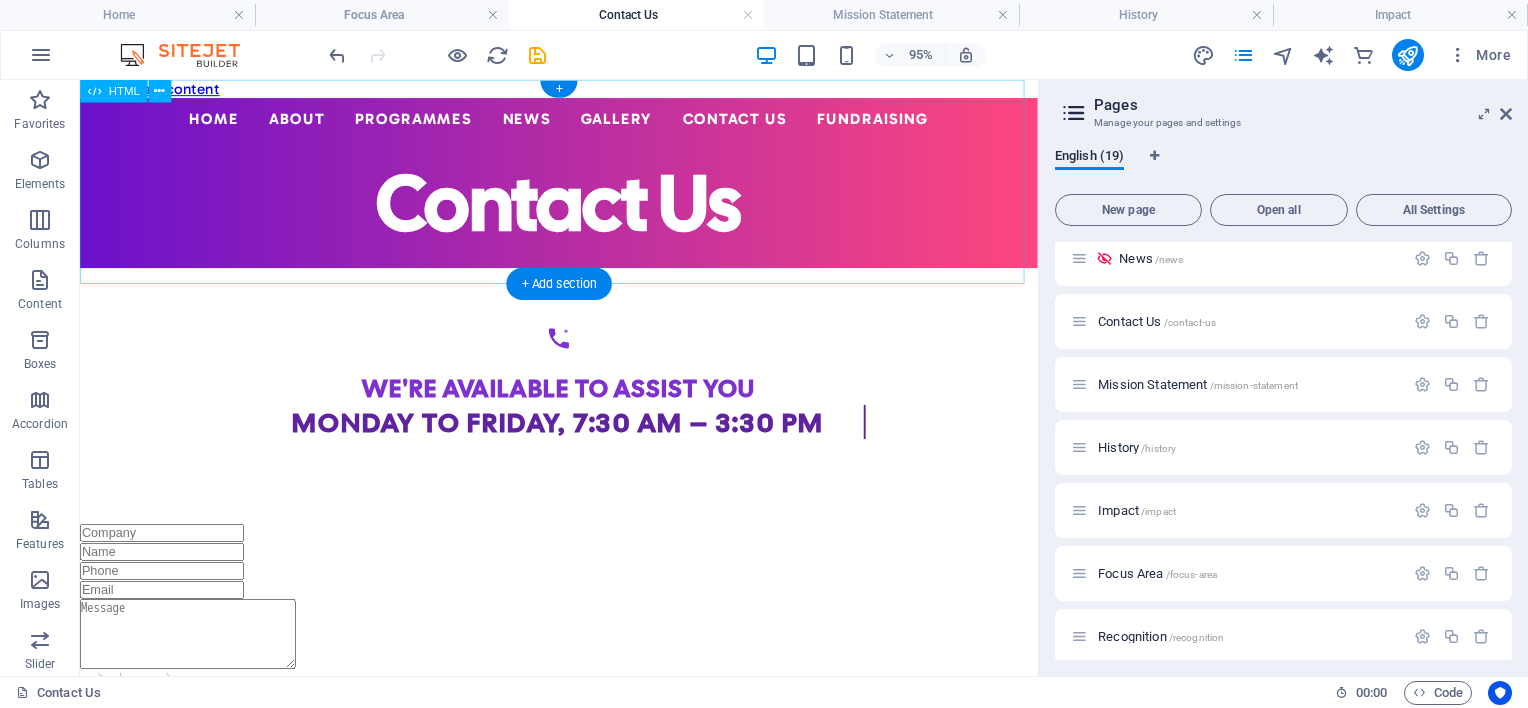 click on "Centered Navigation Bar
☰
Home
About
Mission Statement
History
Impact
Focus Area
Recognition
Non-Executive Board
Executive Directors
Programmes
ECD Training & Development
ECD Programmes/Projects
Primary School Projects
News
Events
Annual Reports
Gallery
Contact Us
Fundraising
Contact Us" at bounding box center [584, 188] 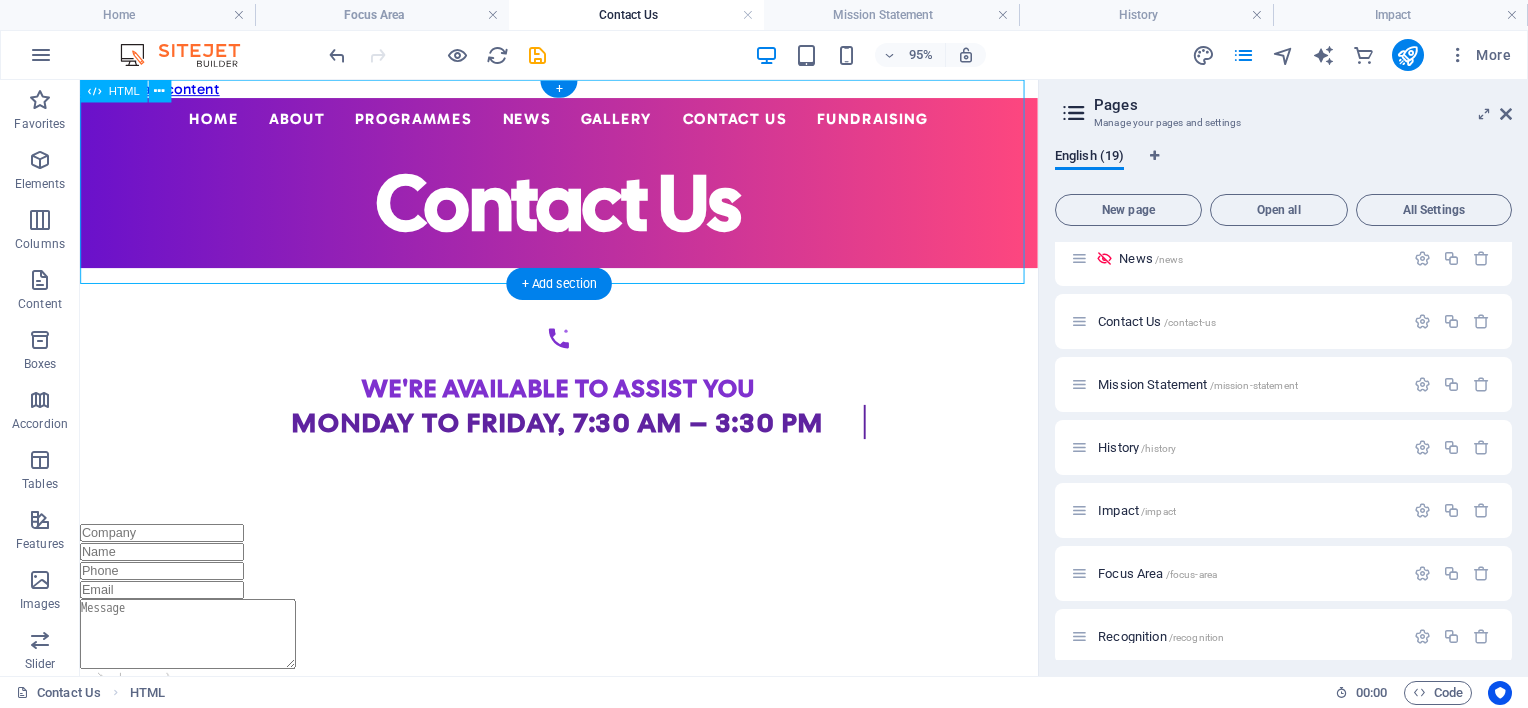 click on "Centered Navigation Bar
☰
Home
About
Mission Statement
History
Impact
Focus Area
Recognition
Non-Executive Board
Executive Directors
Programmes
ECD Training & Development
ECD Programmes/Projects
Primary School Projects
News
Events
Annual Reports
Gallery
Contact Us
Fundraising
Contact Us" at bounding box center (584, 188) 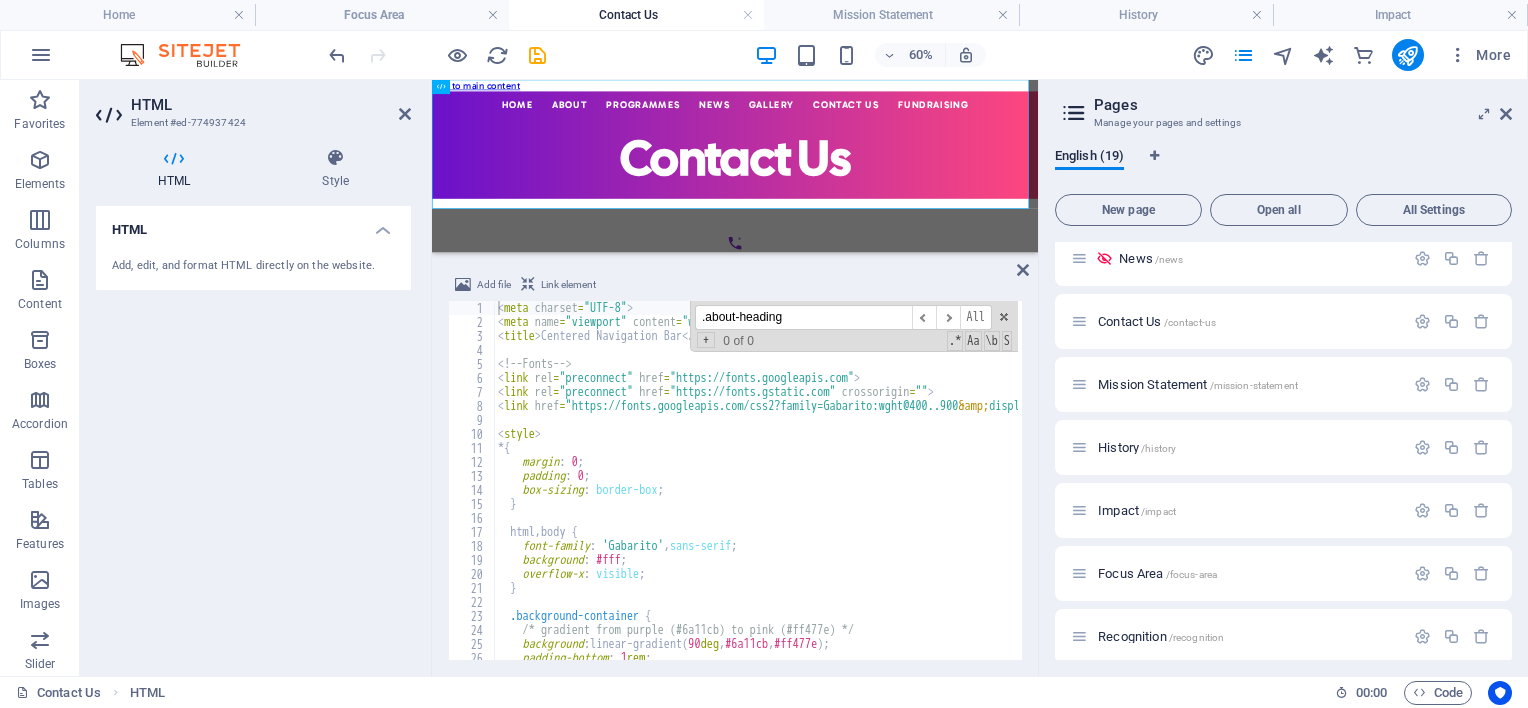 scroll, scrollTop: 2104, scrollLeft: 0, axis: vertical 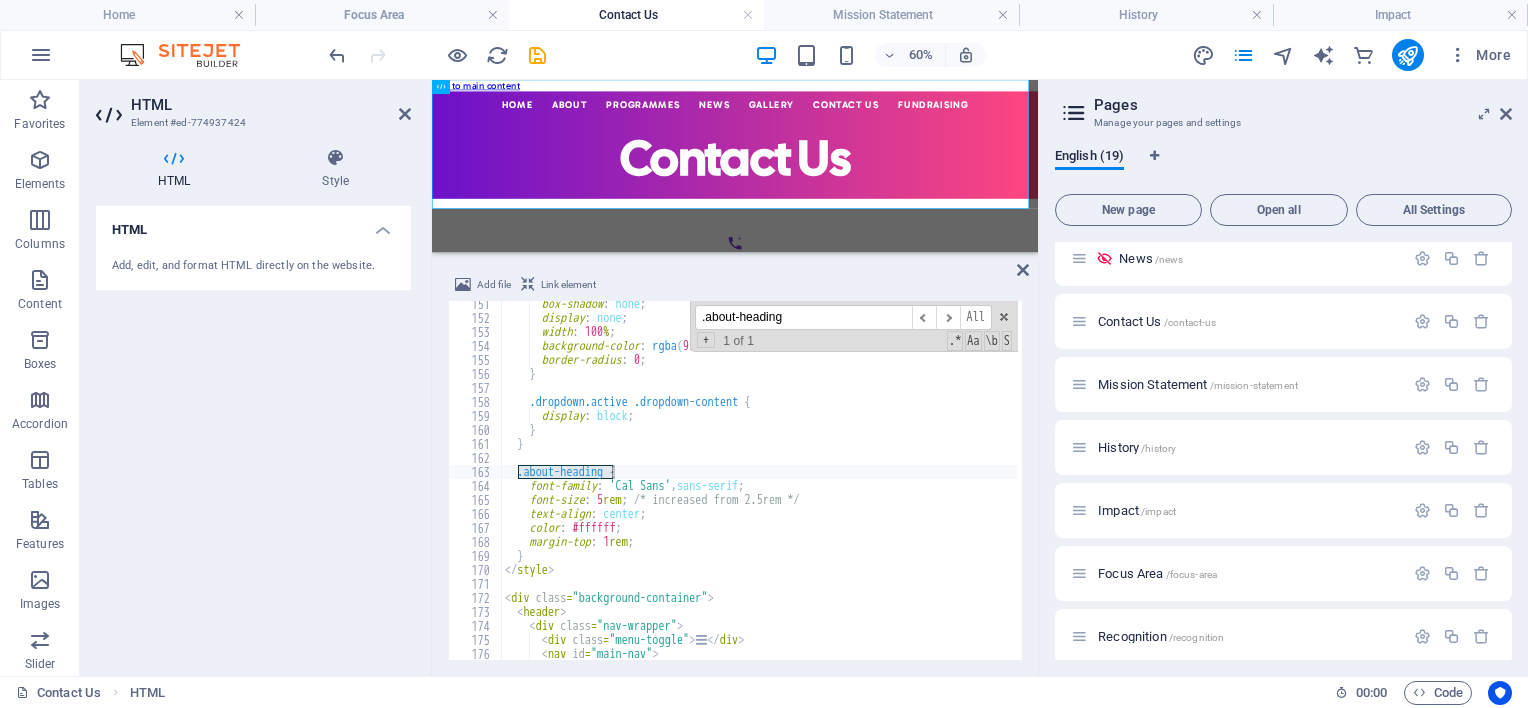 type on ".about-heading" 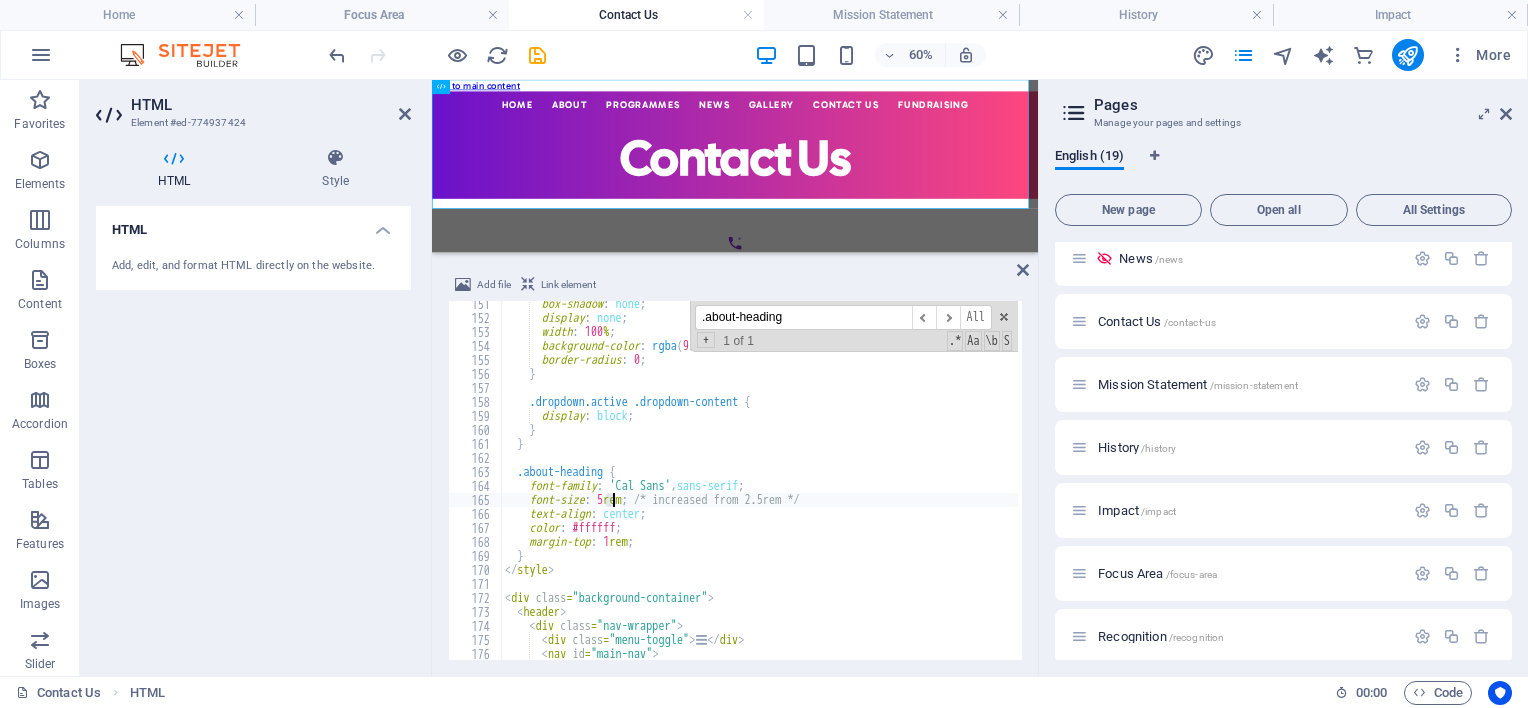click on "box-shadow :   none ;         display :   none ;         width :   100 % ;         background-color :   rgba ( 93 ,  173 ,  226 ,  0.1 ) ;         border-radius :   0 ;      }      .dropdown.active   .dropdown-content   {         display :   block ;      }    }    .about-heading   {      font-family :   ' Cal Sans ' ,  sans-serif ;      font-size :   5 rem ;   /* increased from 2.5rem */      text-align :   center ;      color :   #ffffff ;      margin-top :   1 rem ;    } </ style > < div   class = "background-container" >    < header >      < div   class = "nav-wrapper" >         < div   class = "menu-toggle" > ☰ </ div >         < nav   id = "main-nav" >           < ul >" at bounding box center [879, 488] 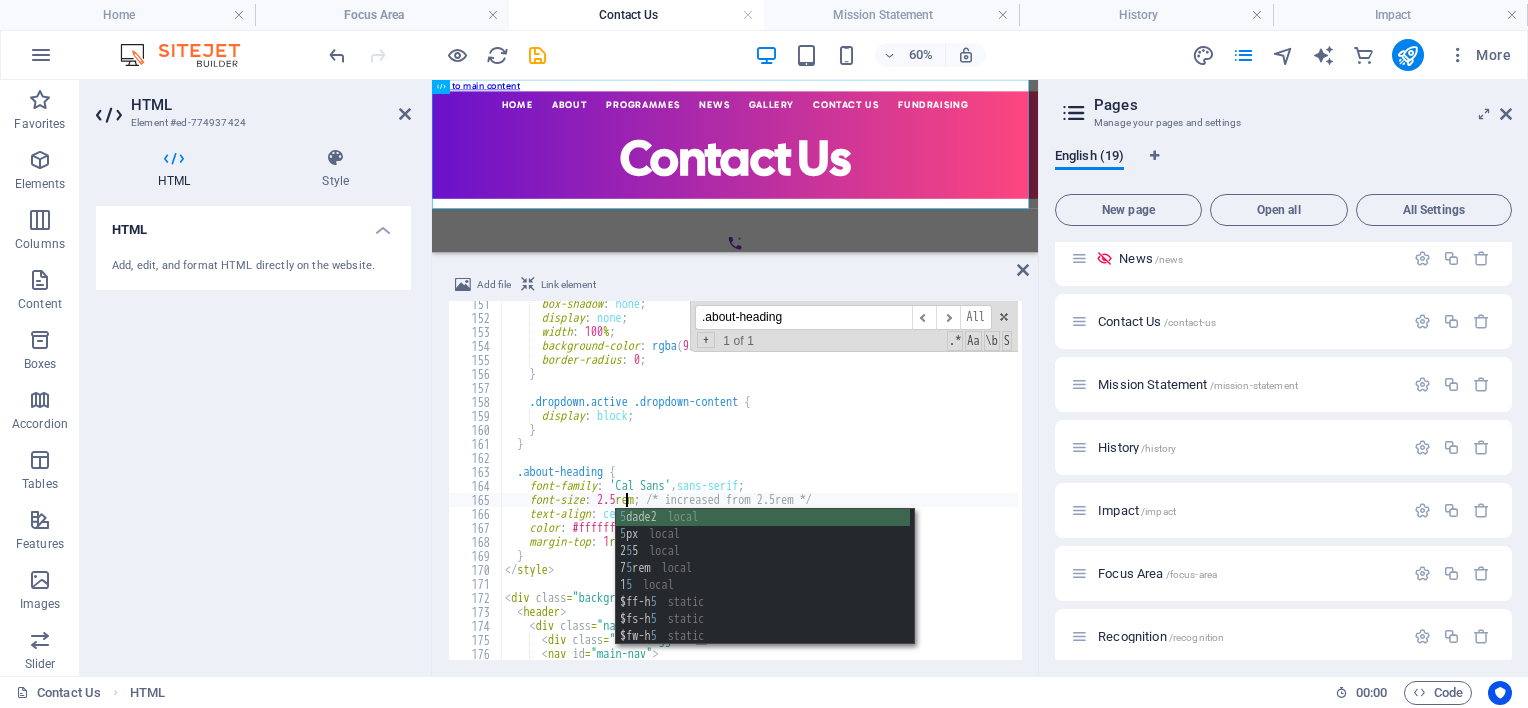 scroll, scrollTop: 0, scrollLeft: 10, axis: horizontal 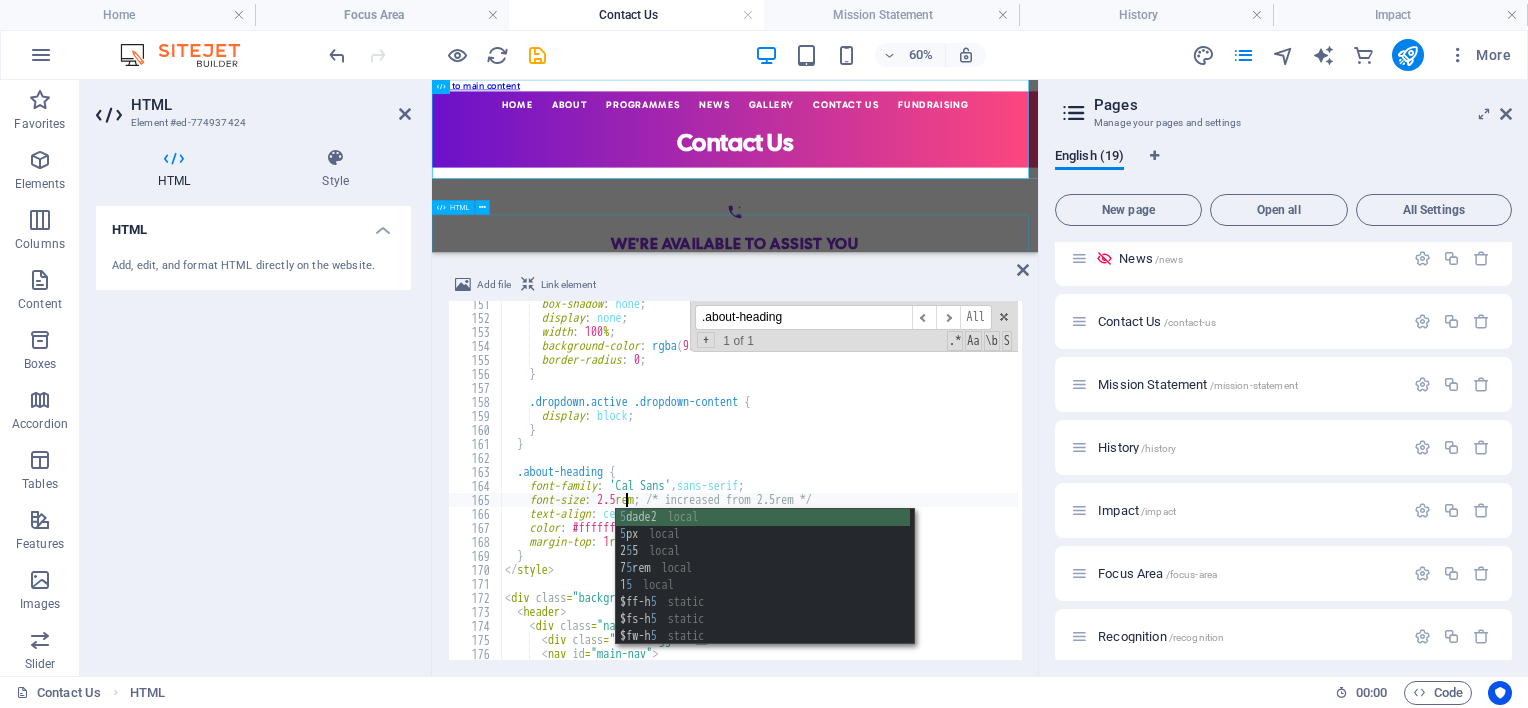 type on "font-size: 2.5rem; /* increased from 2.5rem */" 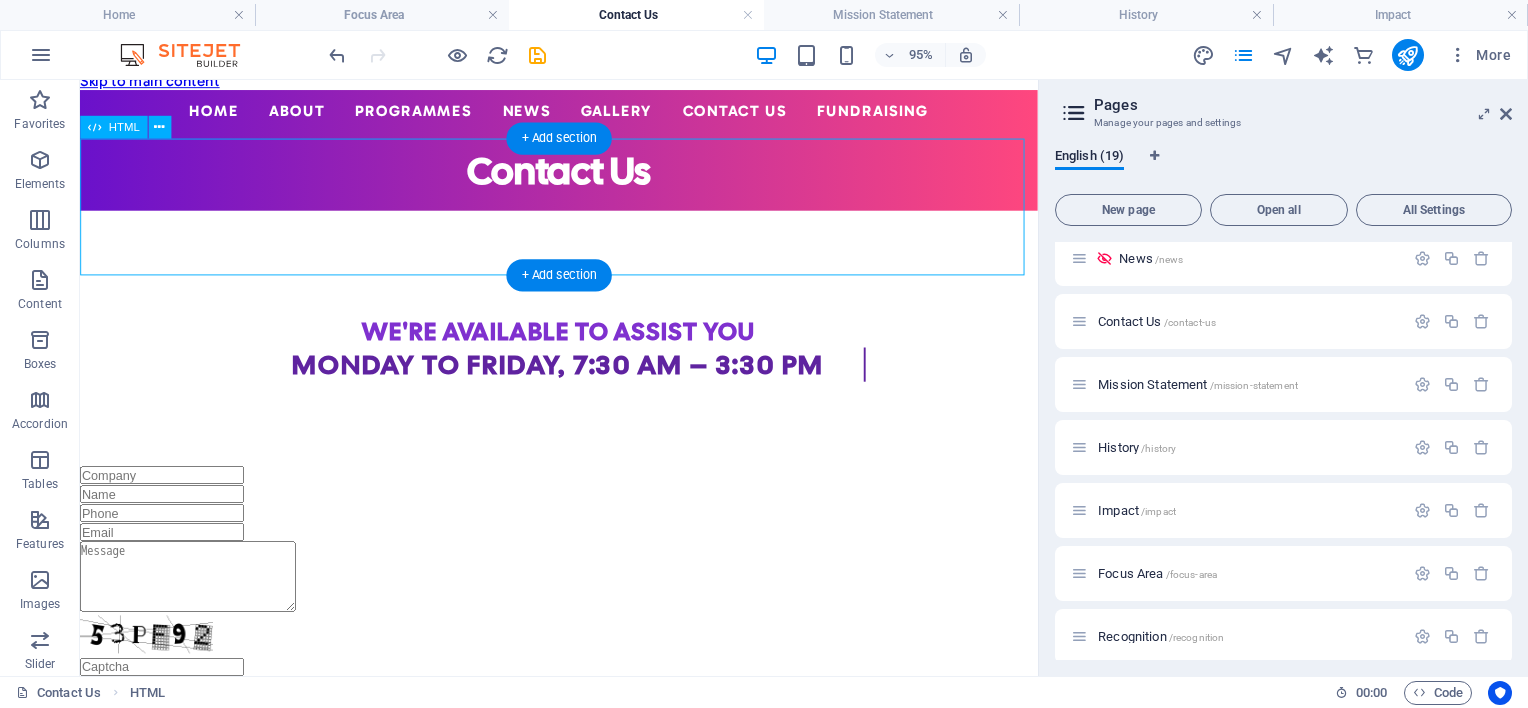 scroll, scrollTop: 0, scrollLeft: 0, axis: both 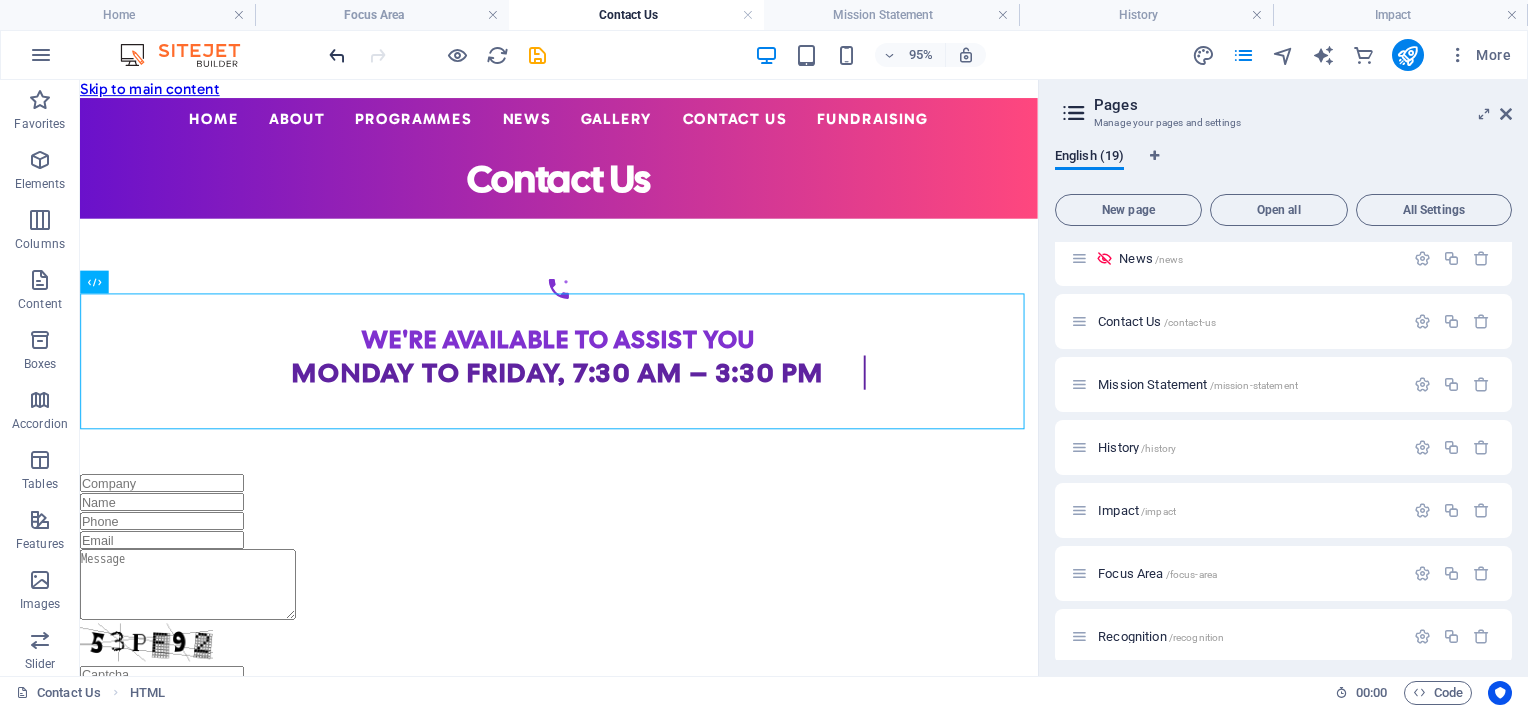 click at bounding box center (337, 55) 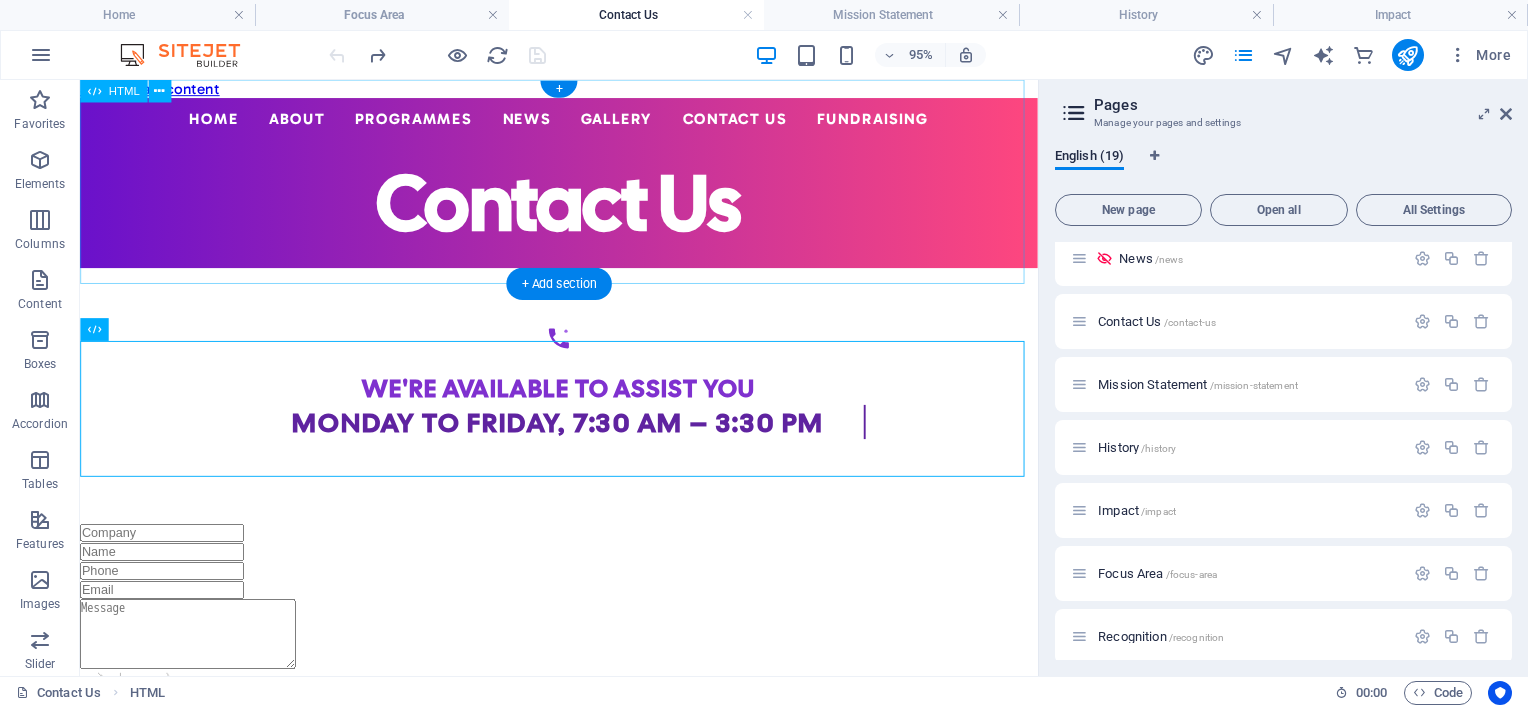 click on "Centered Navigation Bar
☰
Home
About
Mission Statement
History
Impact
Focus Area
Recognition
Non-Executive Board
Executive Directors
Programmes
ECD Training & Development
ECD Programmes/Projects
Primary School Projects
News
Events
Annual Reports
Gallery
Contact Us
Fundraising
Contact Us" at bounding box center [584, 188] 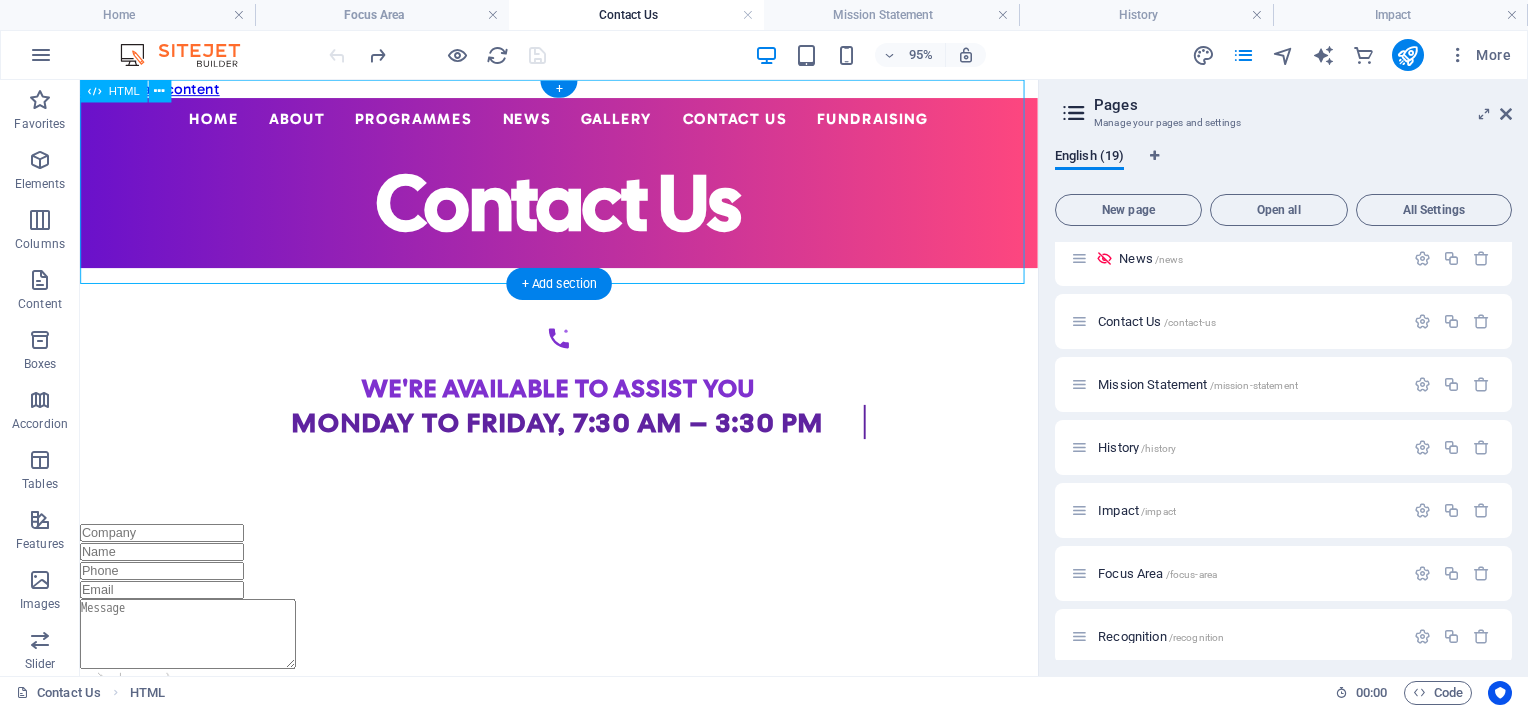 click on "Centered Navigation Bar
☰
Home
About
Mission Statement
History
Impact
Focus Area
Recognition
Non-Executive Board
Executive Directors
Programmes
ECD Training & Development
ECD Programmes/Projects
Primary School Projects
News
Events
Annual Reports
Gallery
Contact Us
Fundraising
Contact Us" at bounding box center (584, 188) 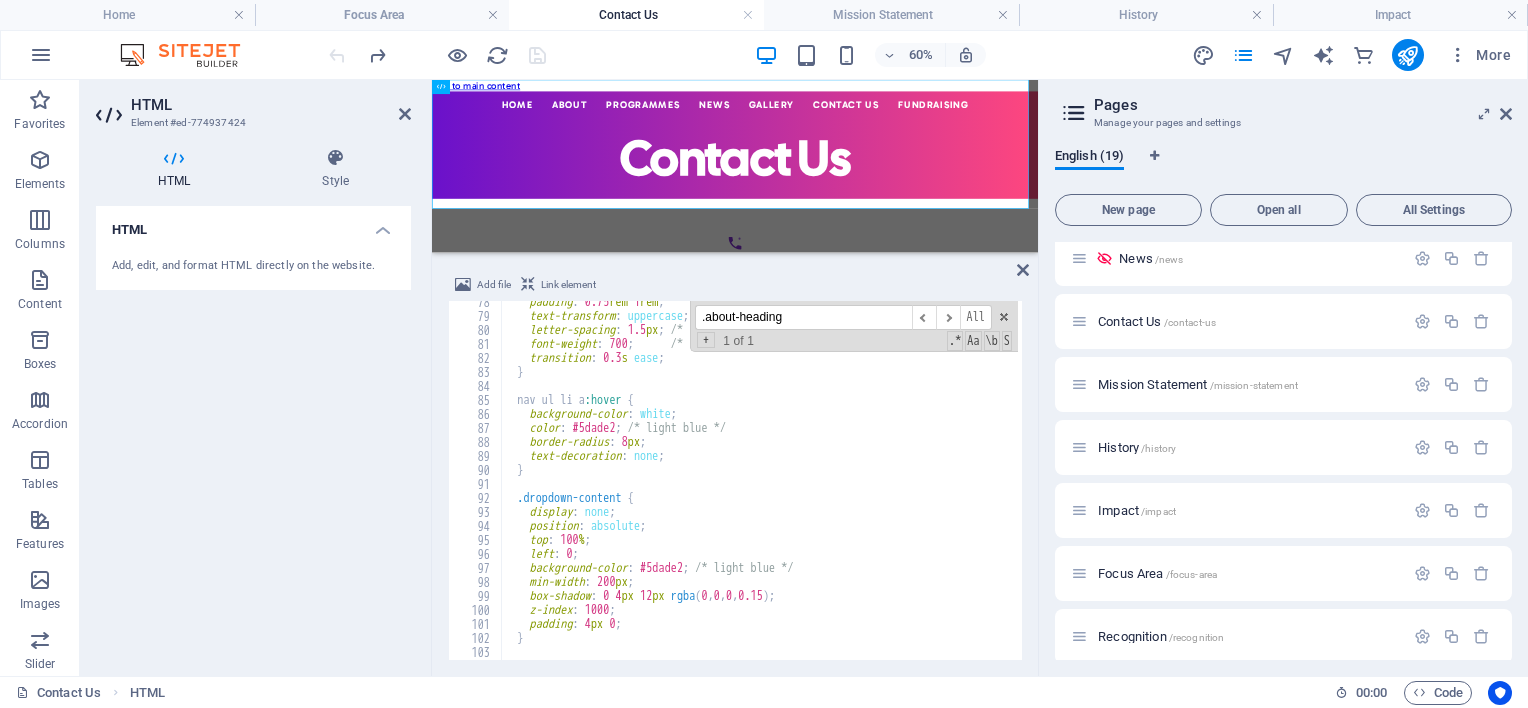 scroll, scrollTop: 1144, scrollLeft: 0, axis: vertical 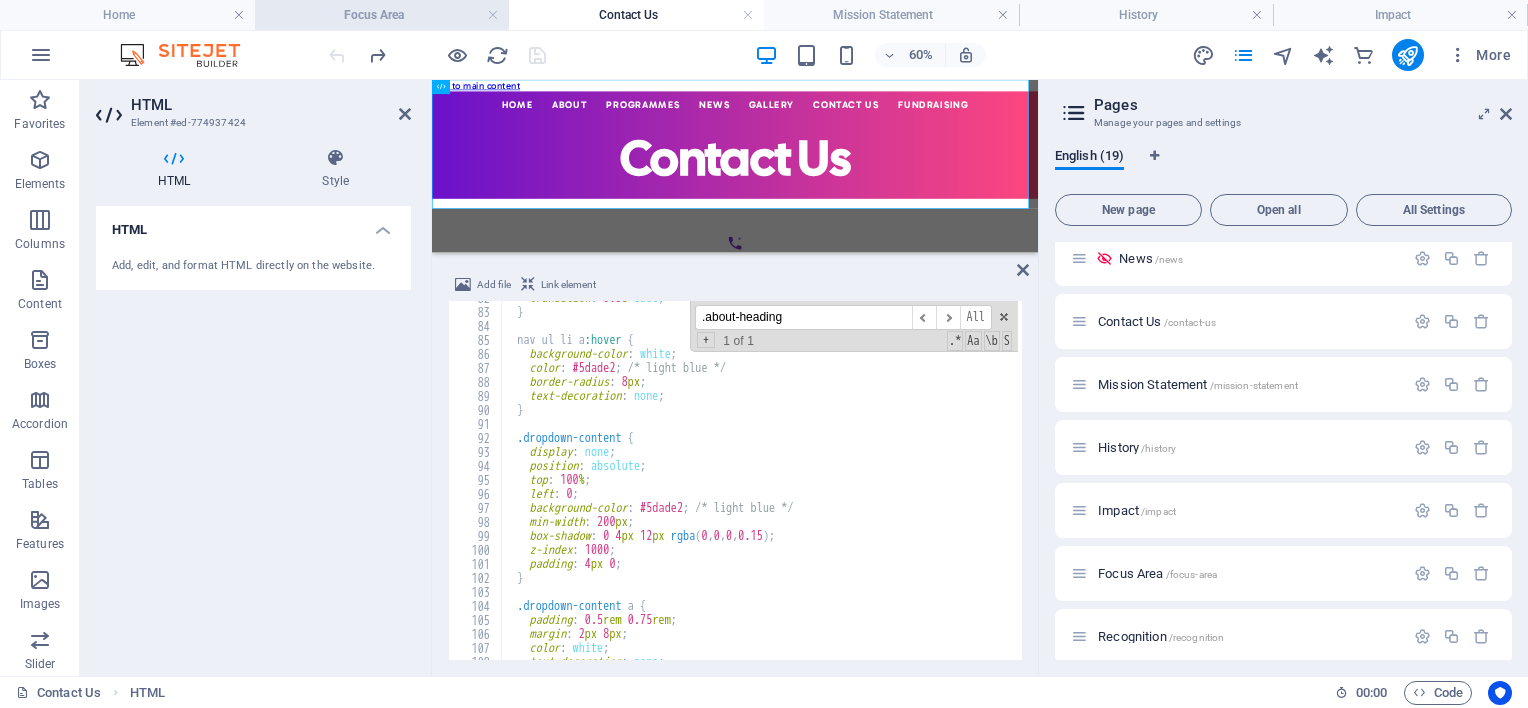 click on "Focus Area" at bounding box center (382, 15) 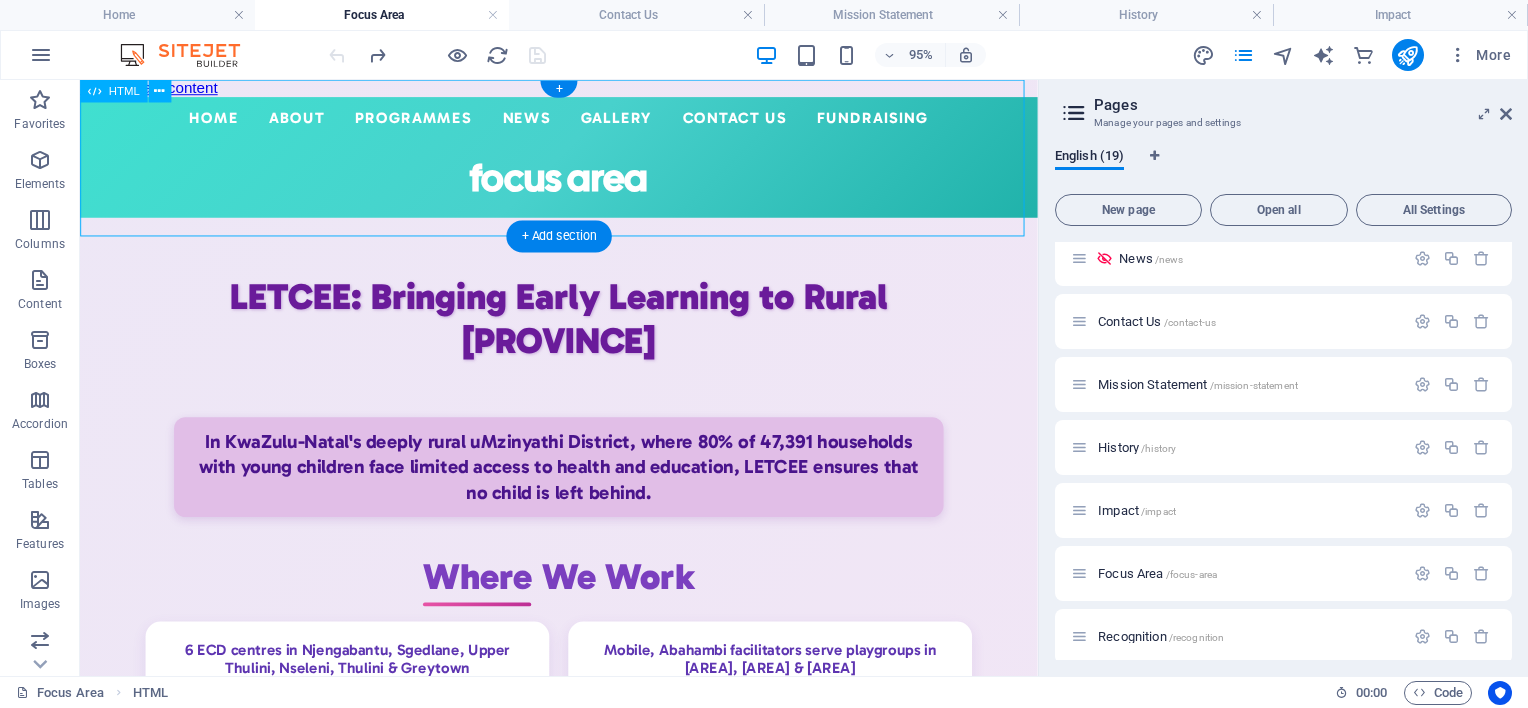 click on "Centered Navigation Bar
☰
Home
About
Mission Statement
History
Impact
Focus Area
Recognition
Non-Executive Board
Executive Directors
Programmes
ECD Training & Development
ECD Programmes/Projects
Primary School Projects
News
Events
Annual Reports
Gallery
Contact Us
Fundraising
focus area" at bounding box center [584, 161] 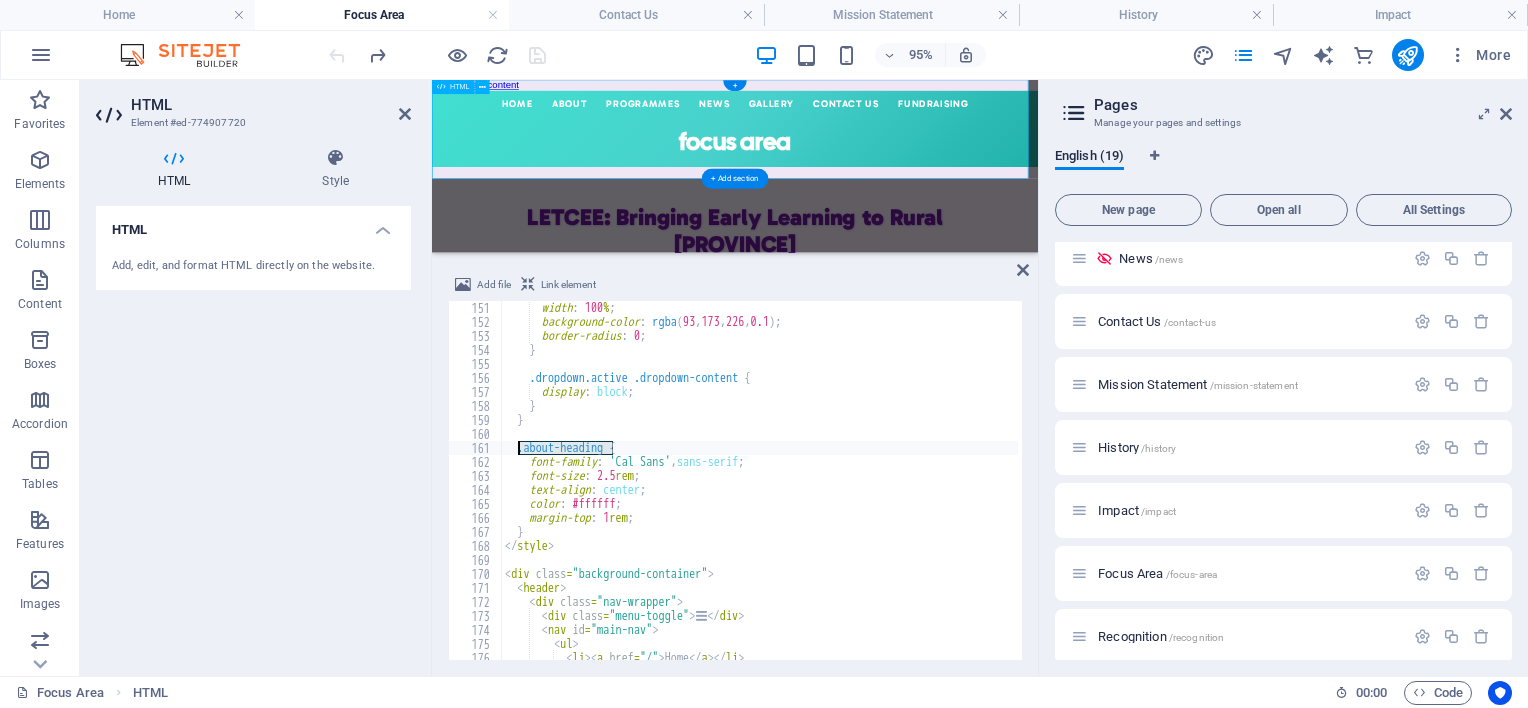 scroll, scrollTop: 2100, scrollLeft: 0, axis: vertical 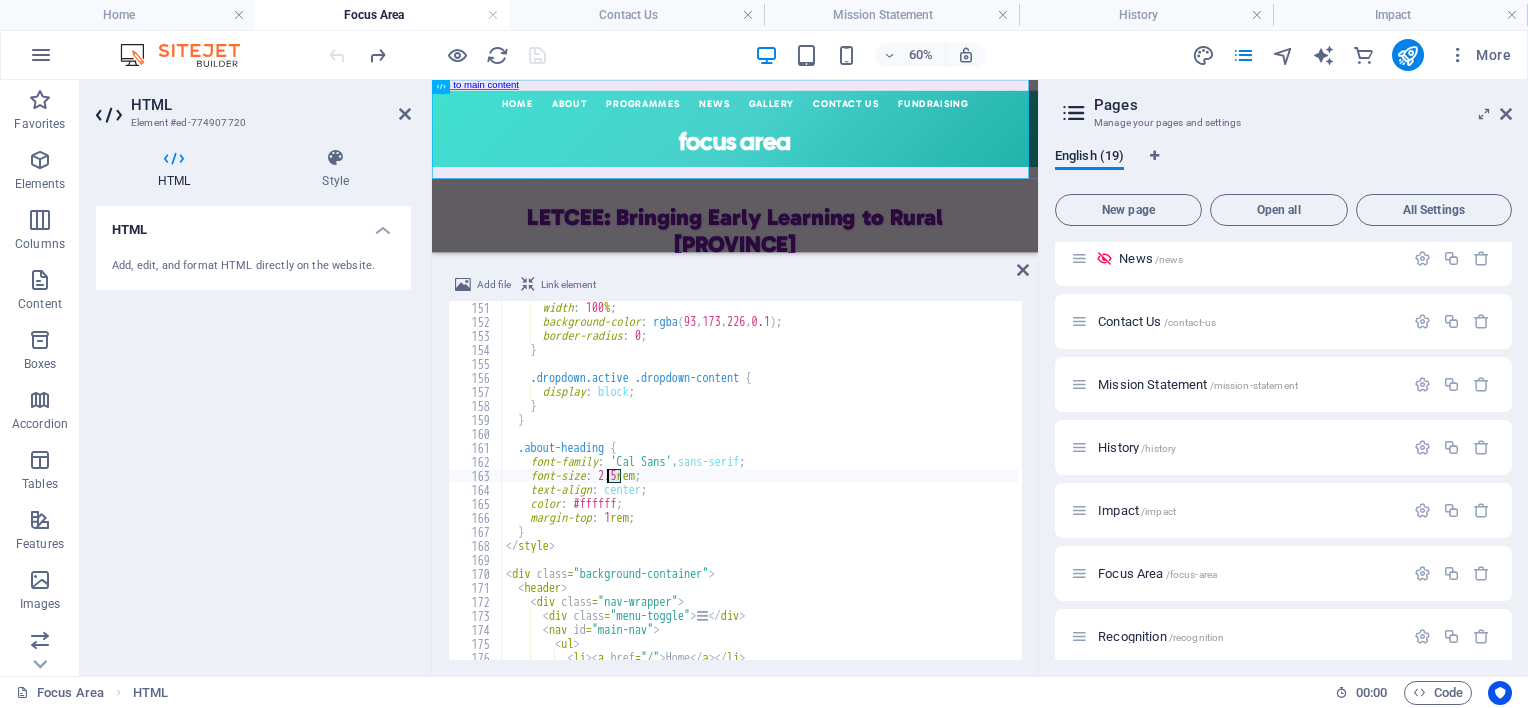 drag, startPoint x: 620, startPoint y: 469, endPoint x: 608, endPoint y: 472, distance: 12.369317 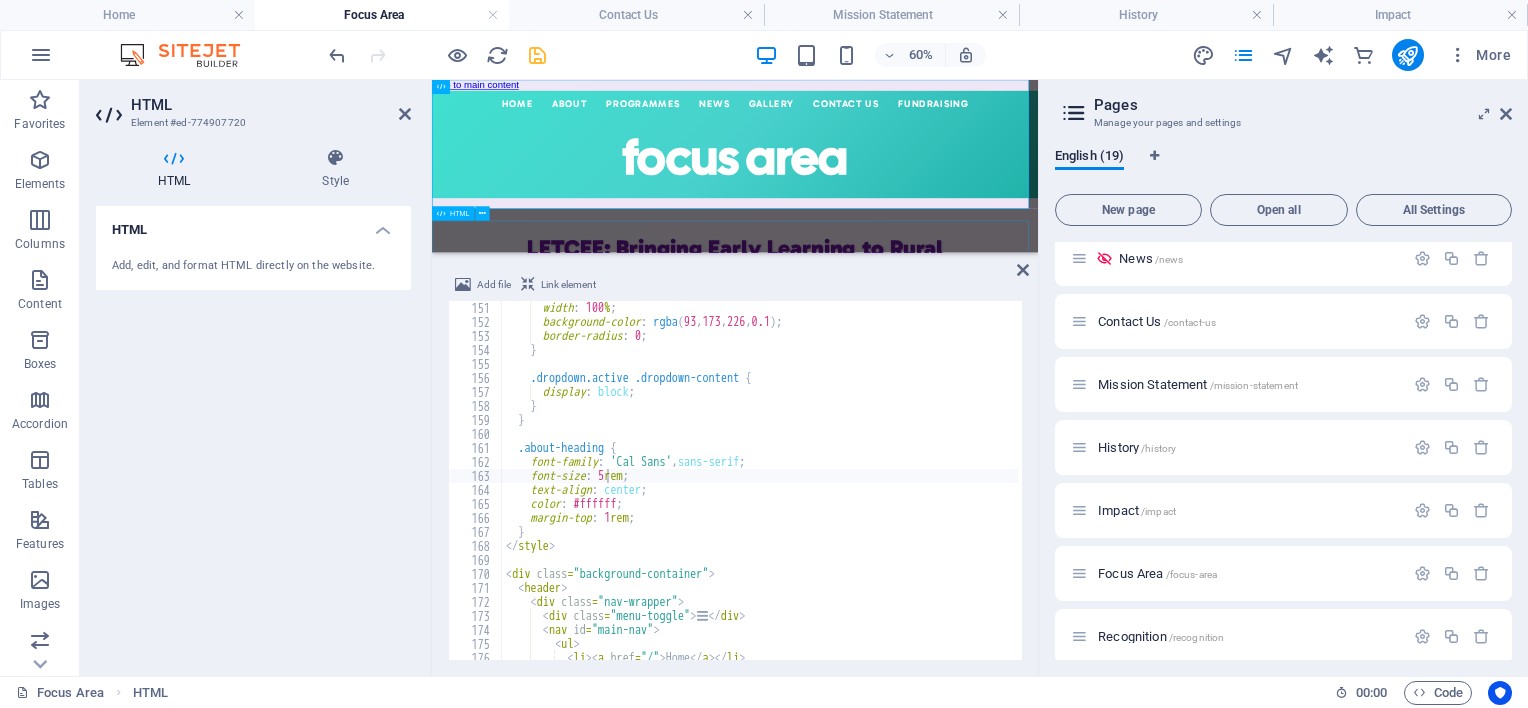 click on "LETCEE: Bringing Early Learning to Rural [PROVINCE]
In [PROVINCE]'s deeply rural [DISTRICT] District, where 80% of 47,391 households with young children face limited access to health and education, LETCEE ensures that no child is left behind.
Where We Work
6 ECD centres in Njengabantu, Sgedlane, Upper Thulini, Nseleni, Thulini & [CITY]
Mobile, Abahambi facilitators serve playgroups in Matimatolo, Eshane & Mbuba
Toy Libraries—stationed in [CITY] and extended to remote areas via mobile units
1090 Smart Start franchisees deliver quality ECD services across the district
Why It Matters:
Your support powers our mission—uplifting children, families, and entire communities.
BACK TO TOP" at bounding box center [937, 982] 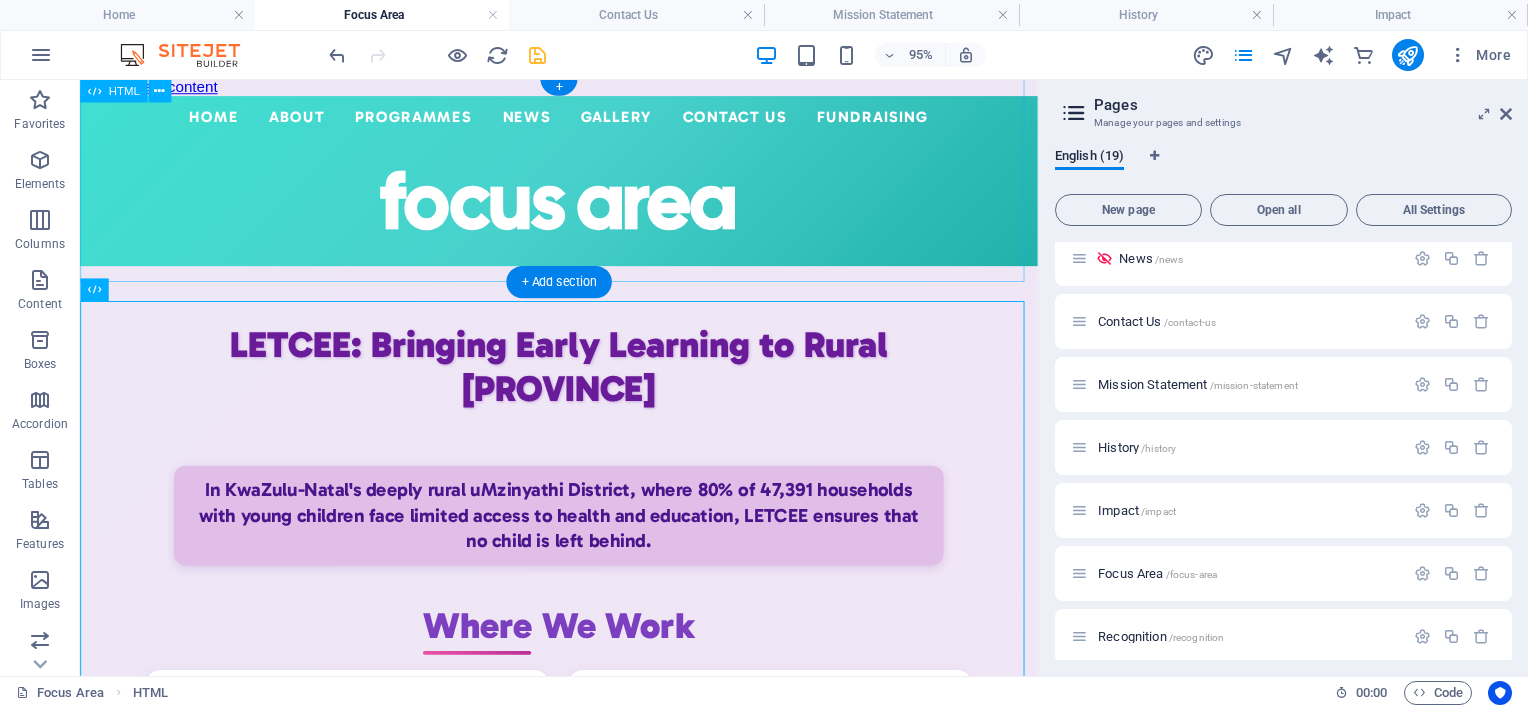 scroll, scrollTop: 0, scrollLeft: 0, axis: both 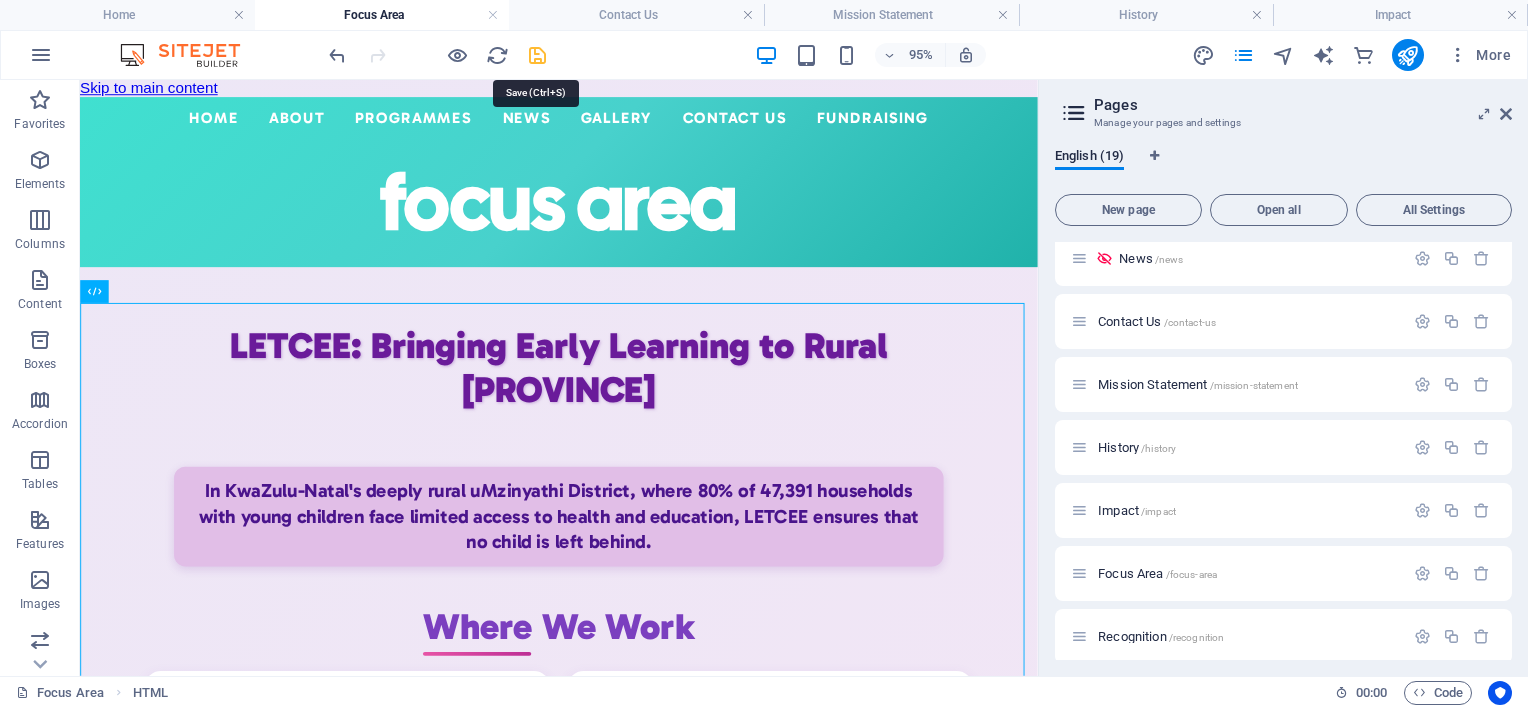 click at bounding box center (537, 55) 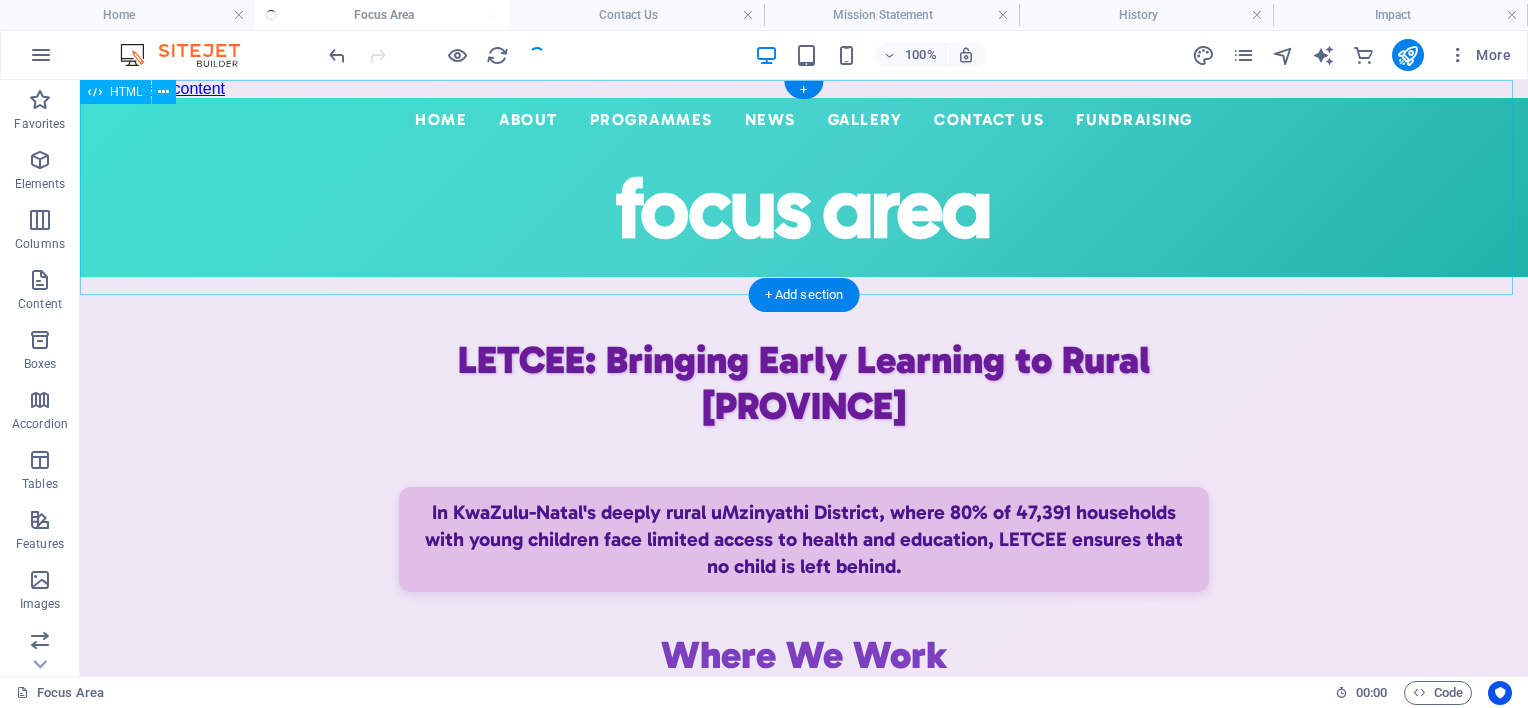 click on "Centered Navigation Bar
☰
Home
About
Mission Statement
History
Impact
Focus Area
Recognition
Non-Executive Board
Executive Directors
Programmes
ECD Training & Development
ECD Programmes/Projects
Primary School Projects
News
Events
Annual Reports
Gallery
Contact Us
Fundraising
focus area" at bounding box center [804, 187] 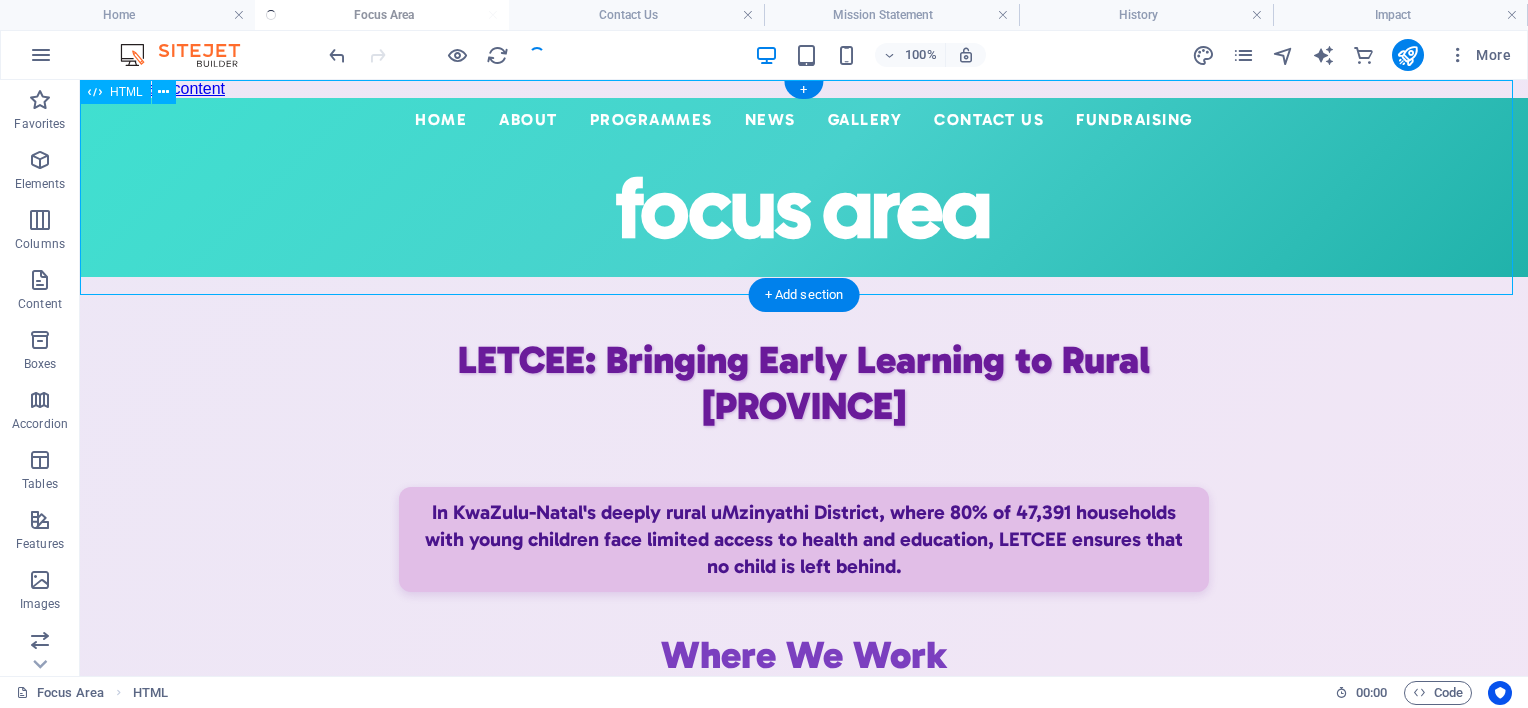click on "Centered Navigation Bar
☰
Home
About
Mission Statement
History
Impact
Focus Area
Recognition
Non-Executive Board
Executive Directors
Programmes
ECD Training & Development
ECD Programmes/Projects
Primary School Projects
News
Events
Annual Reports
Gallery
Contact Us
Fundraising
focus area" at bounding box center [804, 187] 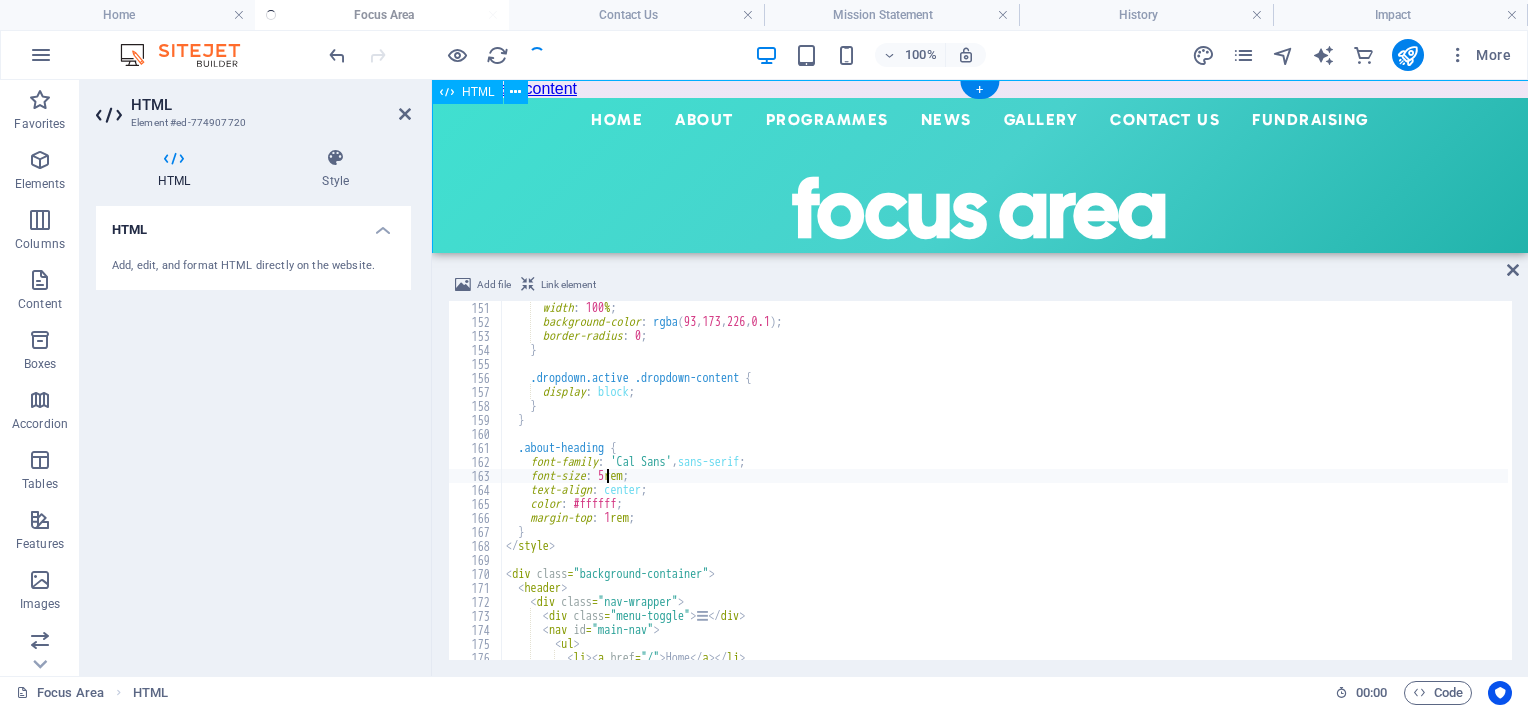 scroll, scrollTop: 2100, scrollLeft: 0, axis: vertical 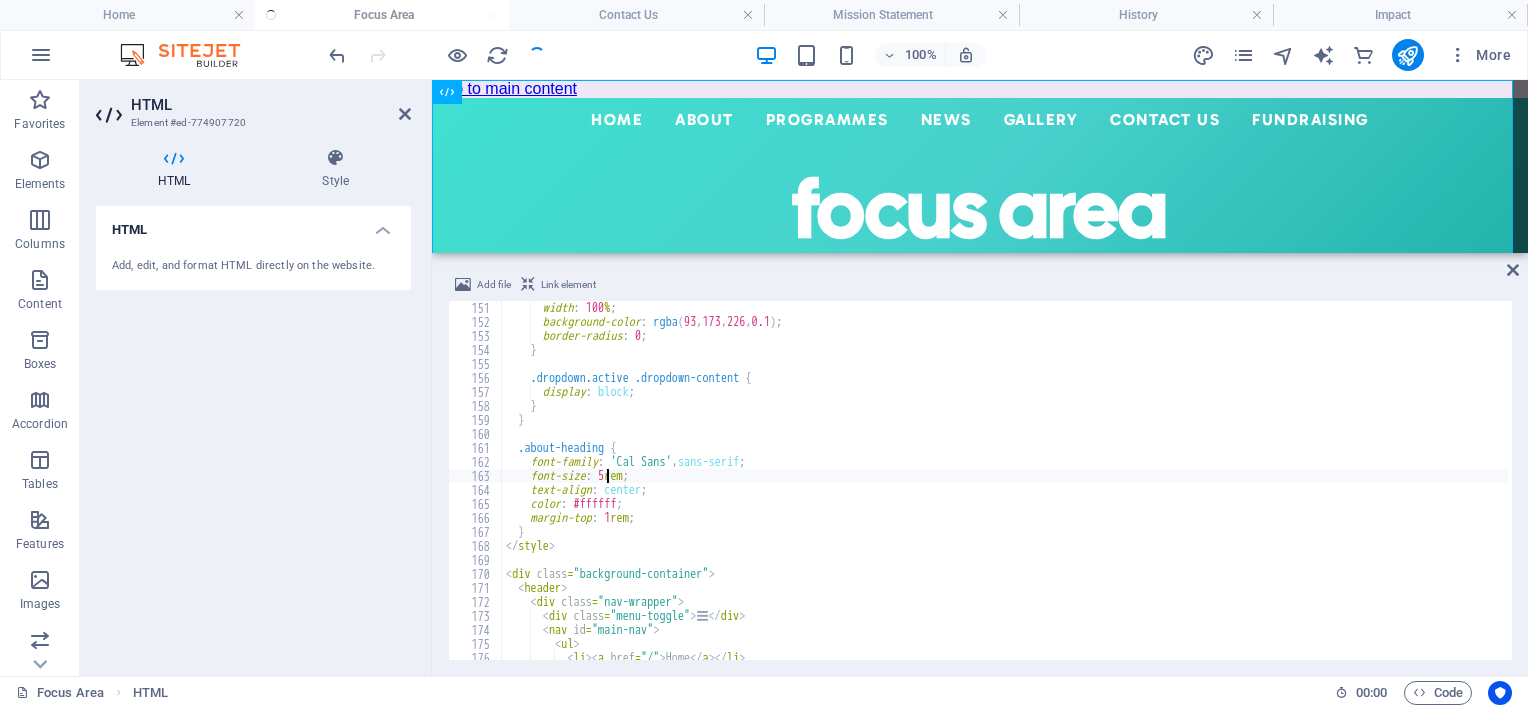 click on "width :   100 % ;         background-color :   rgba ( 93 ,  173 ,  226 ,  0.1 ) ;         border-radius :   0 ;      }      .dropdown.active   .dropdown-content   {         display :   block ;      }    }    .about-heading   {      font-family :   ' Cal Sans ' ,  sans-serif ;      font-size :   5 rem ;      text-align :   center ;      color :   #ffffff ;      margin-top :   1 rem ;    } </ style > < div   class = "background-container" >    < header >      < div   class = "nav-wrapper" >         < div   class = "menu-toggle" > ☰ </ div >         < nav   id = "main-nav" >           < ul >              < li > < a   href = "/" > Home </ a > </ li >              < li   class = "dropdown" >" at bounding box center (1005, 492) 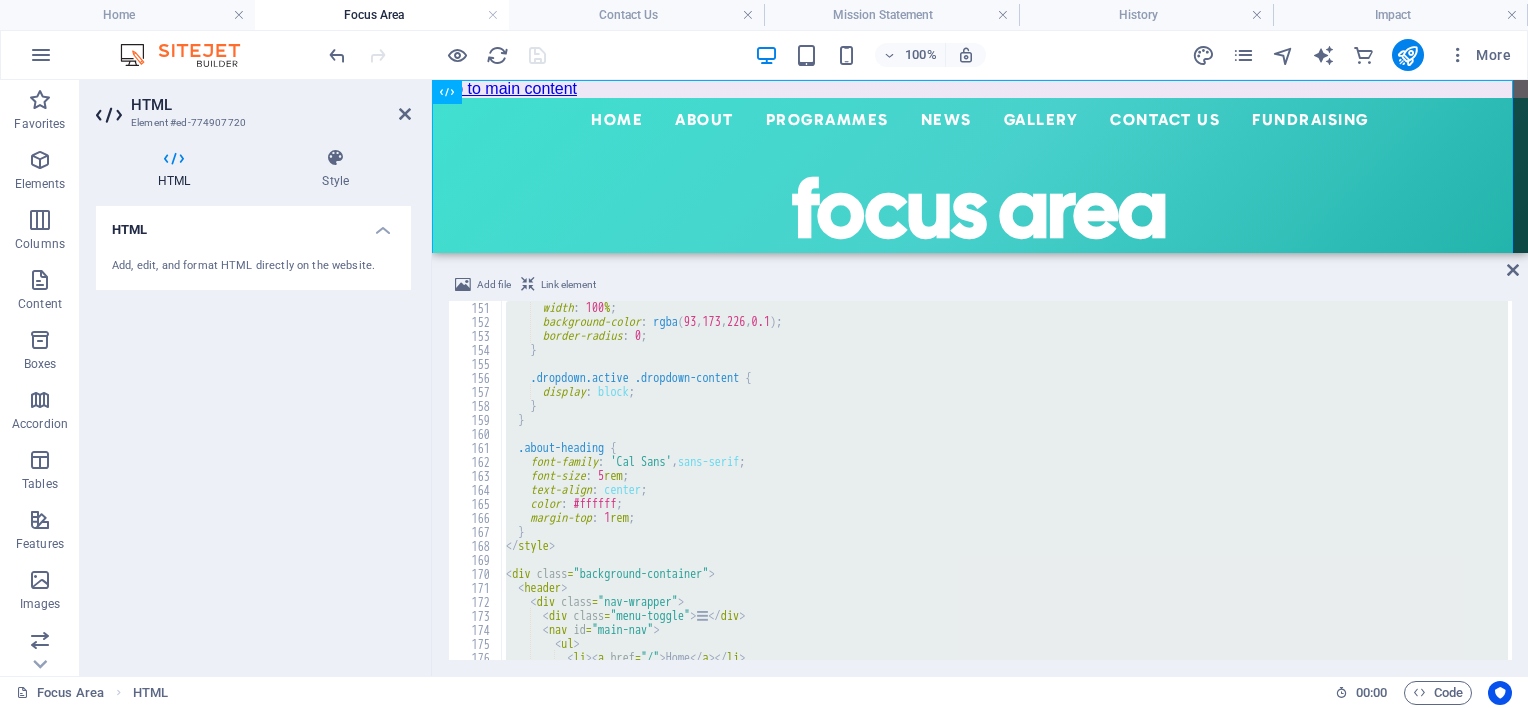 click on "width :   100 % ;         background-color :   rgba ( 93 ,  173 ,  226 ,  0.1 ) ;         border-radius :   0 ;      }      .dropdown.active   .dropdown-content   {         display :   block ;      }    }    .about-heading   {      font-family :   ' Cal Sans ' ,  sans-serif ;      font-size :   5 rem ;      text-align :   center ;      color :   #ffffff ;      margin-top :   1 rem ;    } </ style > < div   class = "background-container" >    < header >      < div   class = "nav-wrapper" >         < div   class = "menu-toggle" > ☰ </ div >         < nav   id = "main-nav" >           < ul >              < li > < a   href = "/" > Home </ a > </ li >              < li   class = "dropdown" >" at bounding box center [1005, 480] 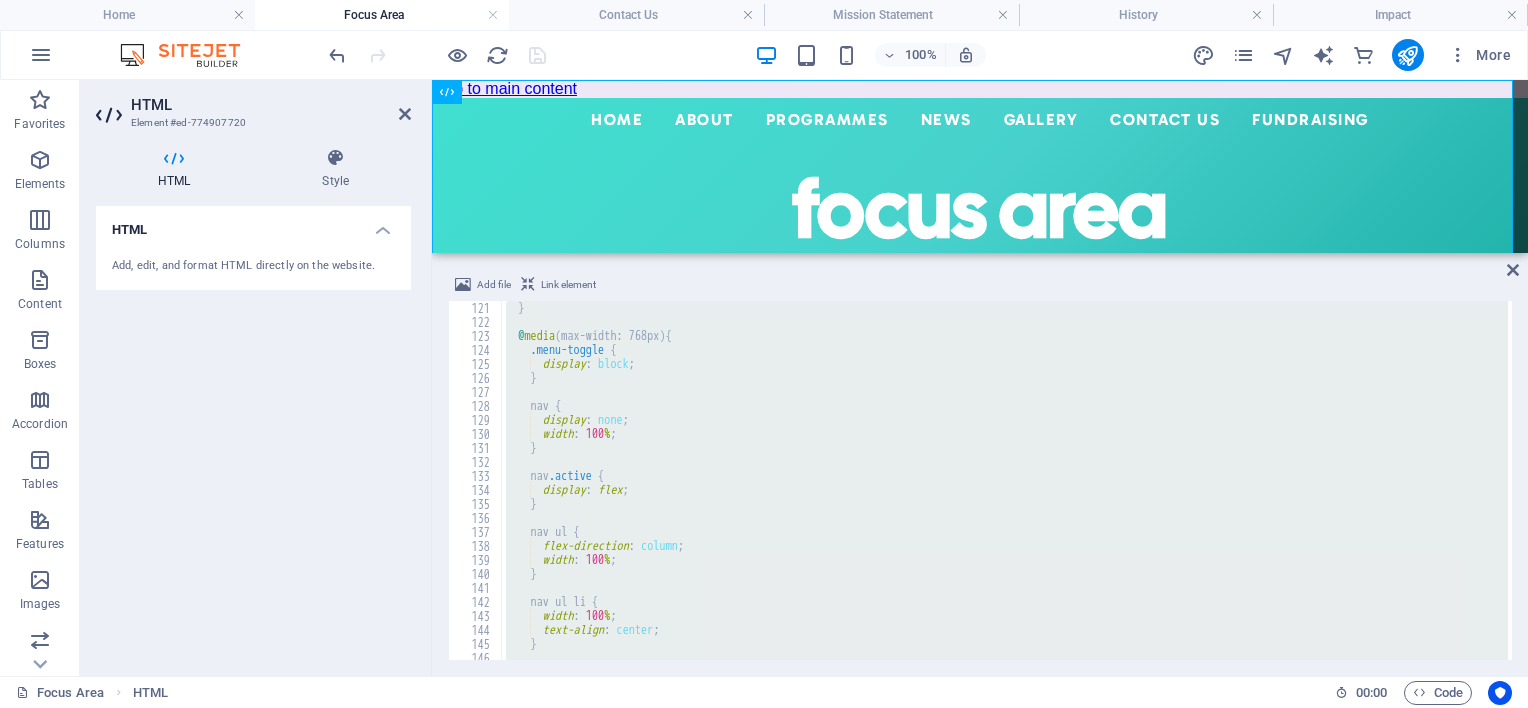 scroll, scrollTop: 1500, scrollLeft: 0, axis: vertical 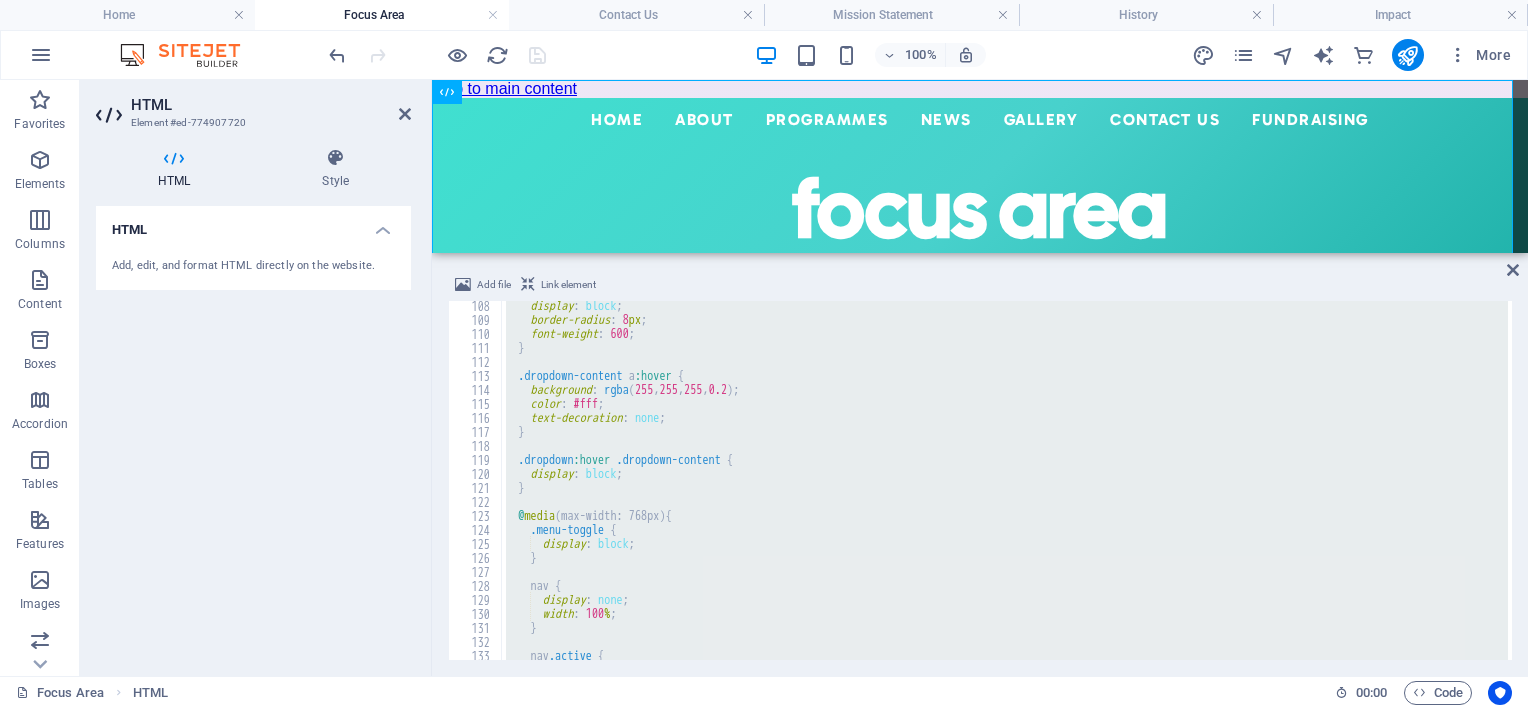 click on "display :   block ;      border-radius :   8 px ;      font-weight :   600 ;    }    .dropdown-content   a :hover   {      background :   rgba ( 255 ,  255 ,  255 ,  0.2 ) ;      color :   #fff ;      text-decoration :   none ;    }    .dropdown :hover   .dropdown-content   {      display :   block ;    }    @ media  (max-width: 768px)  {      .menu-toggle   {         display :   block ;      }      nav   {         display :   none ;         width :   100 % ;      }      nav .active   {         display :   flex ;" at bounding box center (1005, 480) 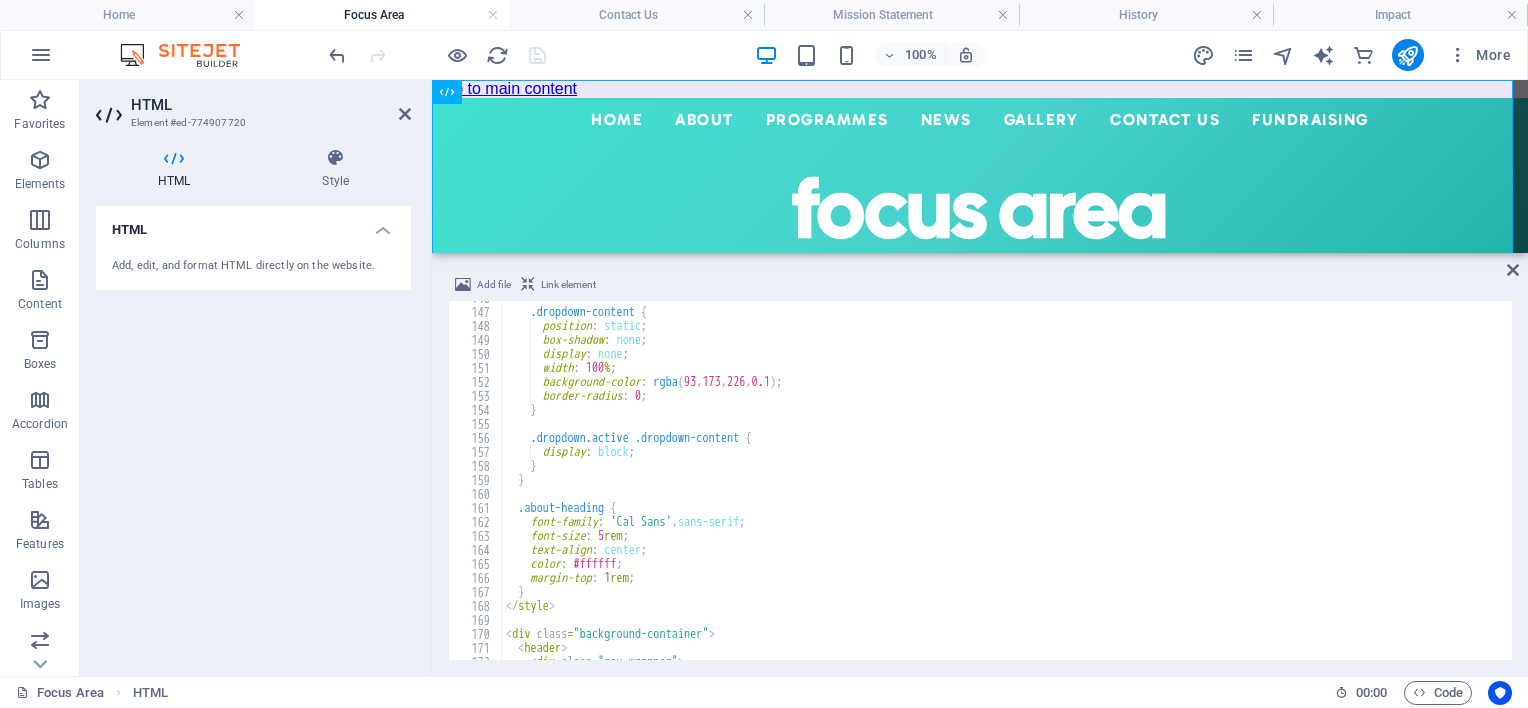 scroll, scrollTop: 2040, scrollLeft: 0, axis: vertical 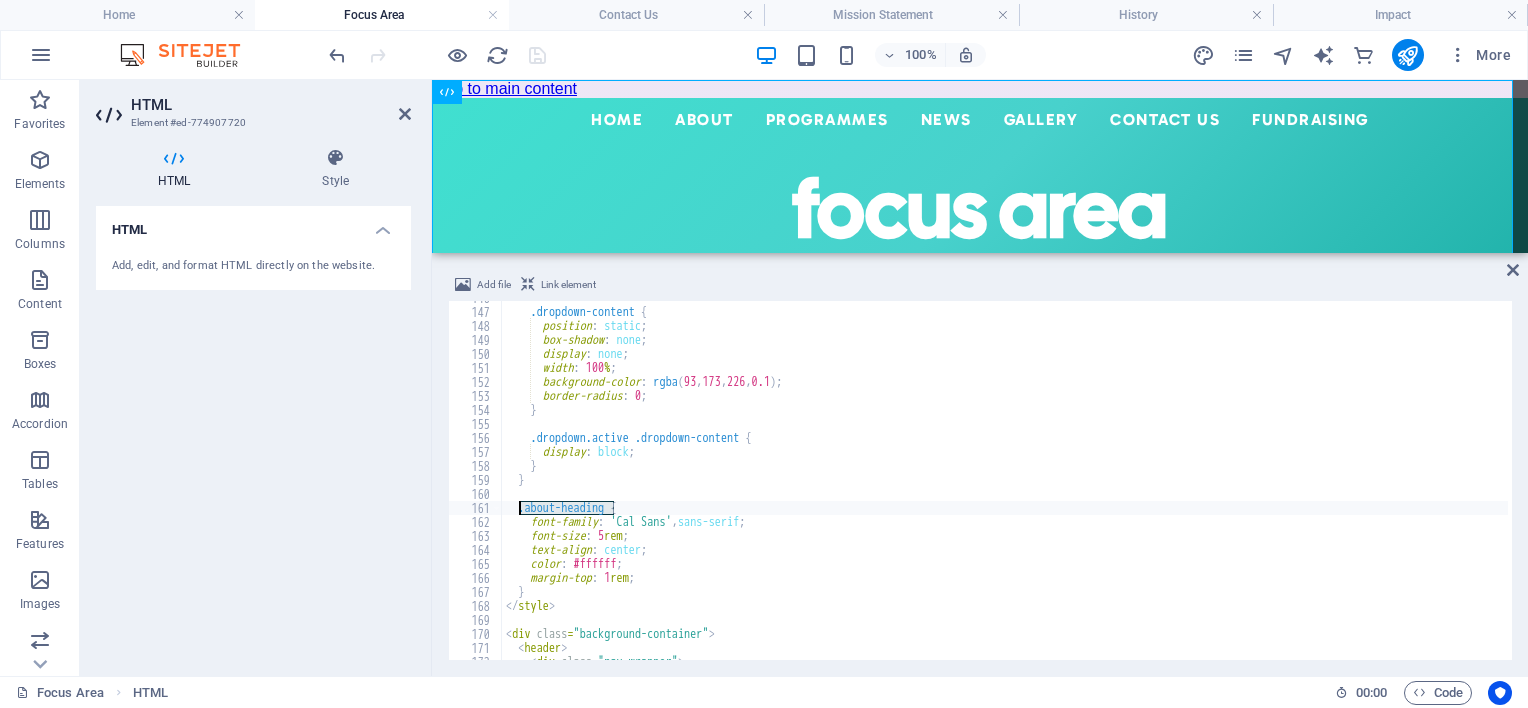 drag, startPoint x: 613, startPoint y: 512, endPoint x: 521, endPoint y: 511, distance: 92.00543 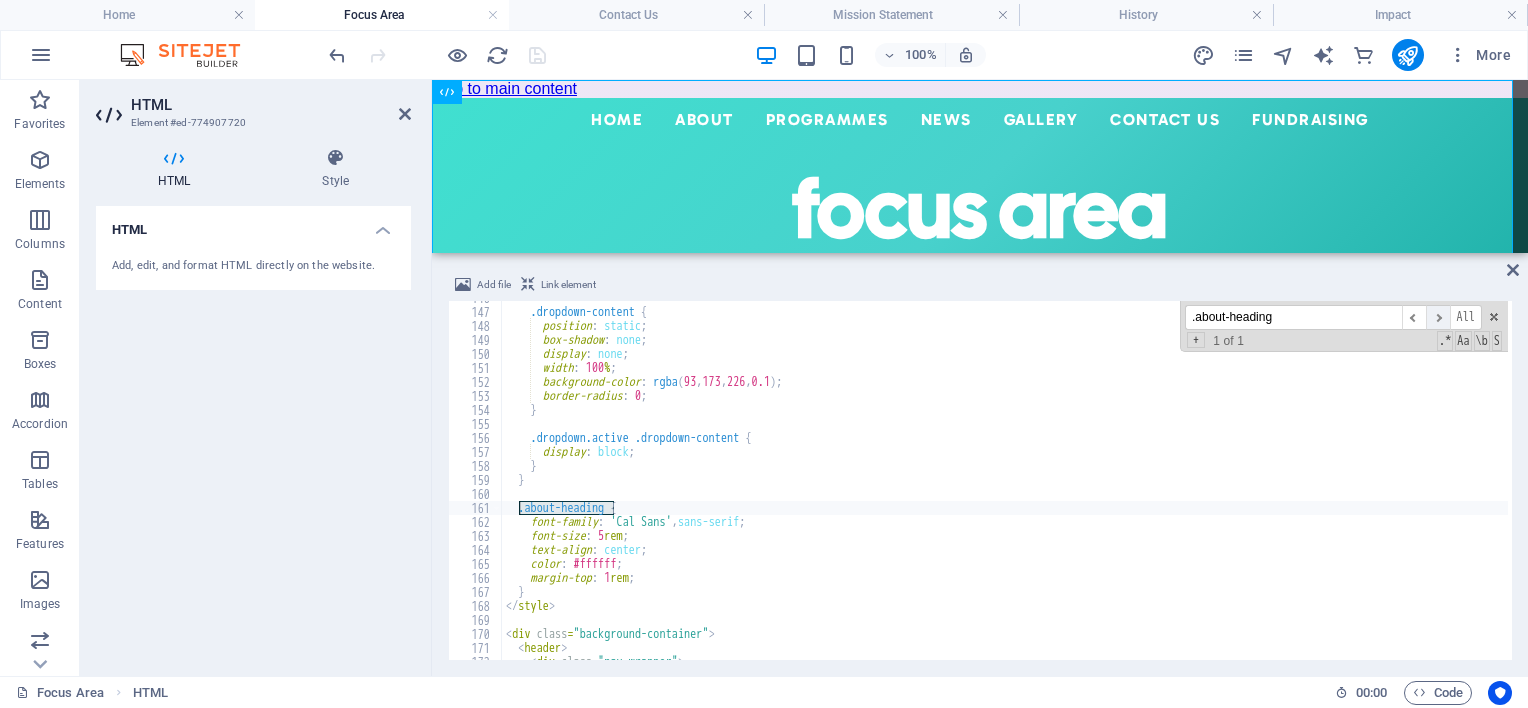 click on "​" at bounding box center (1438, 317) 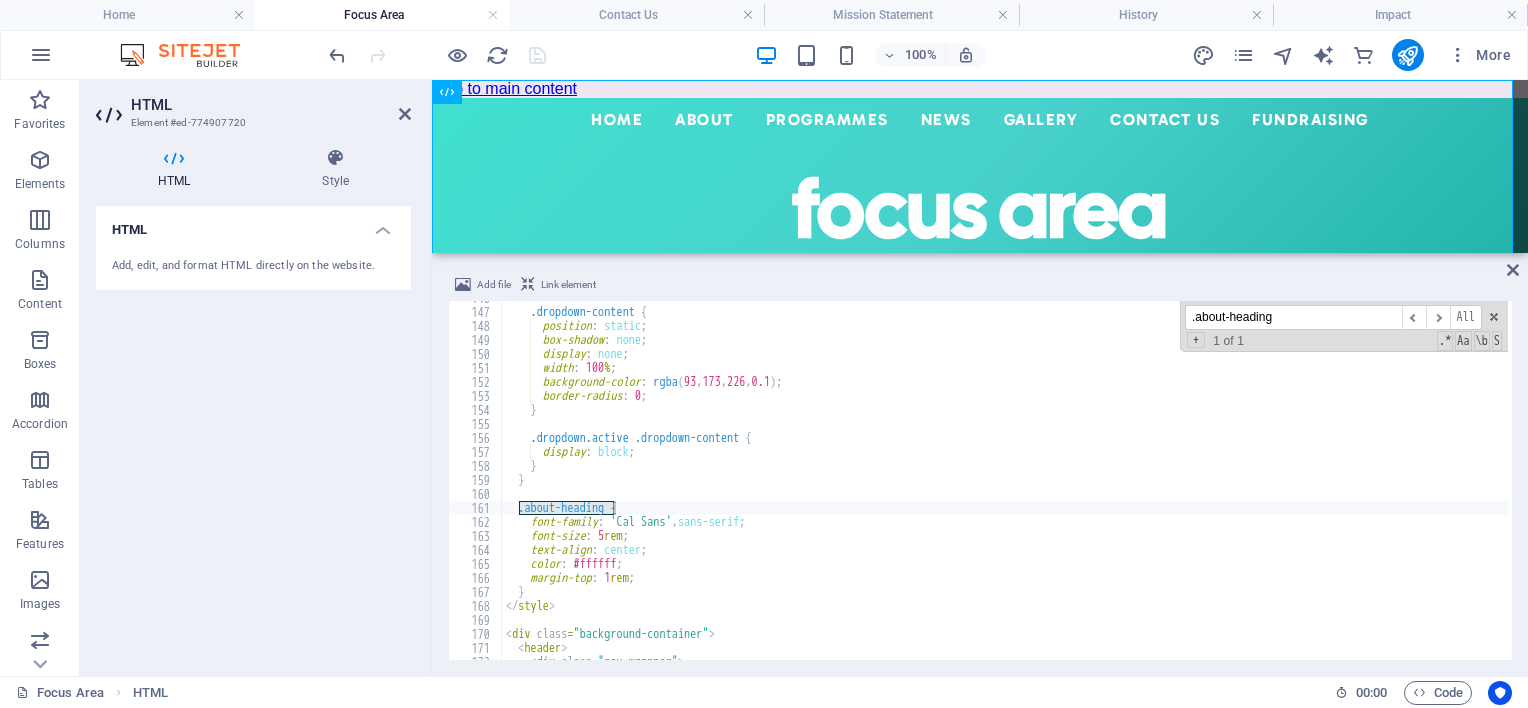 scroll, scrollTop: 2040, scrollLeft: 0, axis: vertical 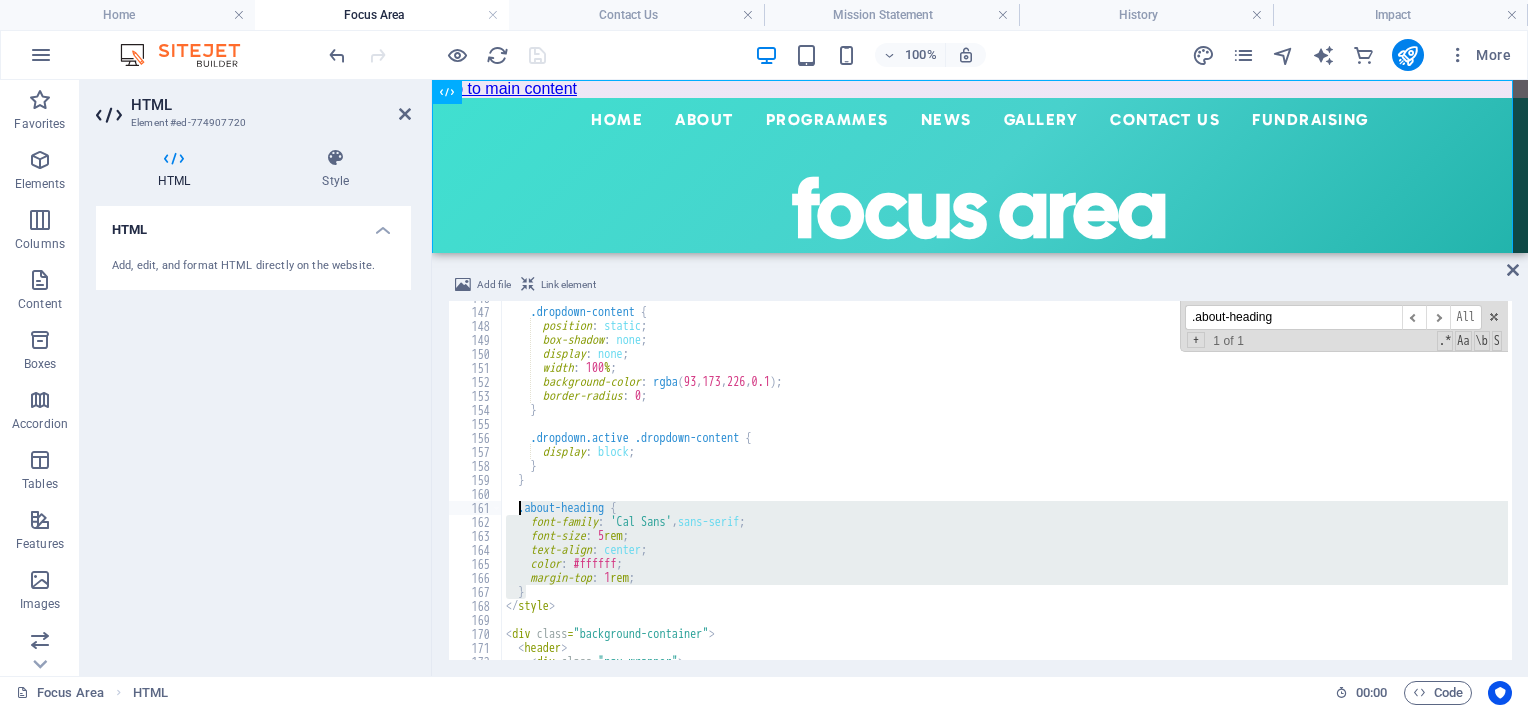 drag, startPoint x: 555, startPoint y: 592, endPoint x: 520, endPoint y: 512, distance: 87.32124 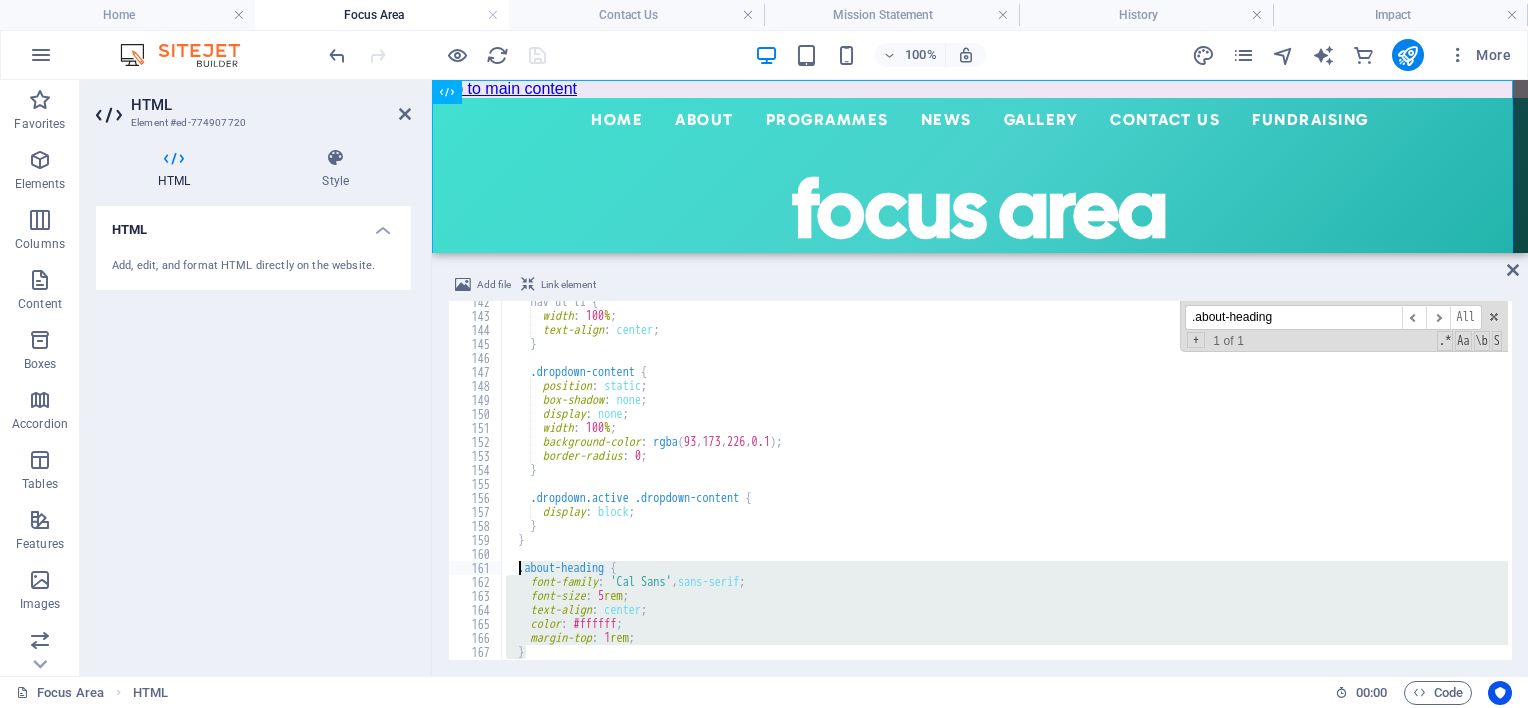 click on "nav   ul   li   {         width :   100 % ;         text-align :   center ;      }      .dropdown-content   {         position :   static ;         box-shadow :   none ;         display :   none ;         width :   100 % ;         background-color :   rgba ( 93 ,  173 ,  226 ,  0.1 ) ;         border-radius :   0 ;      }      .dropdown.active   .dropdown-content   {         display :   block ;      }    }    .about-heading   {      font-family :   ' Cal Sans ' ,  sans-serif ;      font-size :   5 rem ;      text-align :   center ;      color :   #ffffff ;      margin-top :   1 rem ;    } </ style >" at bounding box center (1005, 488) 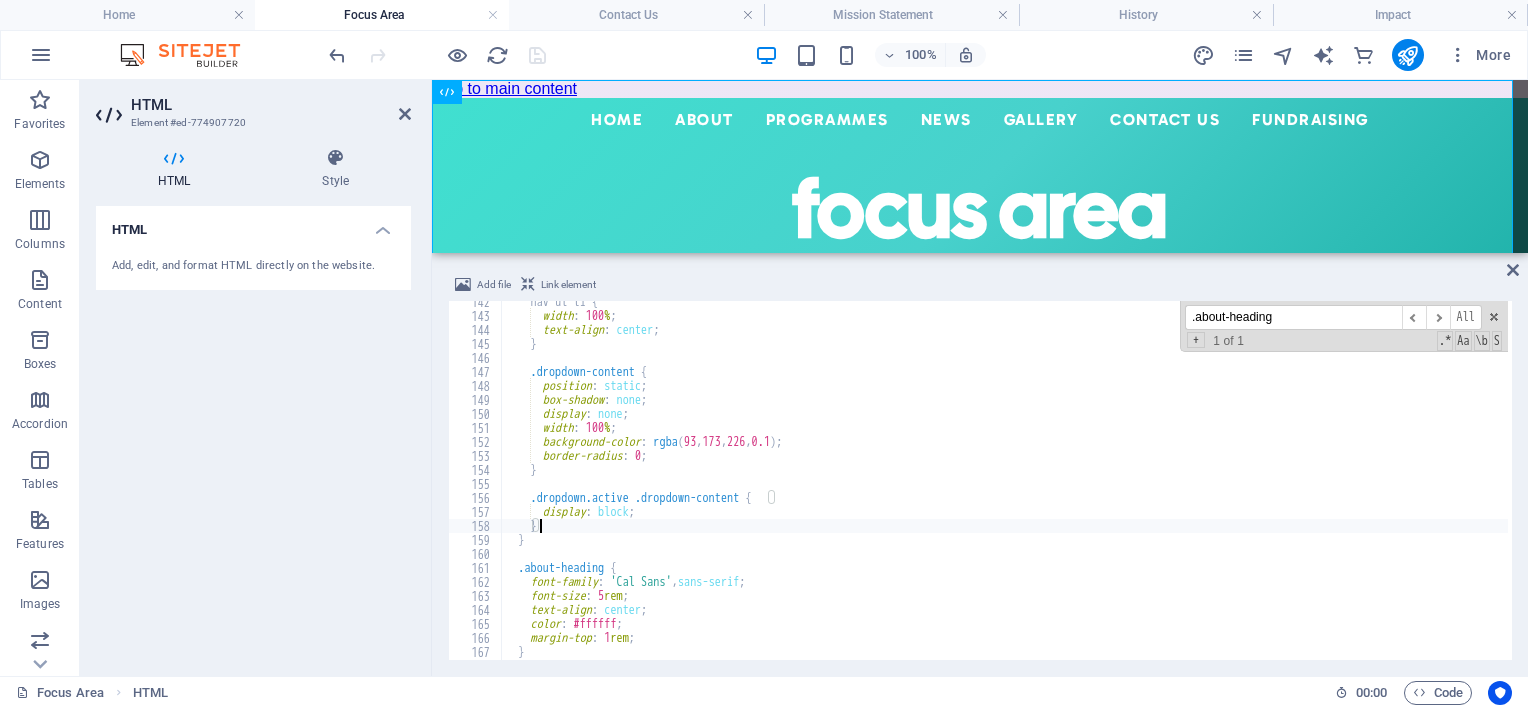 scroll, scrollTop: 2040, scrollLeft: 0, axis: vertical 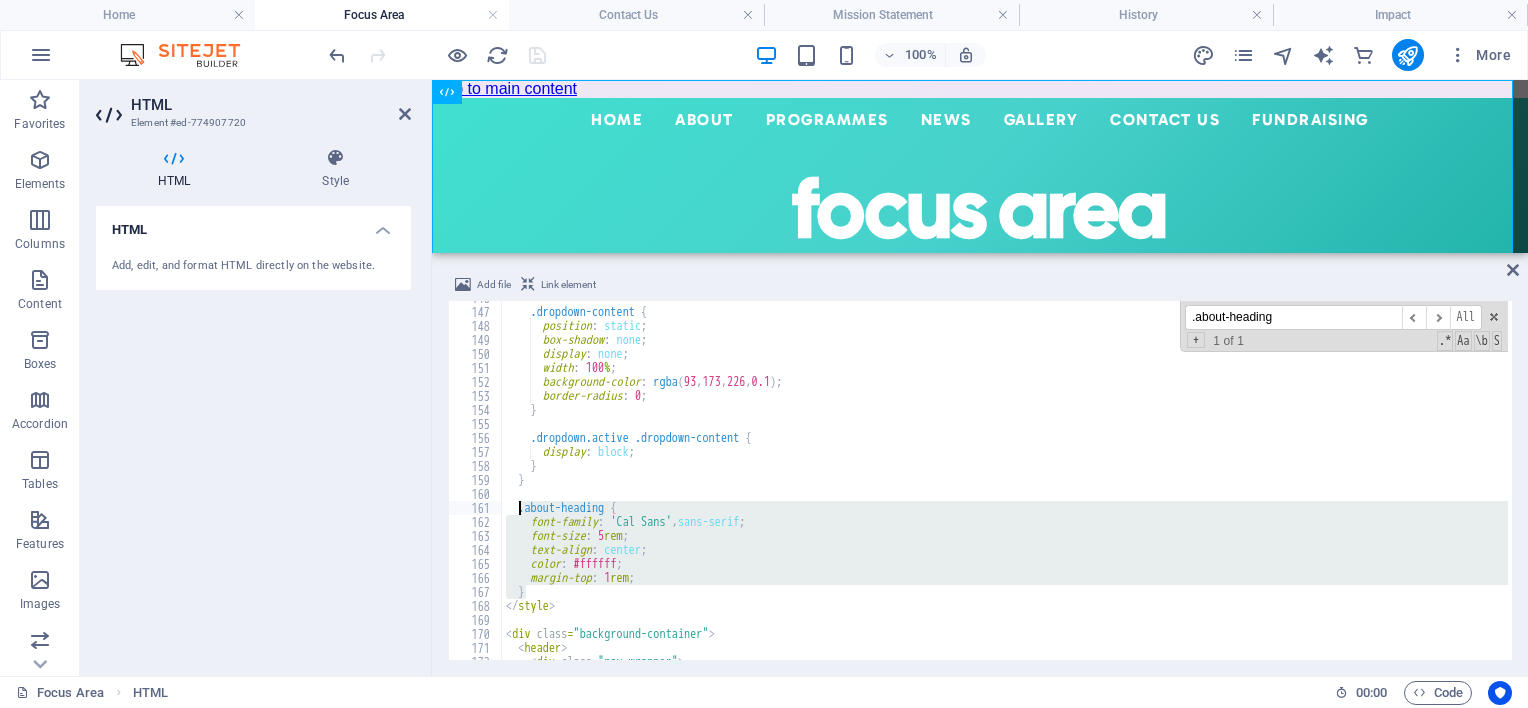 drag, startPoint x: 528, startPoint y: 595, endPoint x: 520, endPoint y: 513, distance: 82.38932 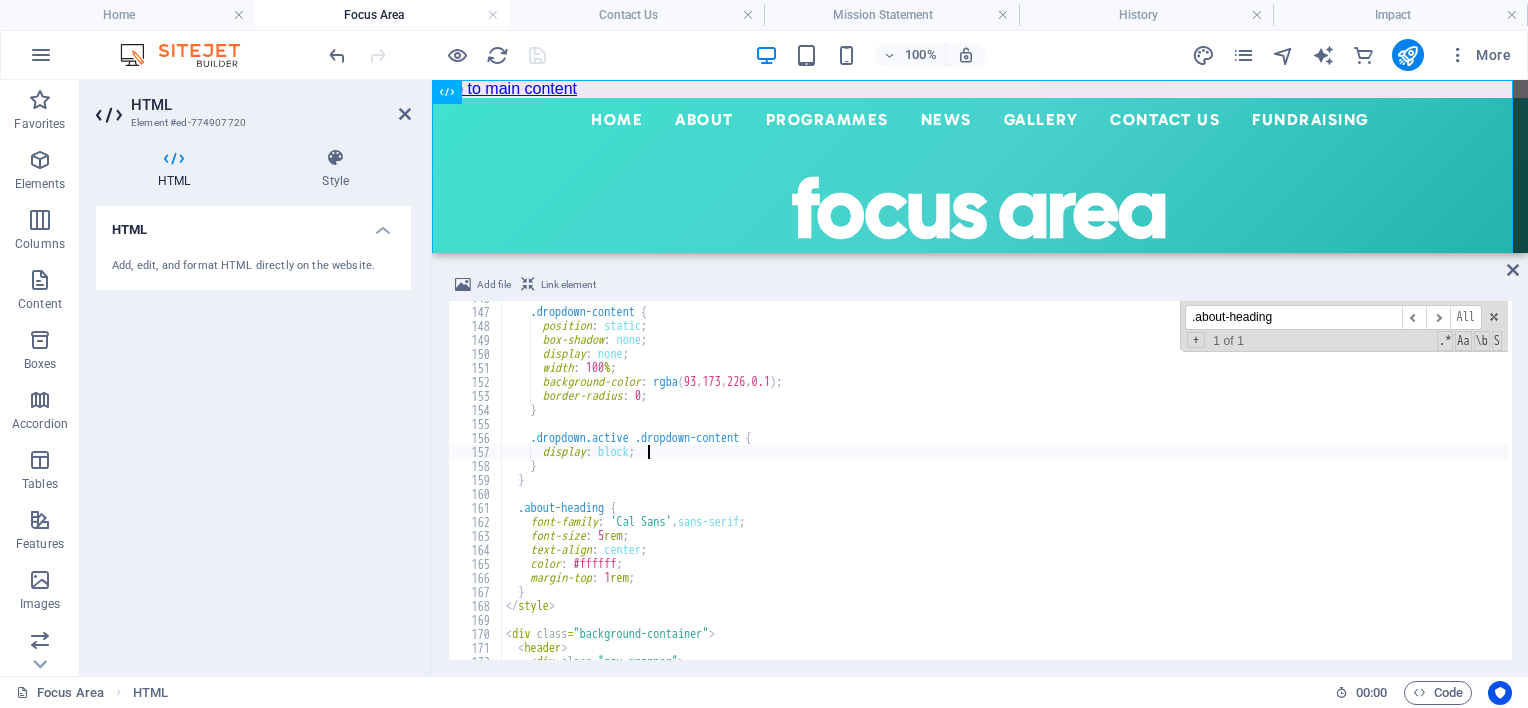 scroll, scrollTop: 0, scrollLeft: 1, axis: horizontal 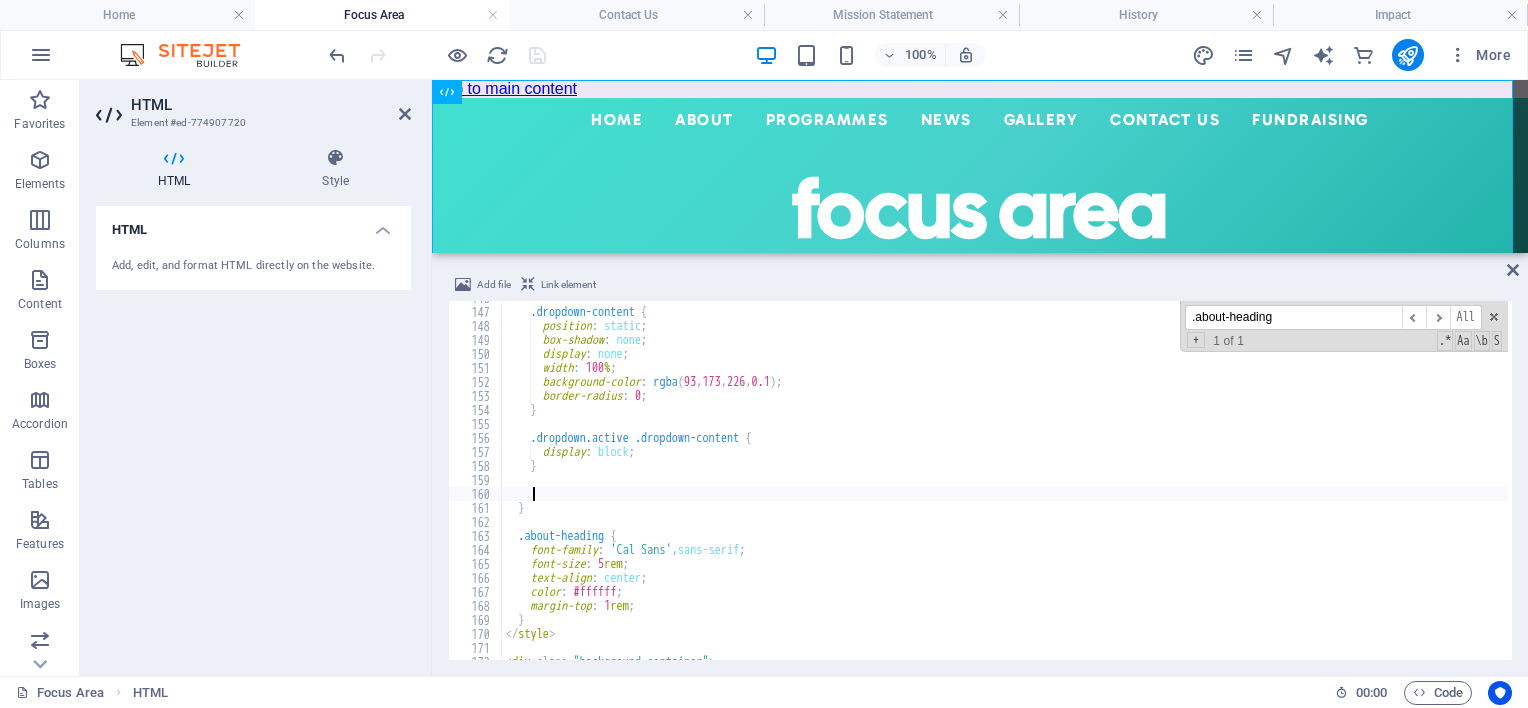 paste on "}" 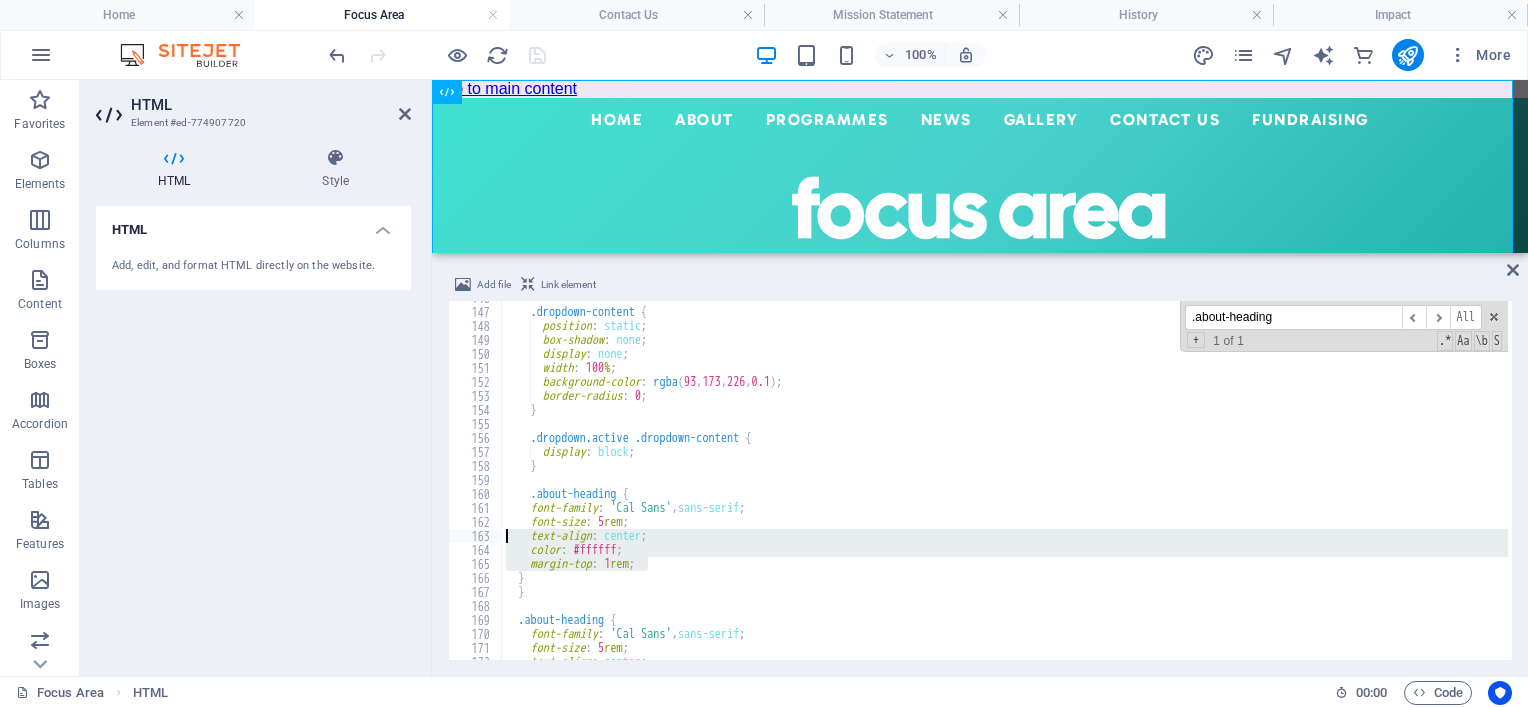 drag, startPoint x: 665, startPoint y: 568, endPoint x: 451, endPoint y: 534, distance: 216.6841 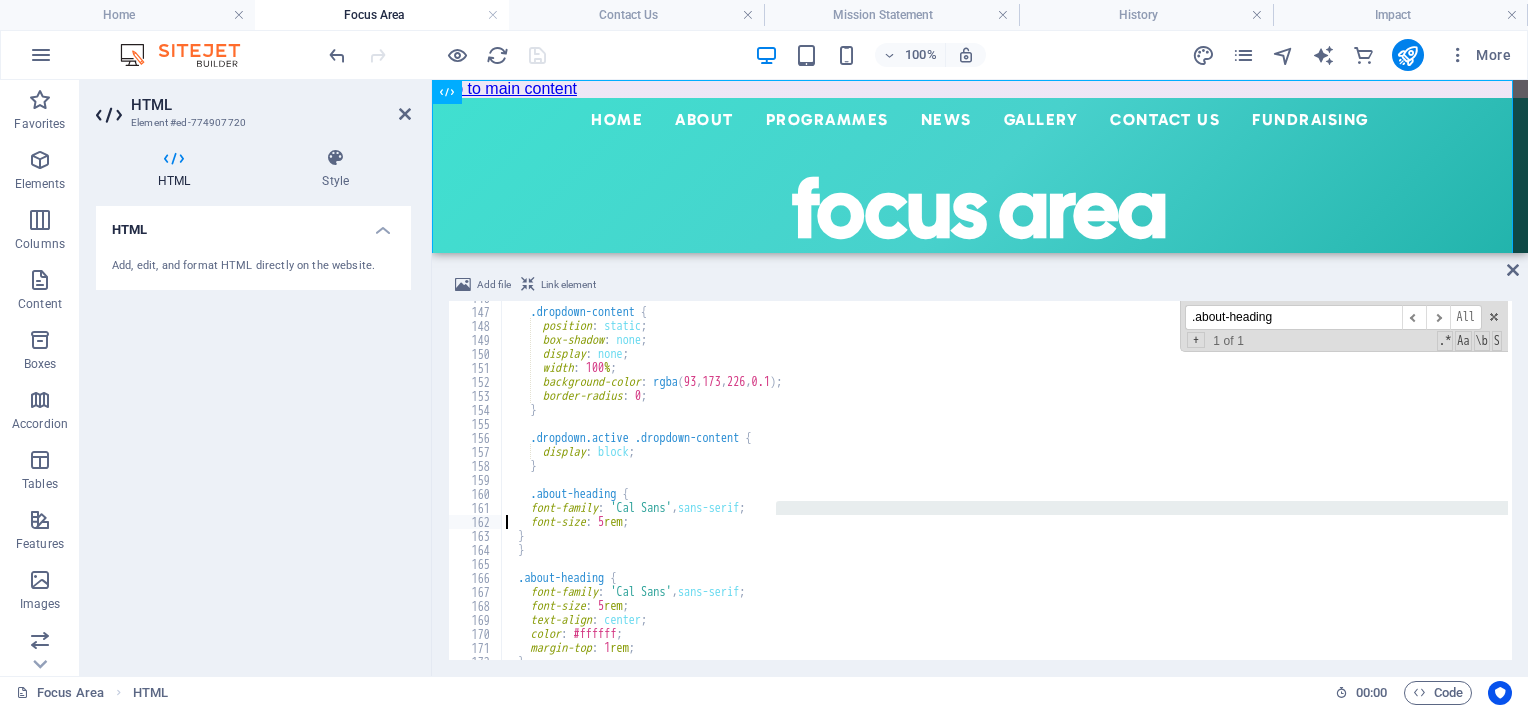drag, startPoint x: 784, startPoint y: 504, endPoint x: 418, endPoint y: 517, distance: 366.2308 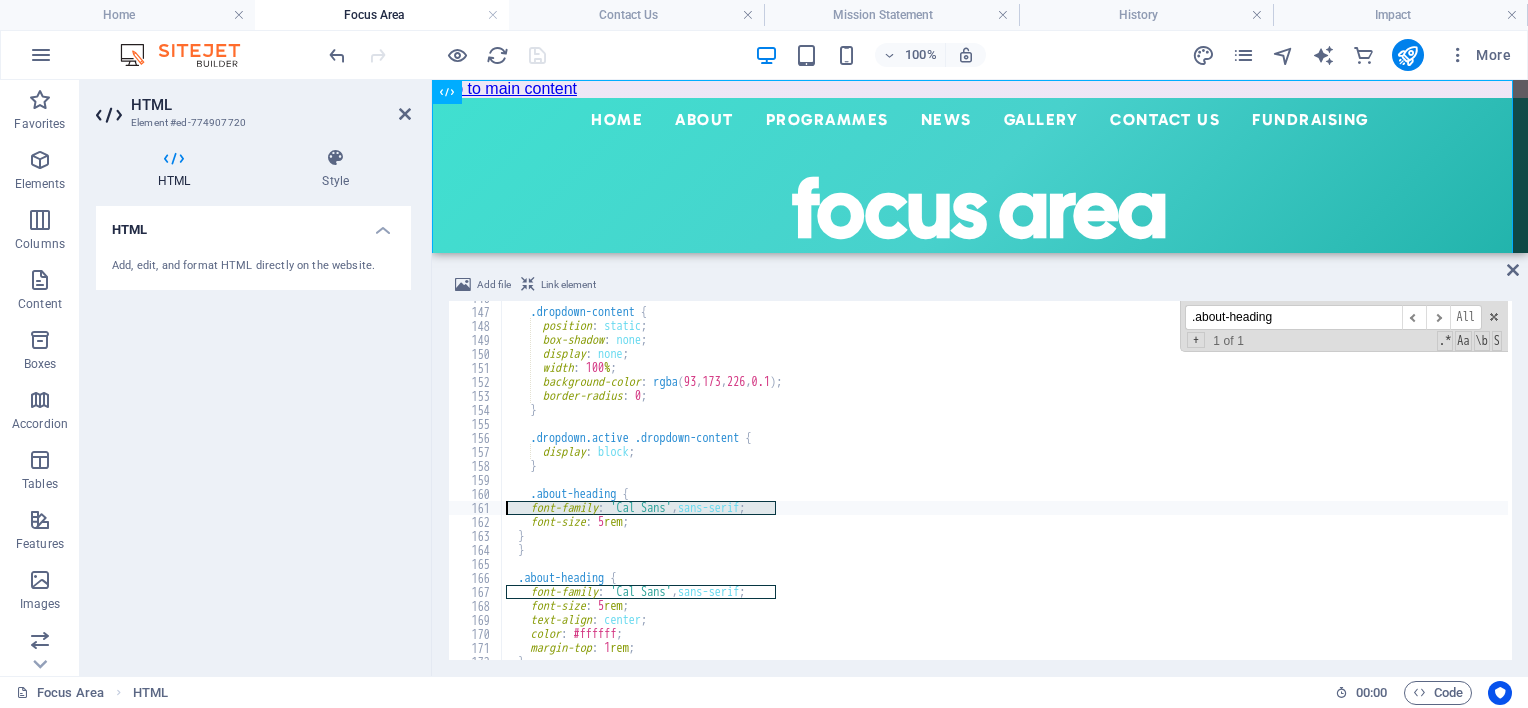 drag, startPoint x: 789, startPoint y: 508, endPoint x: 463, endPoint y: 509, distance: 326.00153 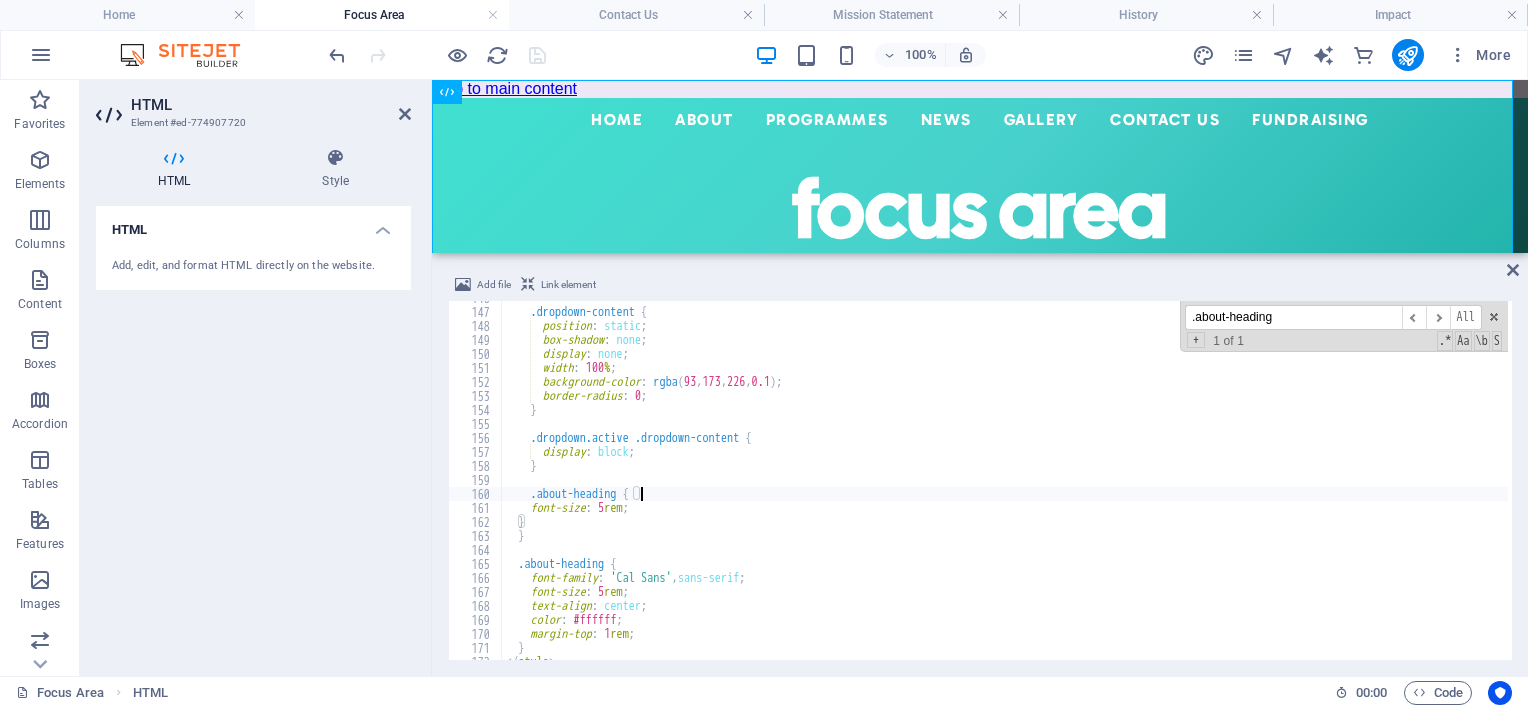 drag, startPoint x: 516, startPoint y: 525, endPoint x: 546, endPoint y: 511, distance: 33.105892 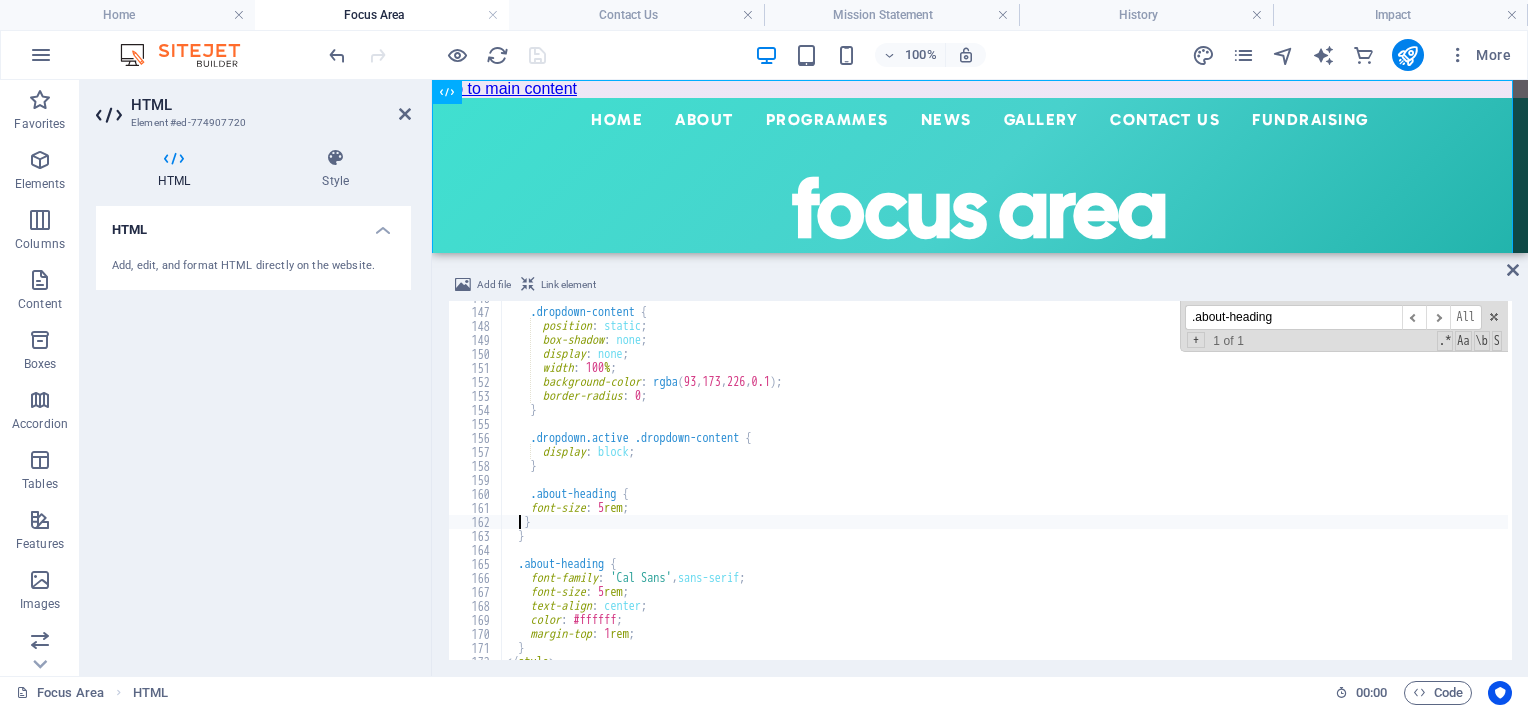 scroll, scrollTop: 0, scrollLeft: 0, axis: both 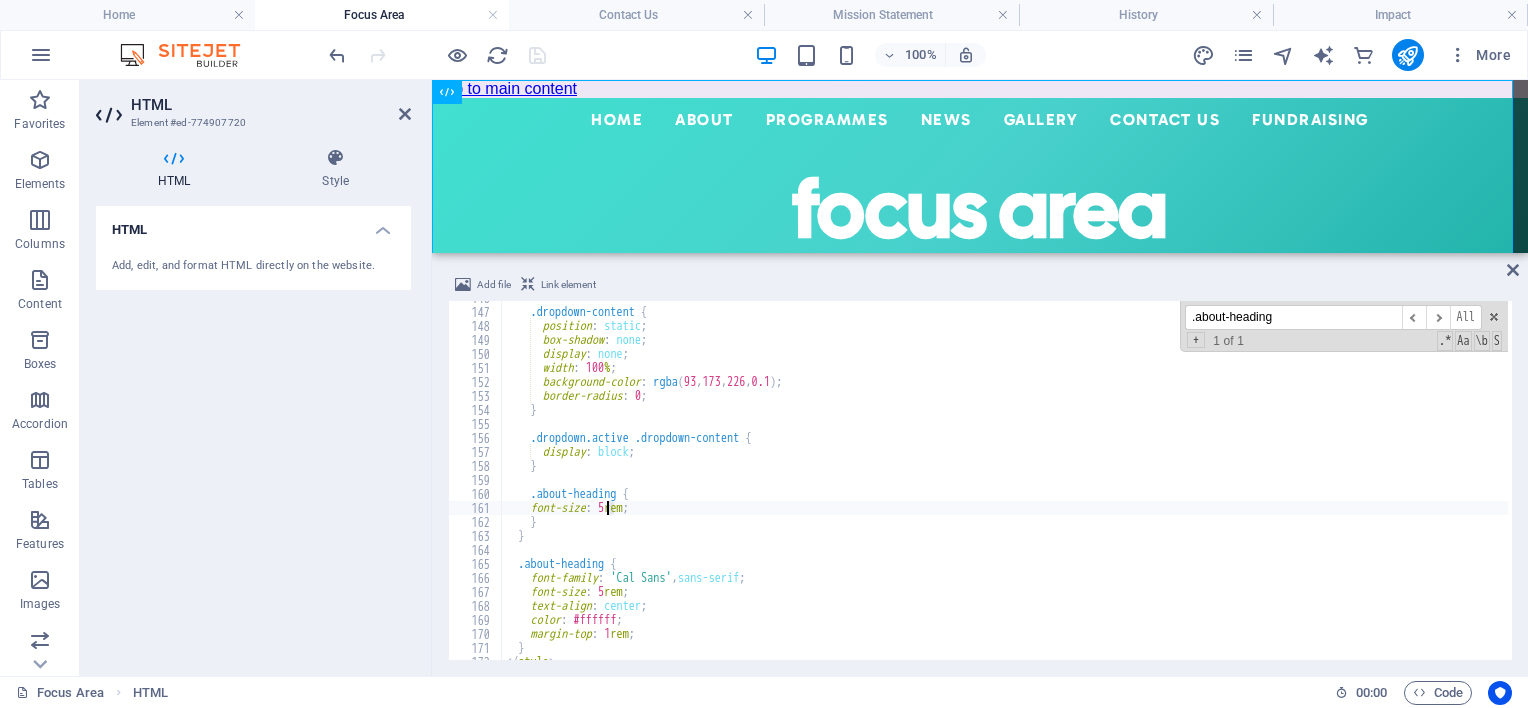 click on ".dropdown-content   {         position :   static ;         box-shadow :   none ;         display :   none ;         width :   100 % ;         background-color :   rgba ( 93 ,  173 ,  226 ,  0.1 ) ;         border-radius :   0 ;      }      .dropdown.active   .dropdown-content   {         display :   block ;      }           .about-heading   {      font-size :   5 rem ;      }    }    .about-heading   {      font-family :   ' Cal Sans ' ,  sans-serif ;      font-size :   5 rem ;      text-align :   center ;      color :   #ffffff ;      margin-top :   1 rem ;    } </ style >" at bounding box center [1005, 484] 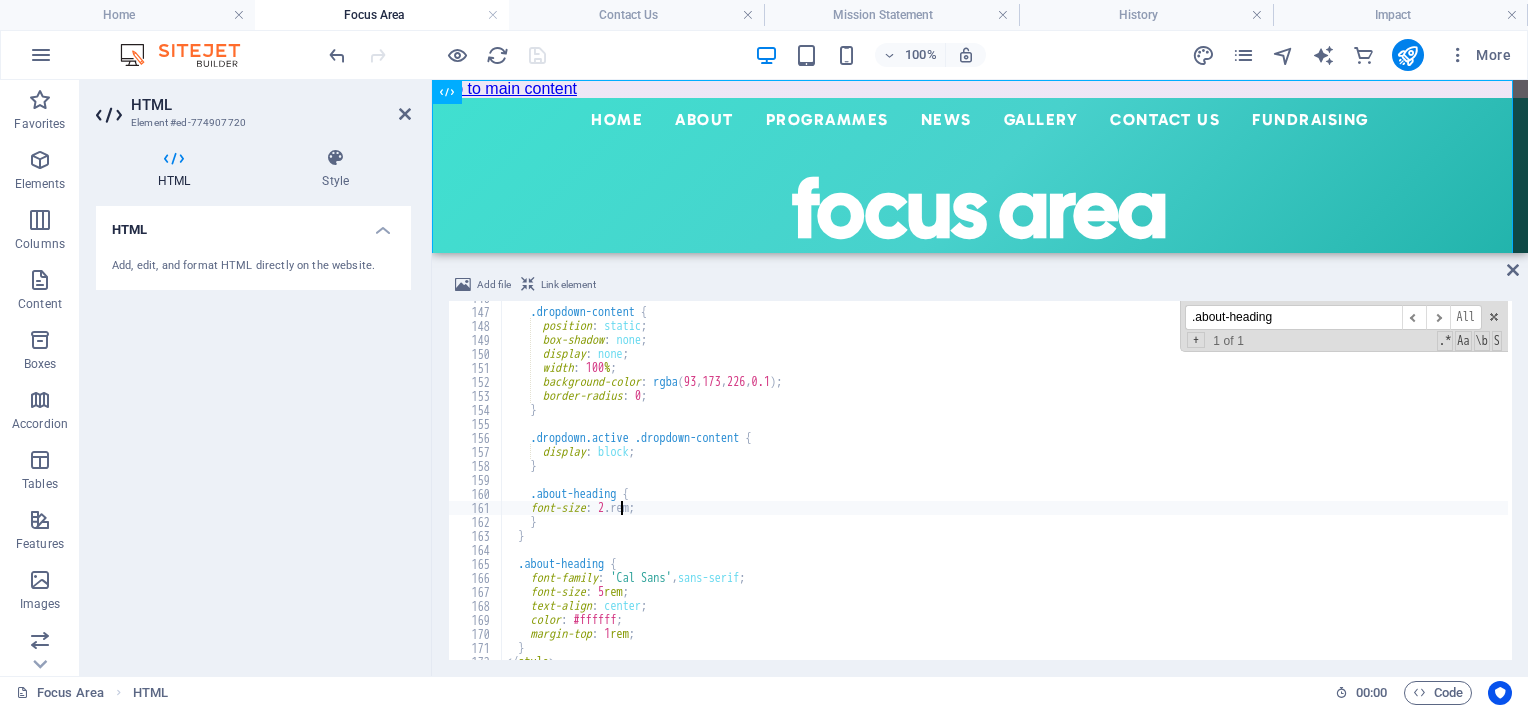scroll, scrollTop: 0, scrollLeft: 10, axis: horizontal 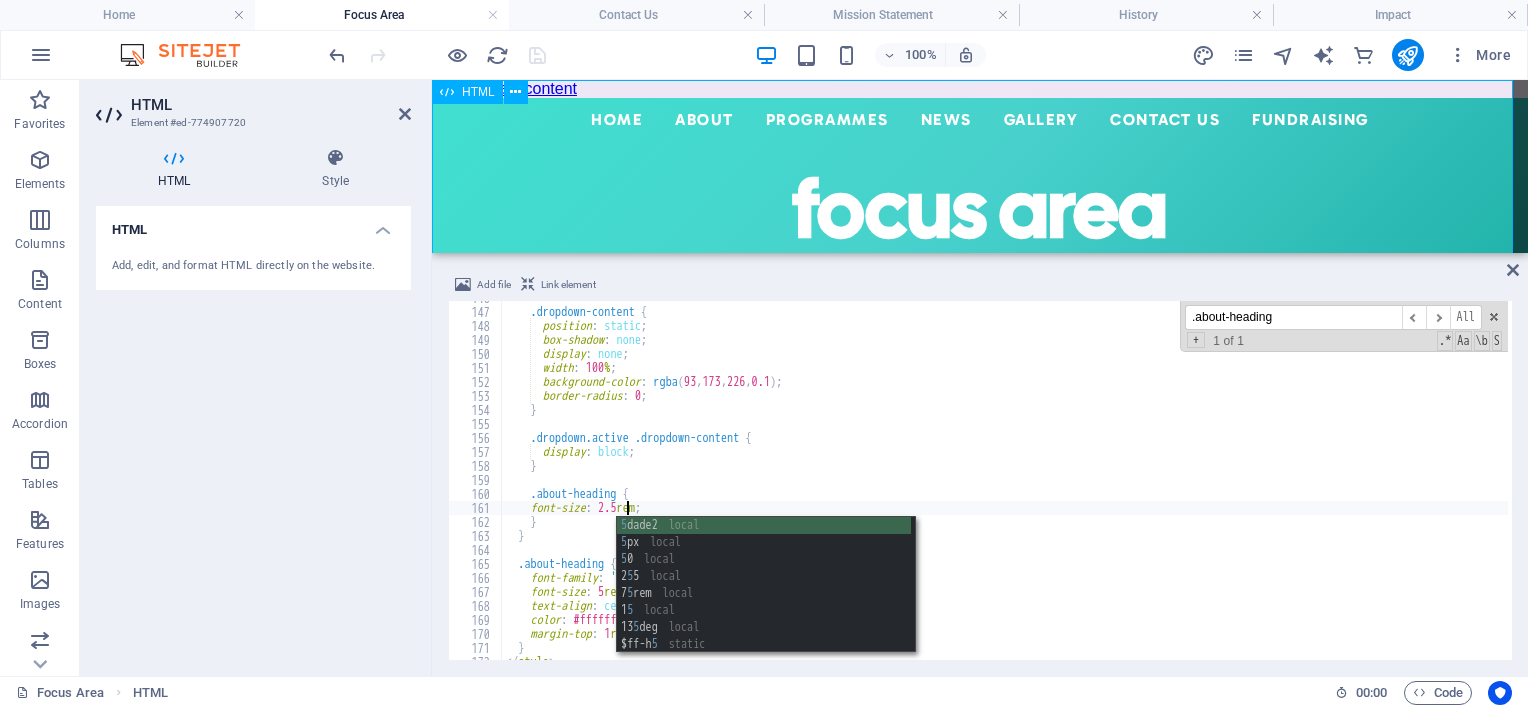 click on "Centered Navigation Bar
☰
Home
About
Mission Statement
History
Impact
Focus Area
Recognition
Non-Executive Board
Executive Directors
Programmes
ECD Training & Development
ECD Programmes/Projects
Primary School Projects
News
Events
Annual Reports
Gallery
Contact Us
Fundraising
focus area" at bounding box center (980, 187) 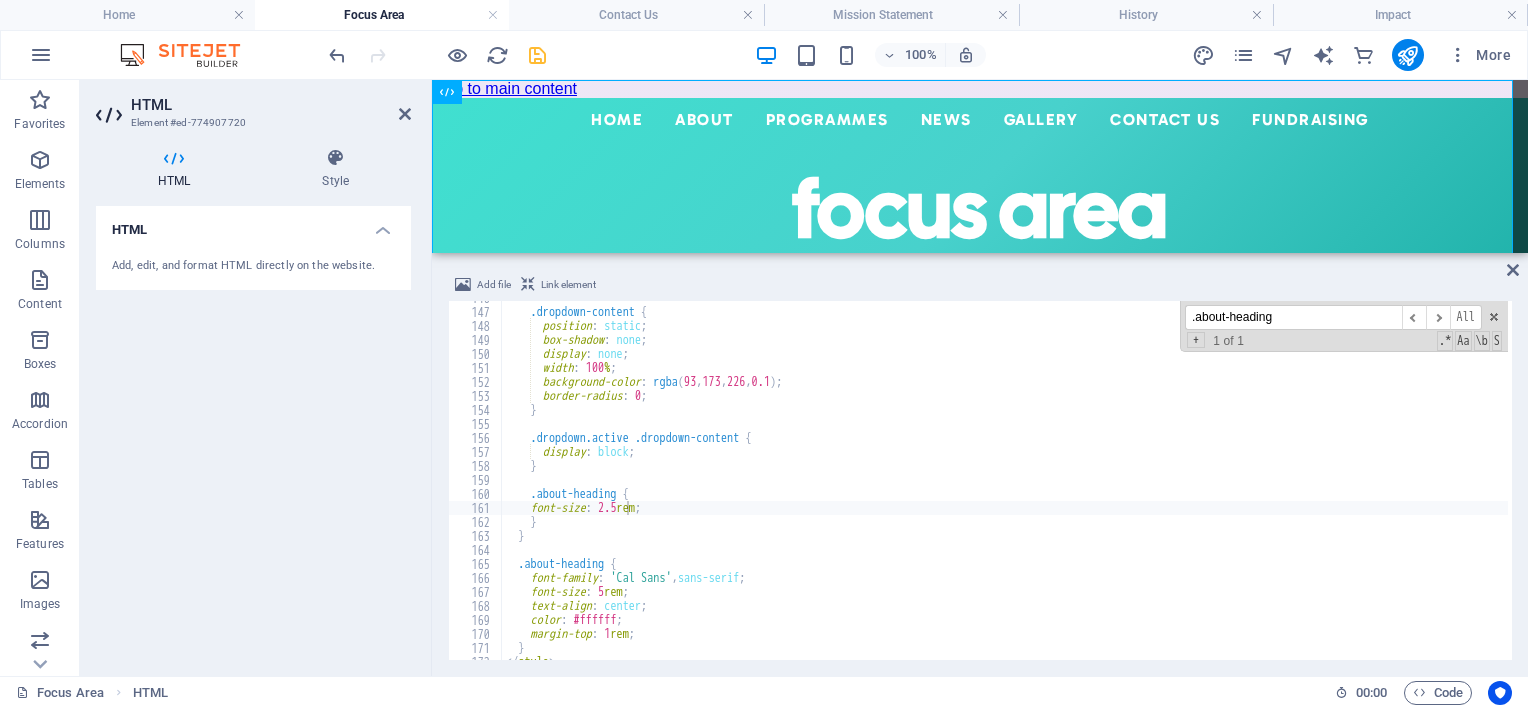 scroll, scrollTop: 0, scrollLeft: 0, axis: both 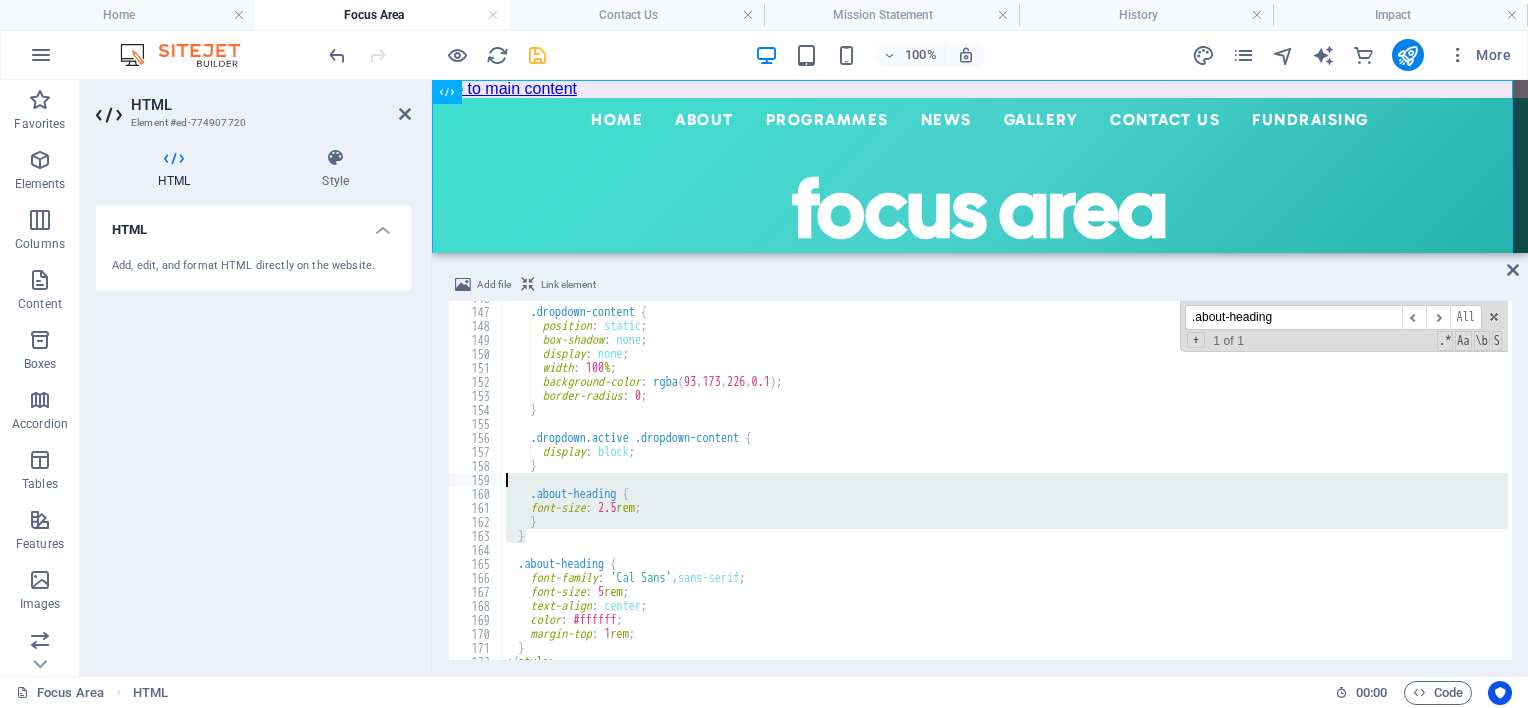 drag, startPoint x: 549, startPoint y: 539, endPoint x: 459, endPoint y: 482, distance: 106.531685 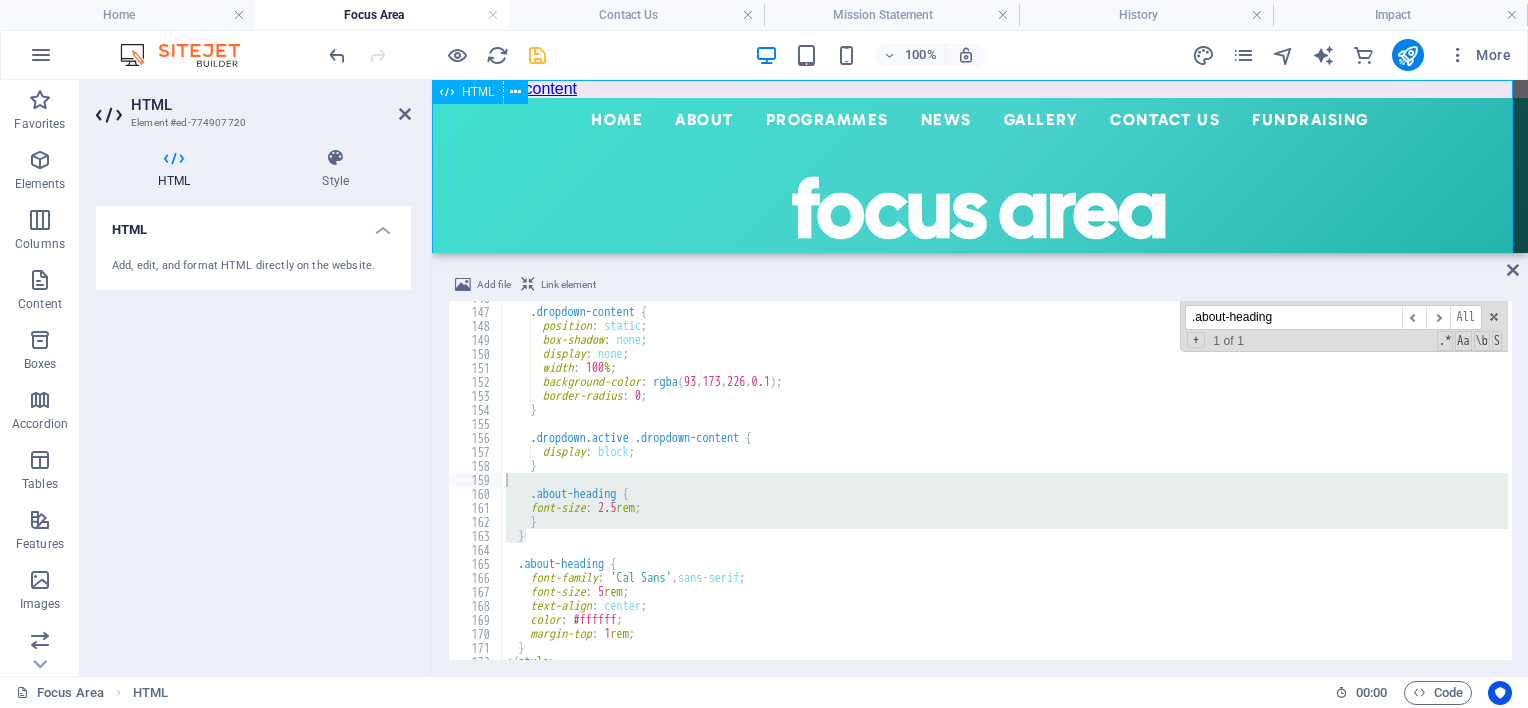 click on "Centered Navigation Bar
☰
Home
About
Mission Statement
History
Impact
Focus Area
Recognition
Non-Executive Board
Executive Directors
Programmes
ECD Training & Development
ECD Programmes/Projects
Primary School Projects
News
Events
Annual Reports
Gallery
Contact Us
Fundraising
focus area" at bounding box center [980, 187] 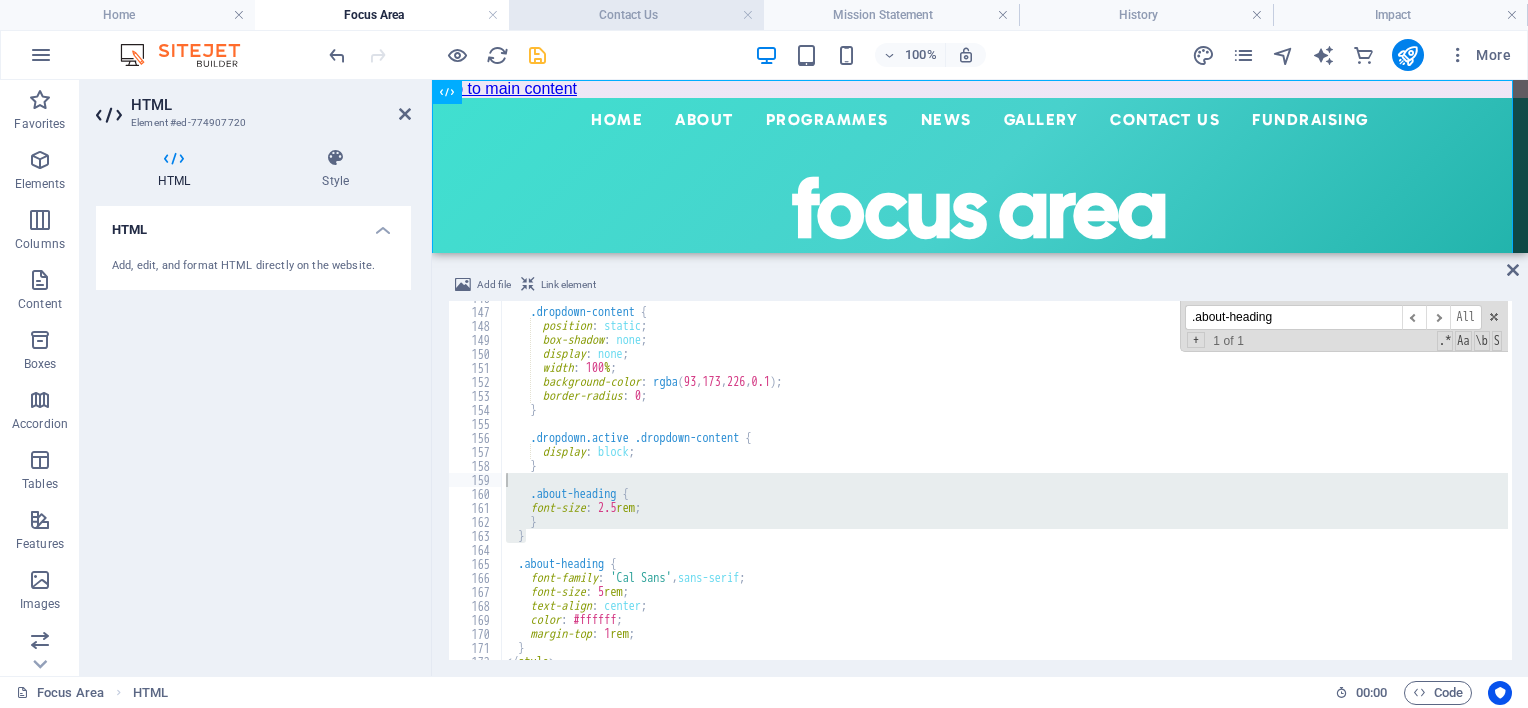 click on "Contact Us" at bounding box center (636, 15) 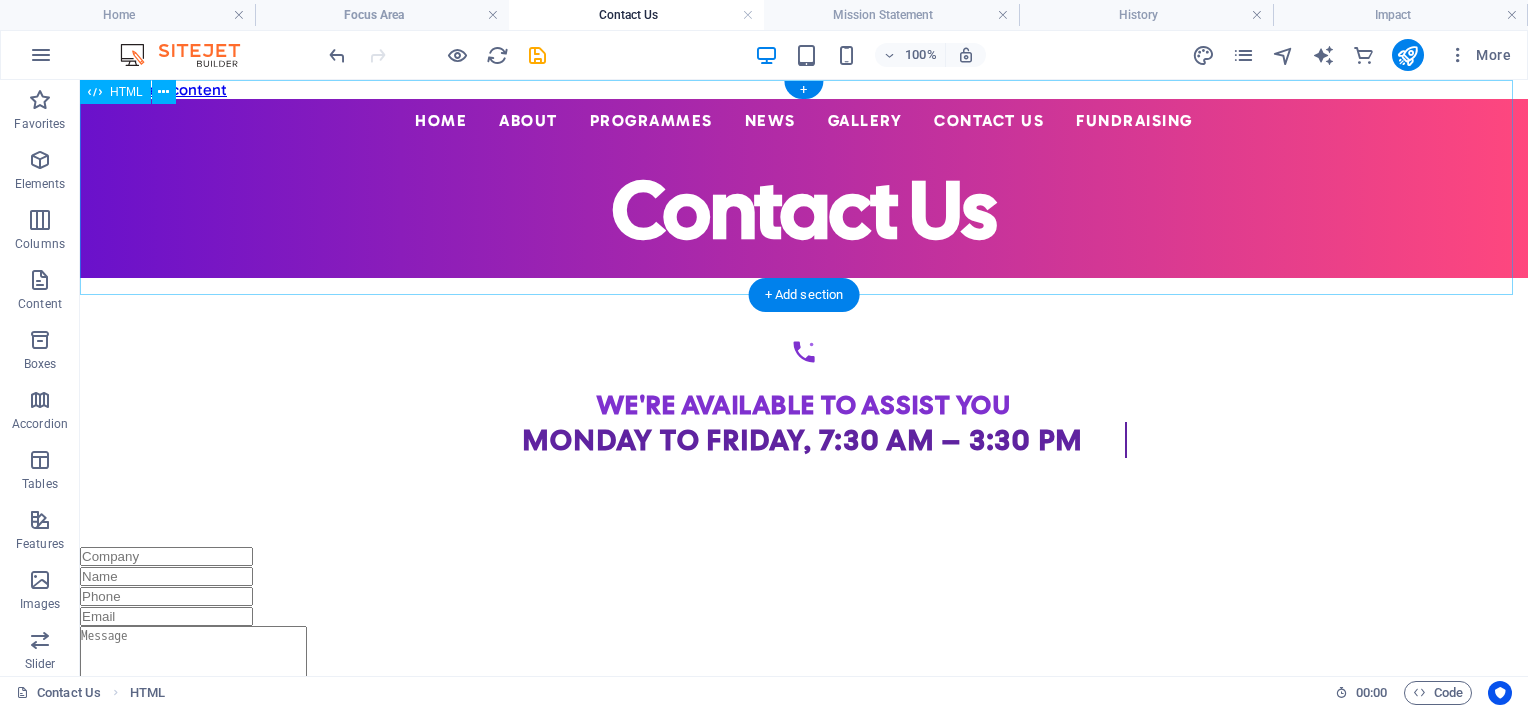 click on "Centered Navigation Bar
☰
Home
About
Mission Statement
History
Impact
Focus Area
Recognition
Non-Executive Board
Executive Directors
Programmes
ECD Training & Development
ECD Programmes/Projects
Primary School Projects
News
Events
Annual Reports
Gallery
Contact Us
Fundraising
Contact Us" at bounding box center [804, 188] 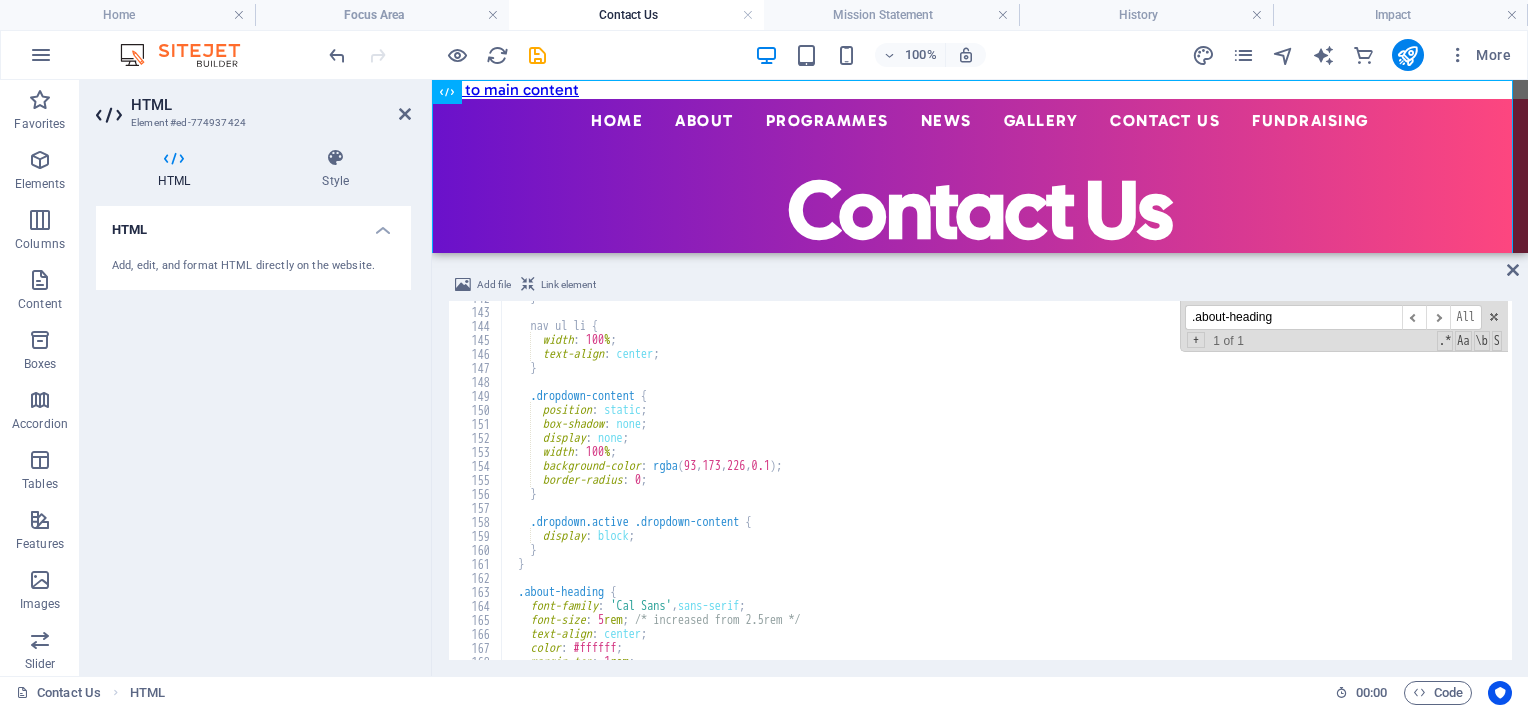 scroll, scrollTop: 2104, scrollLeft: 0, axis: vertical 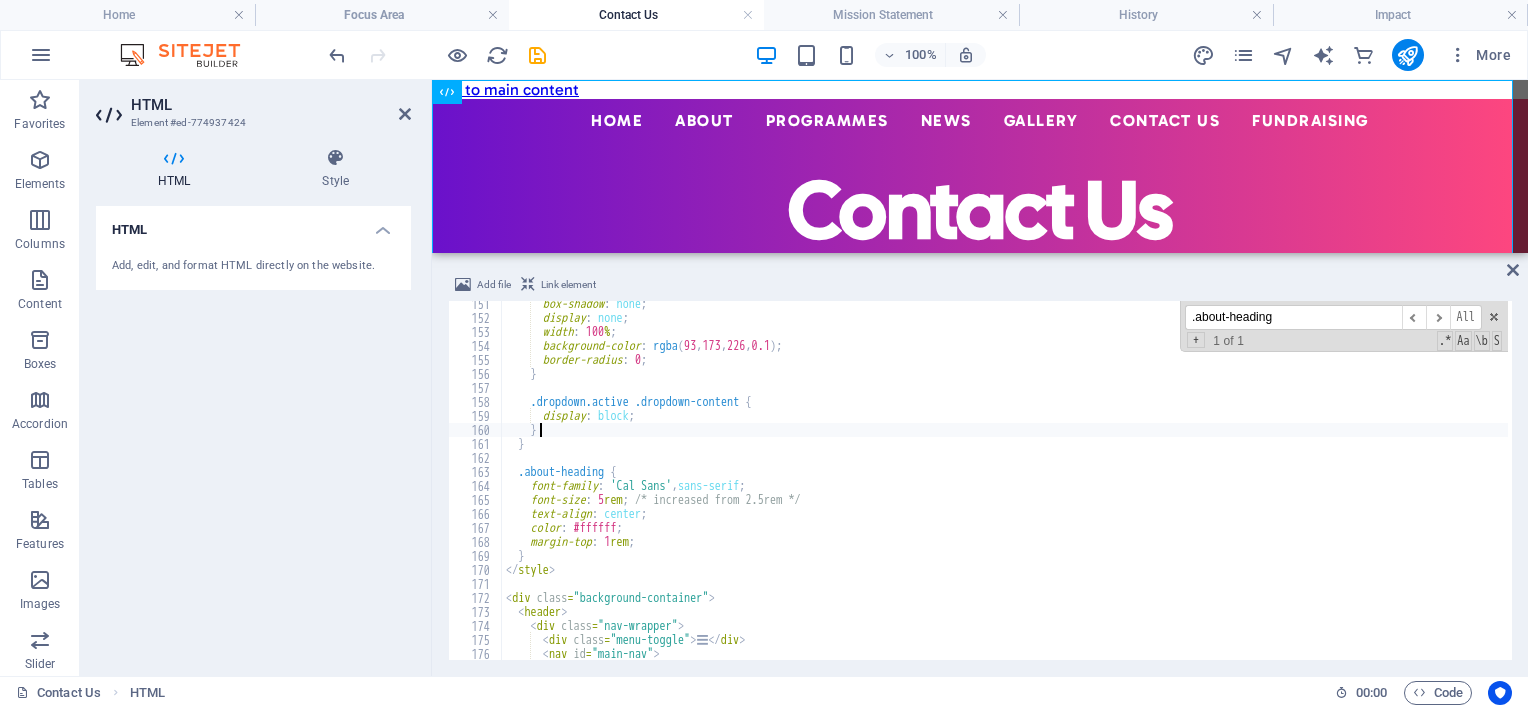 click on "box-shadow :   none ;         display :   none ;         width :   100 % ;         background-color :   rgba ( 93 ,  173 ,  226 ,  0.1 ) ;         border-radius :   0 ;      }      .dropdown.active   .dropdown-content   {         display :   block ;      }    }    .about-heading   {      font-family :   ' Cal Sans ' ,  sans-serif ;      font-size :   5 rem ;   /* increased from 2.5rem */      text-align :   center ;      color :   #ffffff ;      margin-top :   1 rem ;    } </ style > < div   class = "background-container" >    < header >      < div   class = "nav-wrapper" >         < div   class = "menu-toggle" > ☰ </ div >         < nav   id = "main-nav" >           < ul >" at bounding box center [1005, 490] 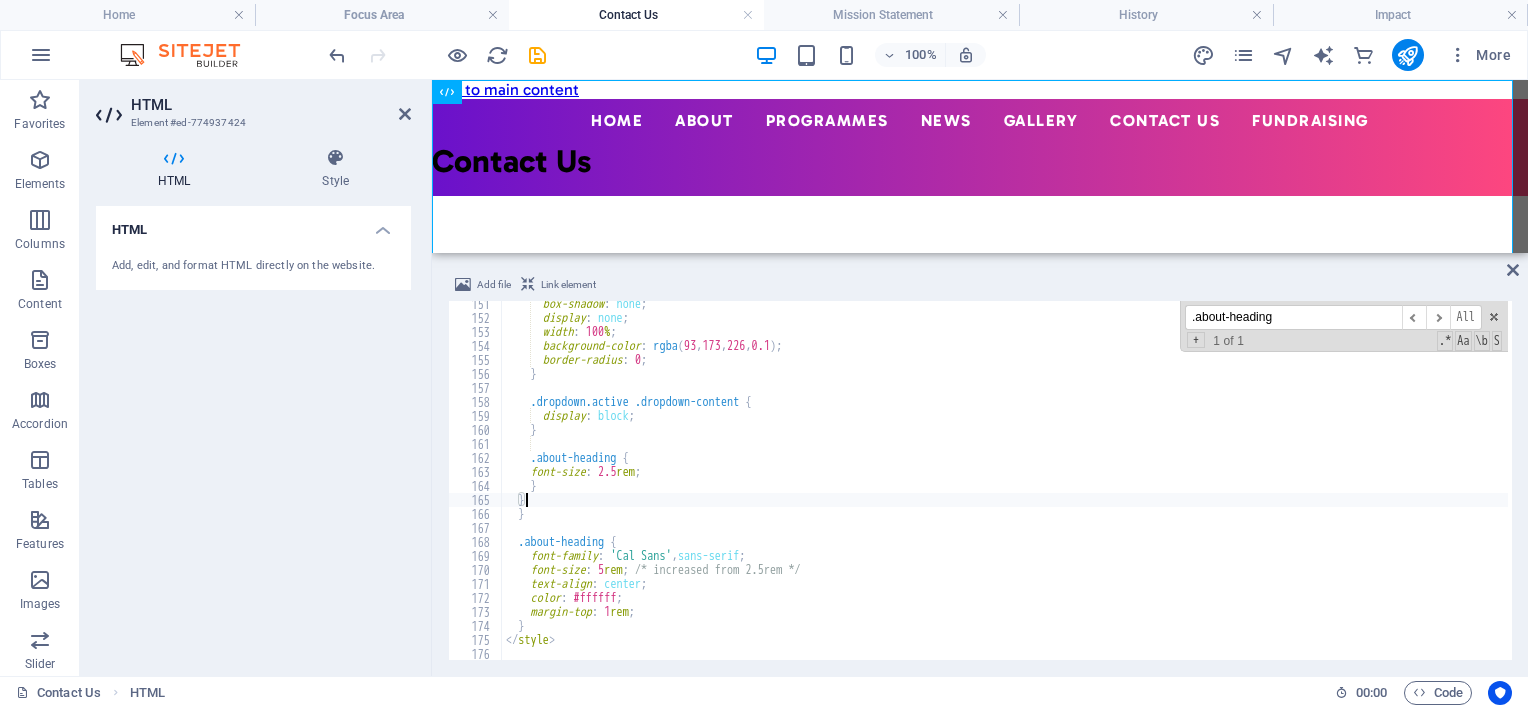 scroll, scrollTop: 0, scrollLeft: 0, axis: both 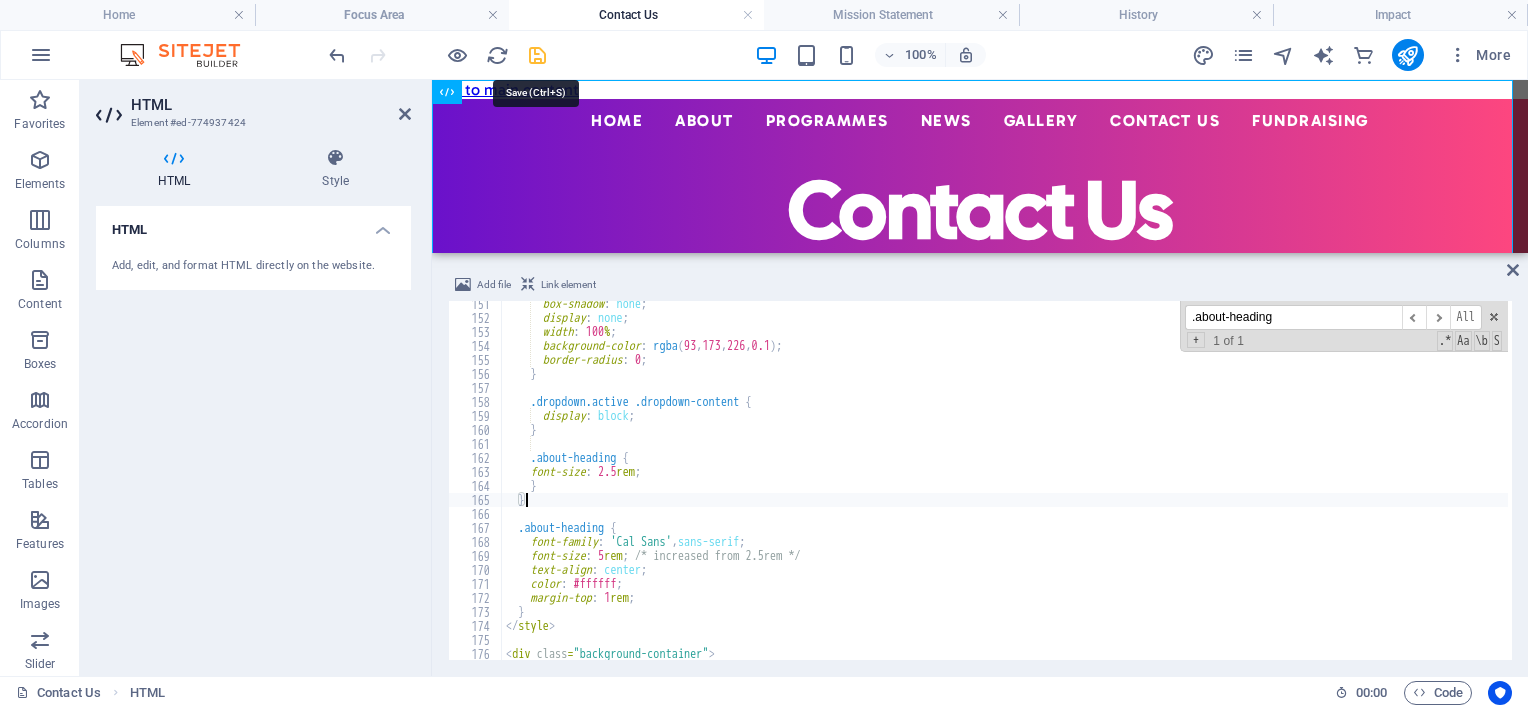 type on "}" 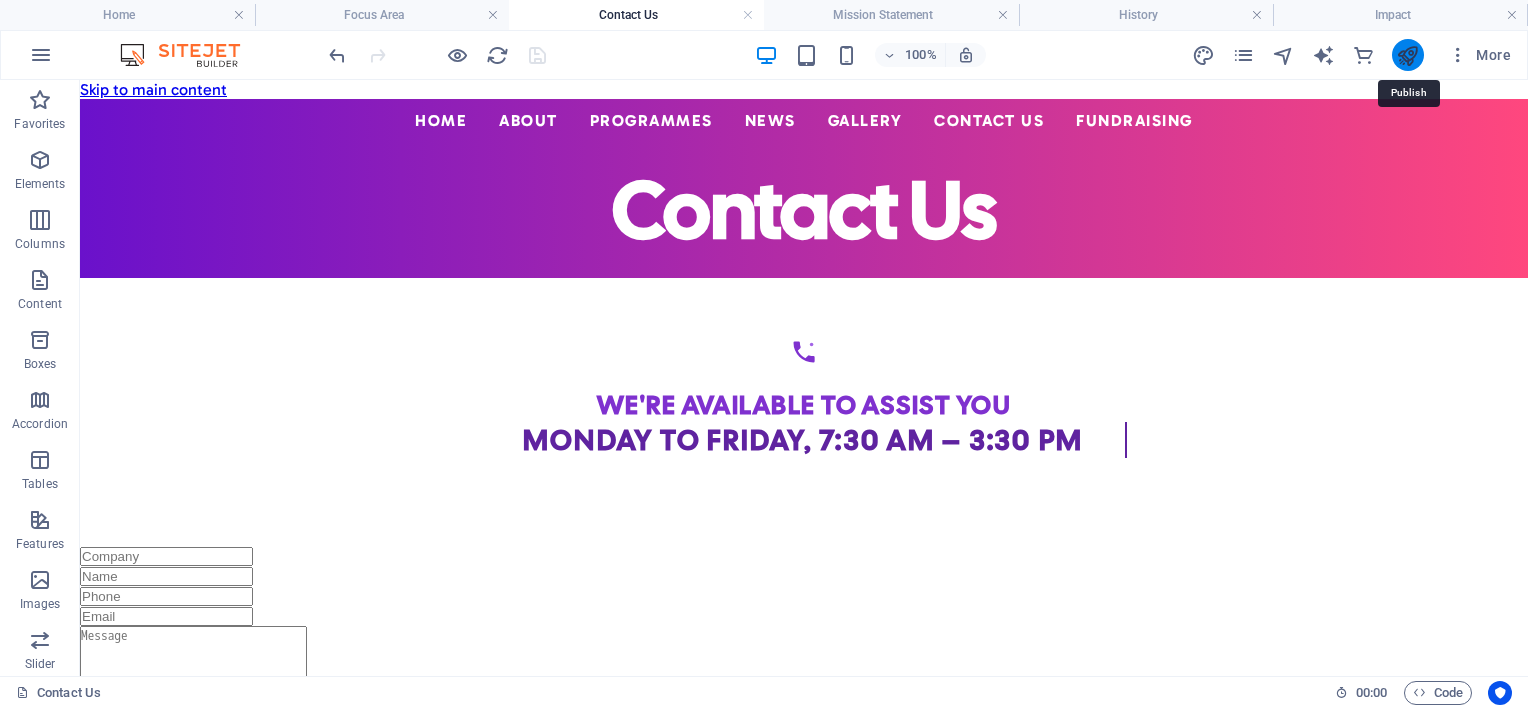 drag, startPoint x: 1399, startPoint y: 44, endPoint x: 1319, endPoint y: 102, distance: 98.81296 